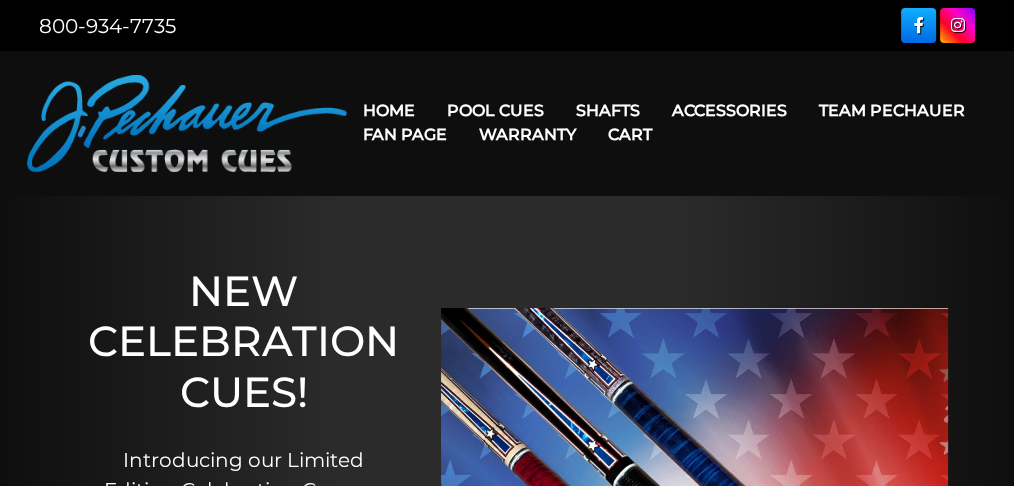 scroll, scrollTop: 66, scrollLeft: 0, axis: vertical 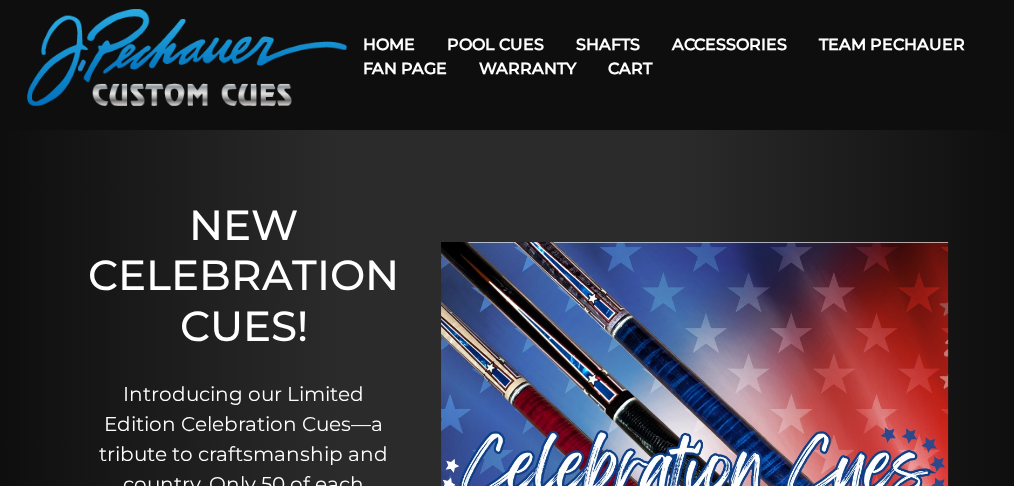 click on "Warranty" at bounding box center (527, 68) 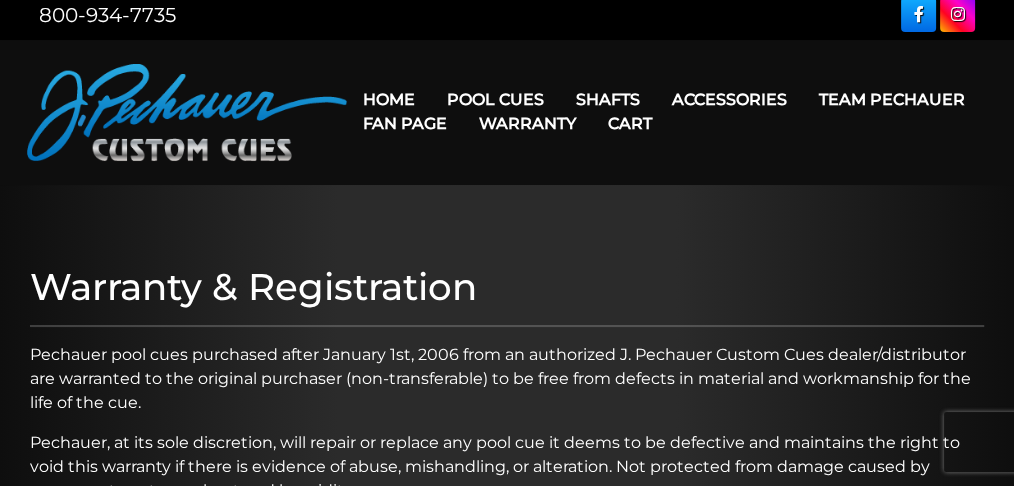 scroll, scrollTop: 0, scrollLeft: 0, axis: both 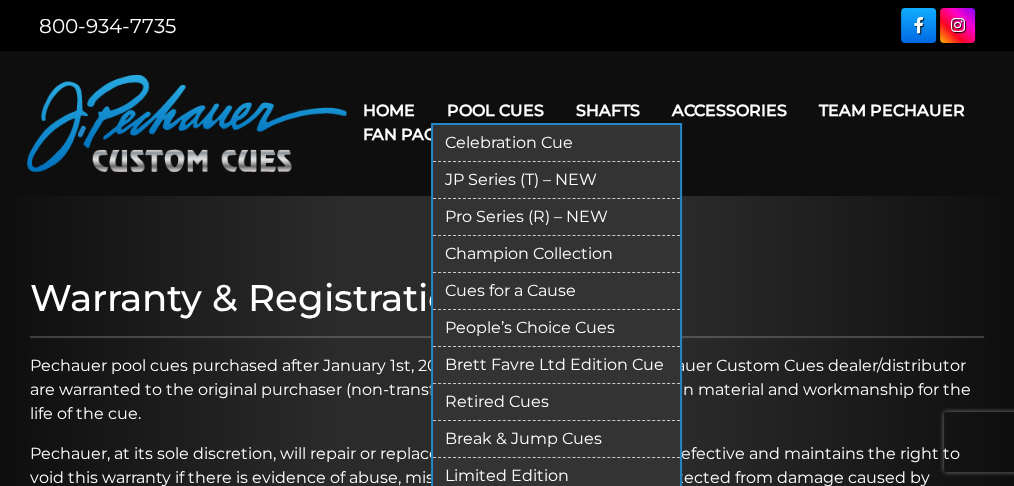 click on "Celebration Cue" at bounding box center [556, 143] 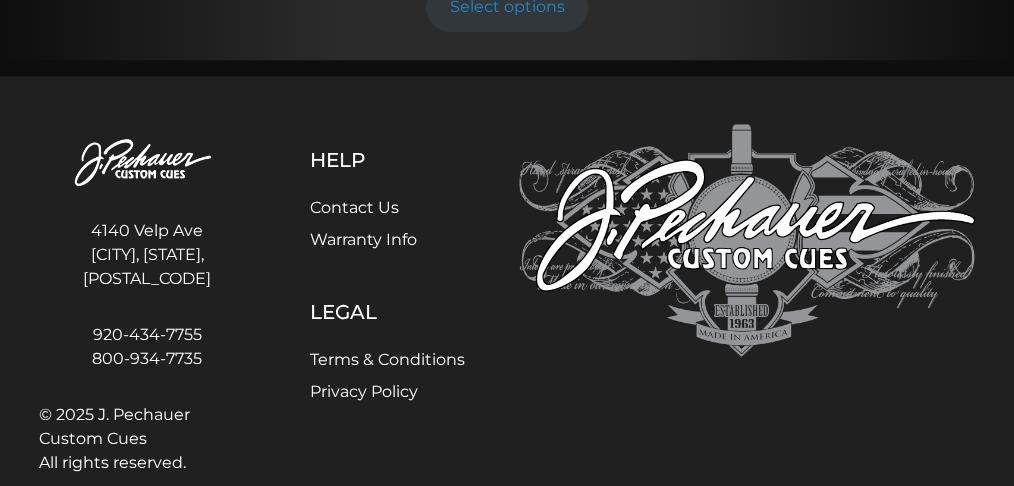 scroll, scrollTop: 1687, scrollLeft: 0, axis: vertical 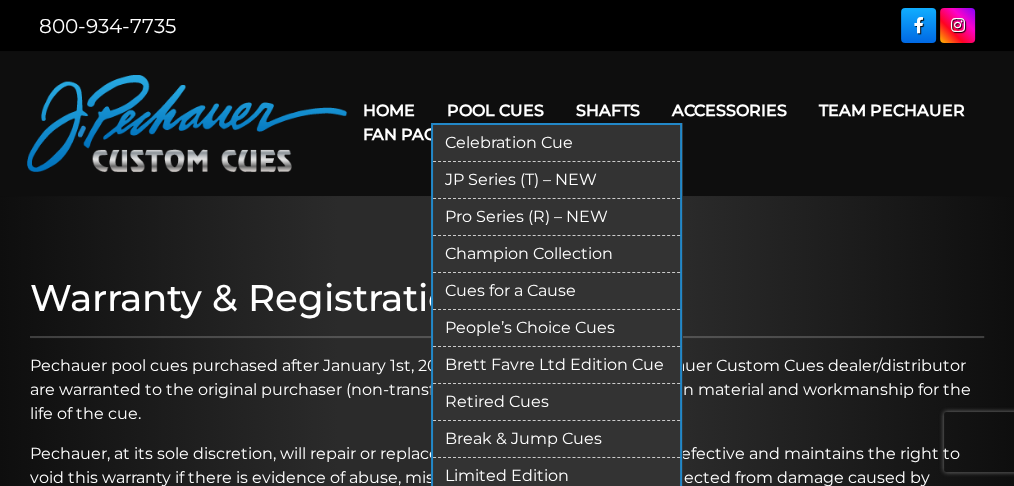 click on "JP Series (T) – NEW" at bounding box center [556, 180] 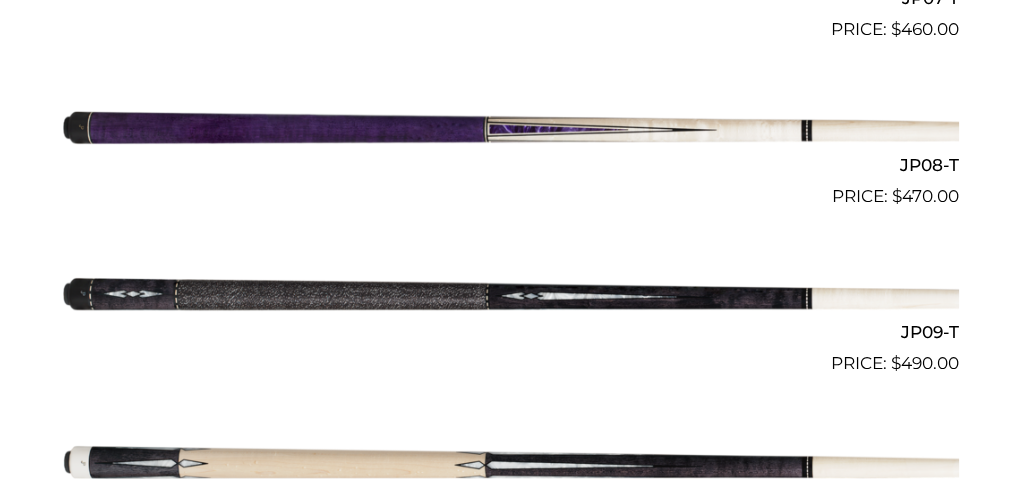 scroll, scrollTop: 1733, scrollLeft: 0, axis: vertical 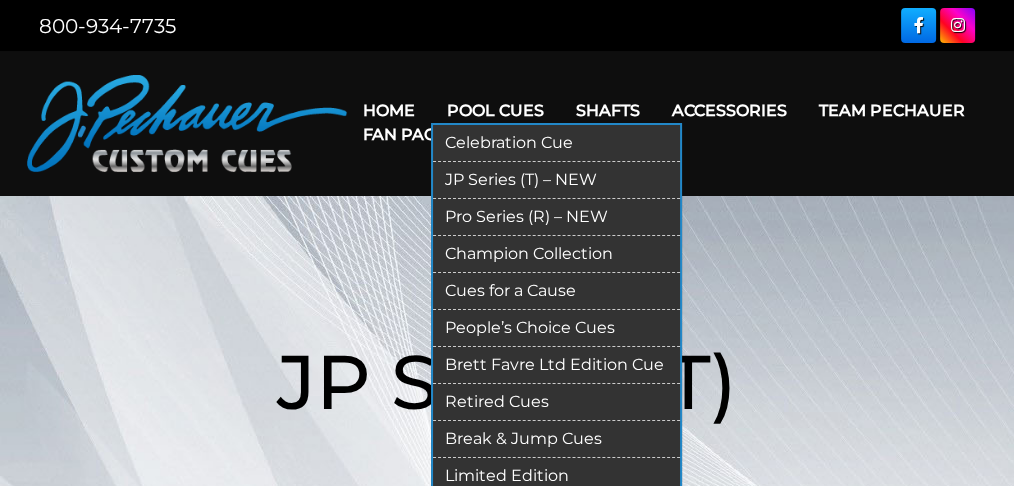 click on "Celebration Cue" at bounding box center [556, 143] 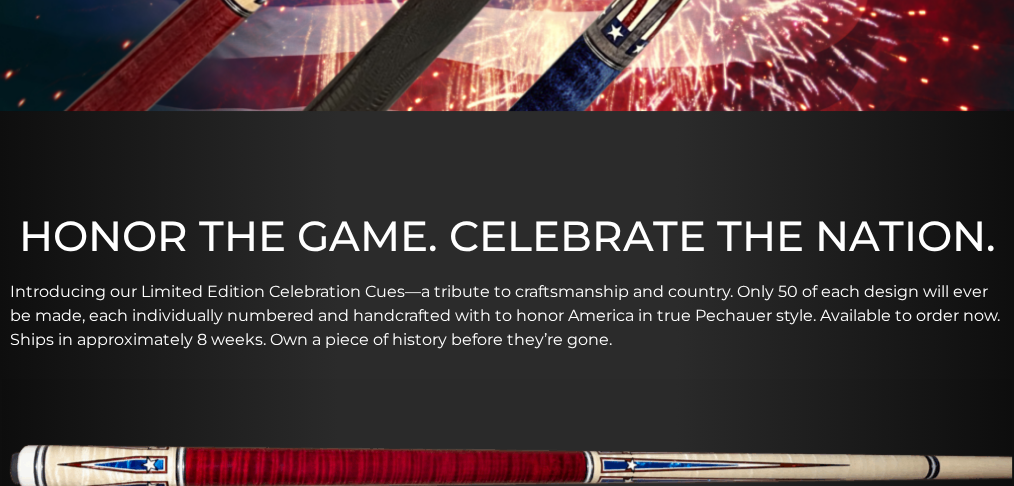 scroll, scrollTop: 0, scrollLeft: 0, axis: both 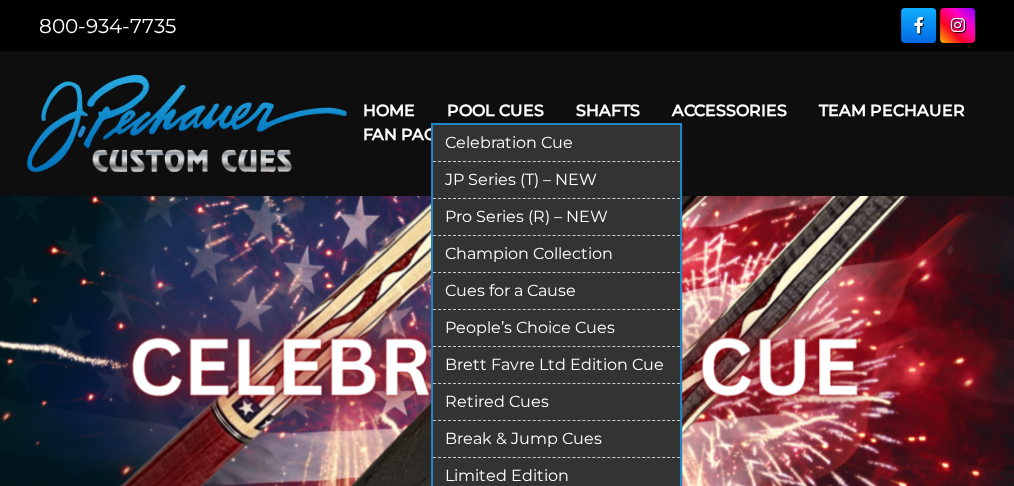 click on "Pro Series (R) – NEW" at bounding box center [556, 217] 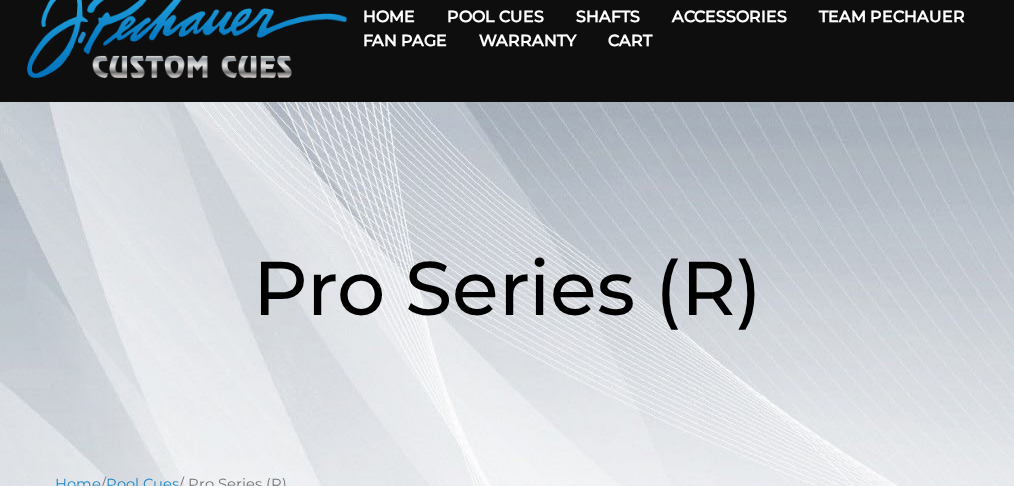 scroll, scrollTop: 0, scrollLeft: 0, axis: both 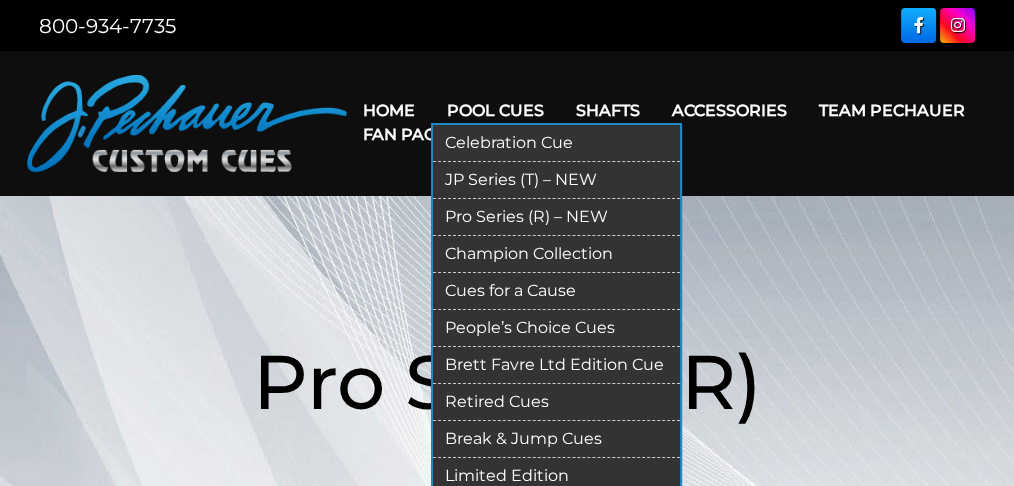 click on "Champion Collection" at bounding box center (556, 254) 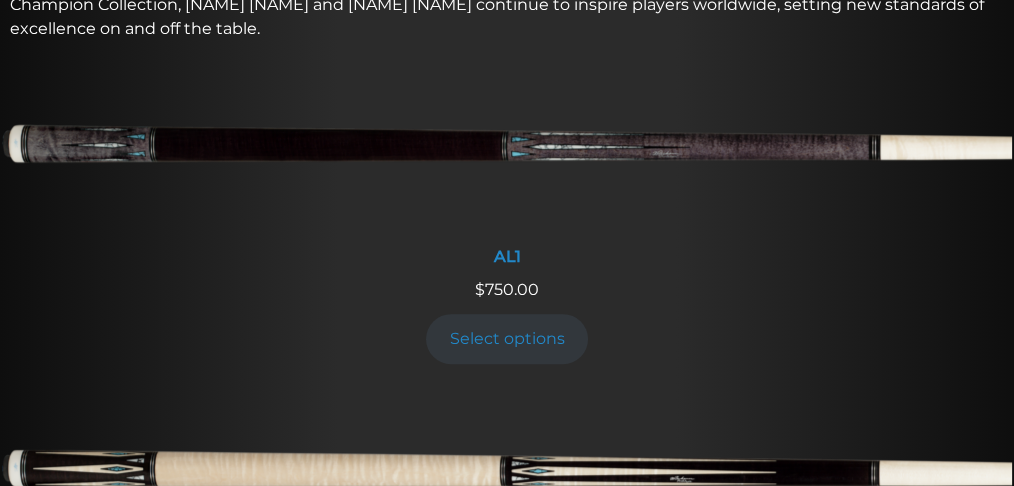 scroll, scrollTop: 0, scrollLeft: 0, axis: both 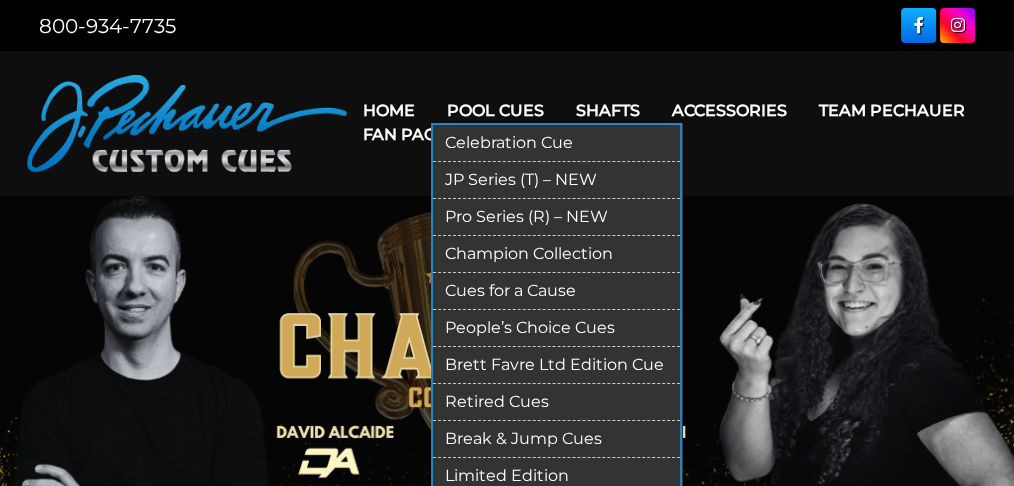 click on "Cues for a Cause" at bounding box center [556, 291] 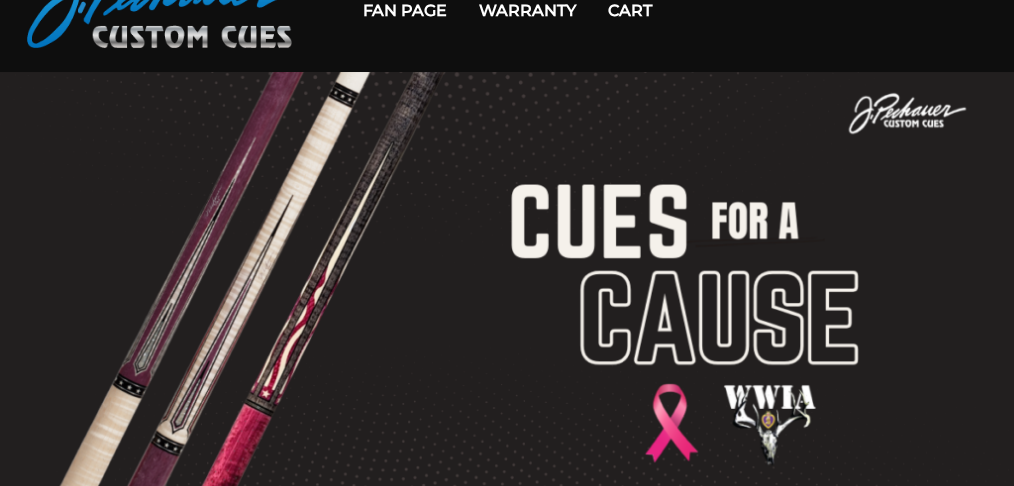 scroll, scrollTop: 0, scrollLeft: 0, axis: both 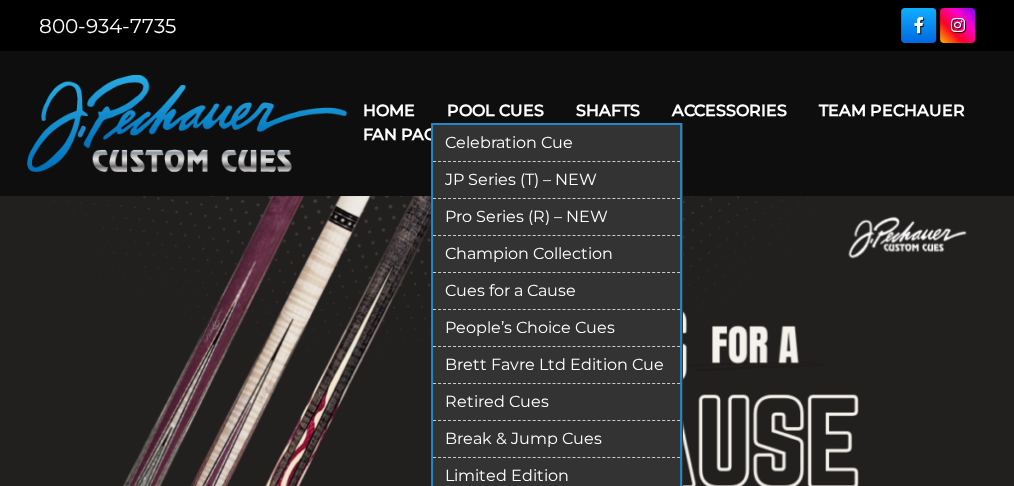 click on "People’s Choice Cues" at bounding box center [556, 328] 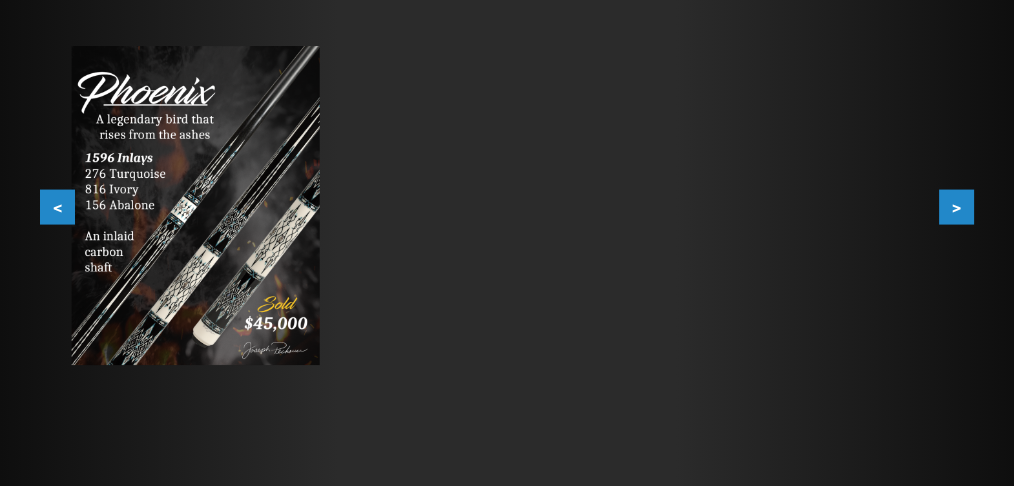 scroll, scrollTop: 332, scrollLeft: 0, axis: vertical 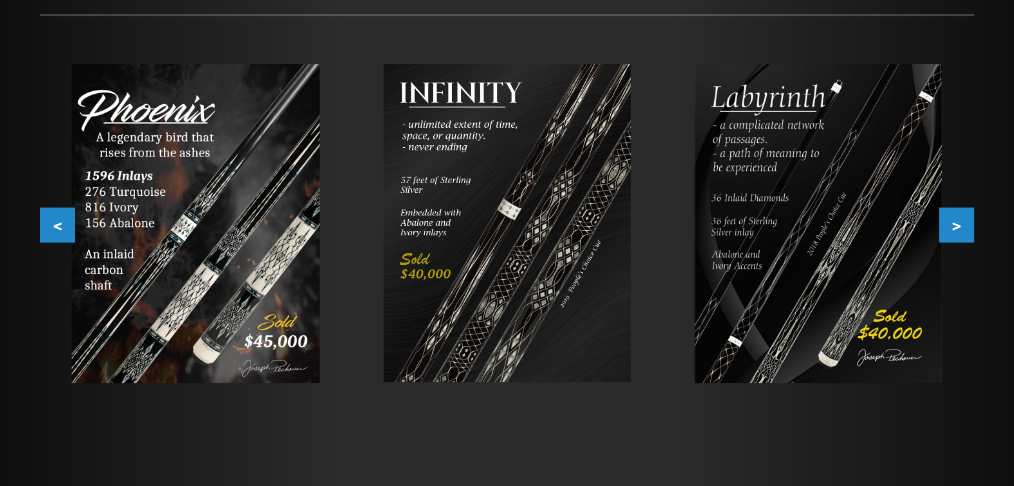 click on ">" at bounding box center (956, 224) 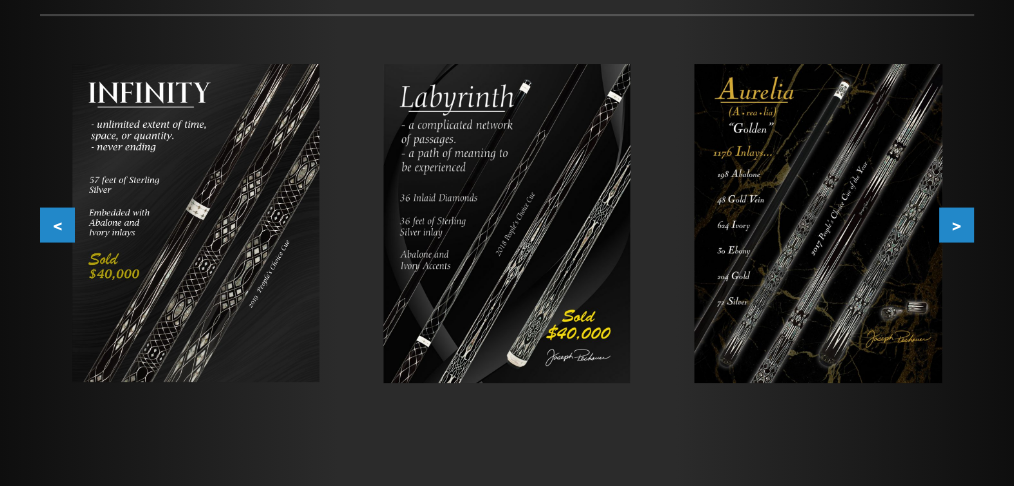 click on ">" at bounding box center (956, 224) 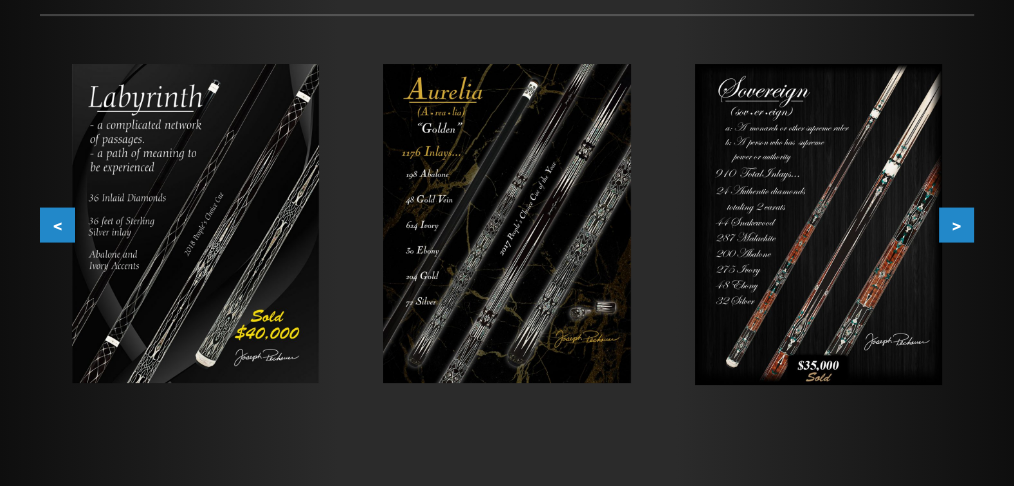 click on ">" at bounding box center [956, 224] 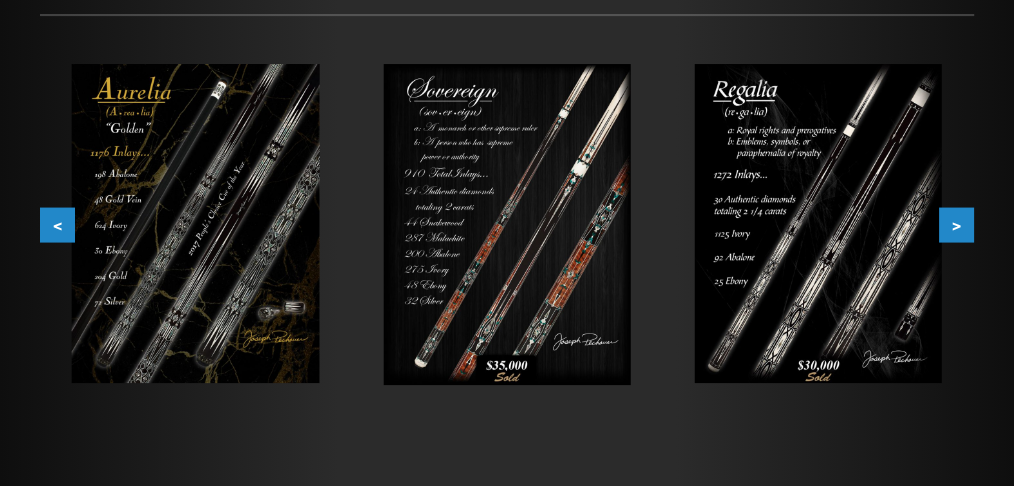 click on ">" at bounding box center (956, 224) 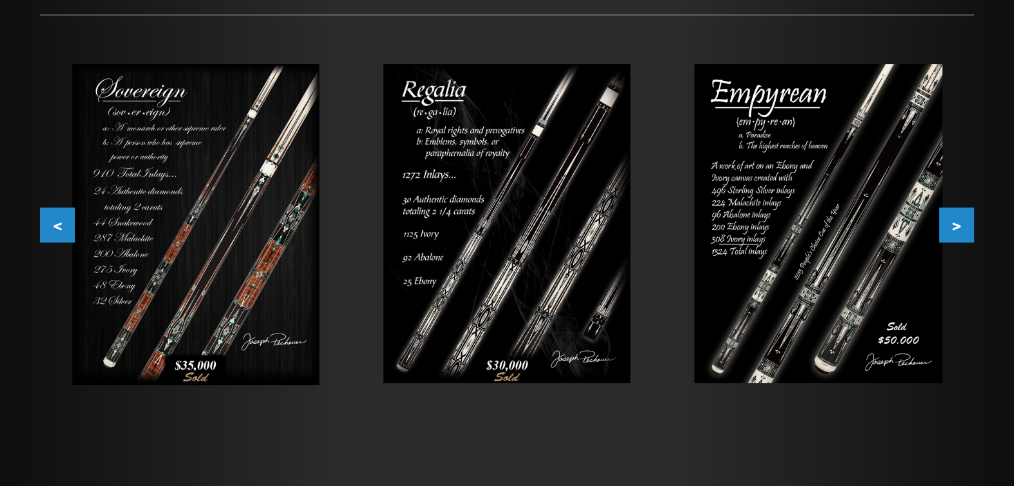 click on ">" at bounding box center [956, 224] 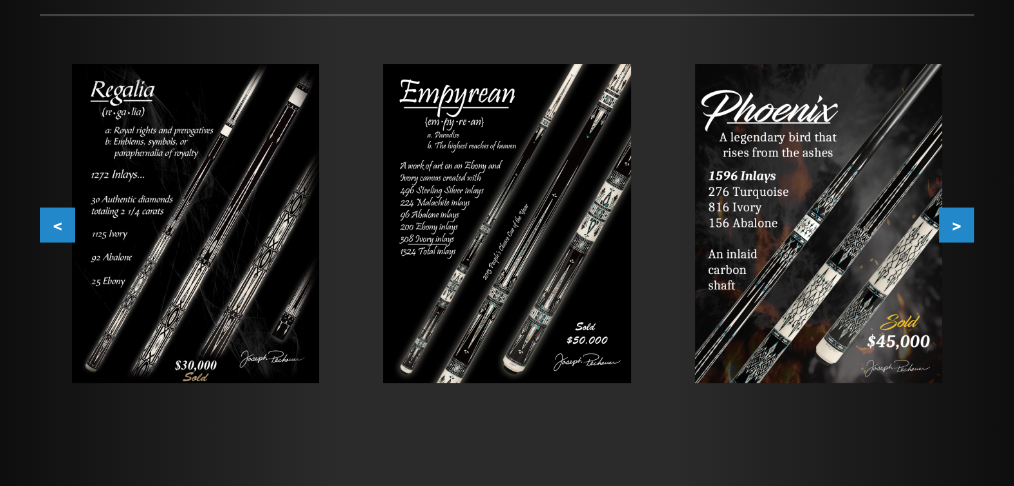 click on ">" at bounding box center (956, 224) 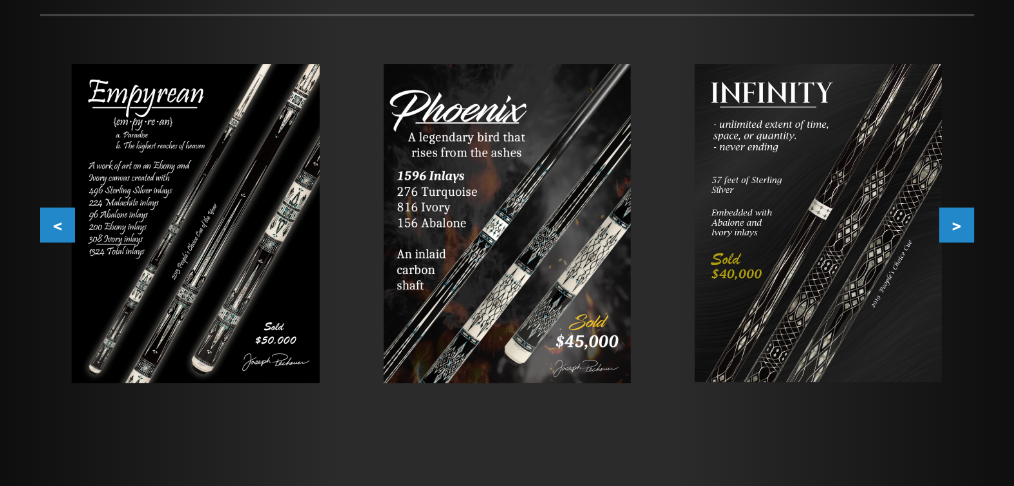 click on ">" at bounding box center (956, 224) 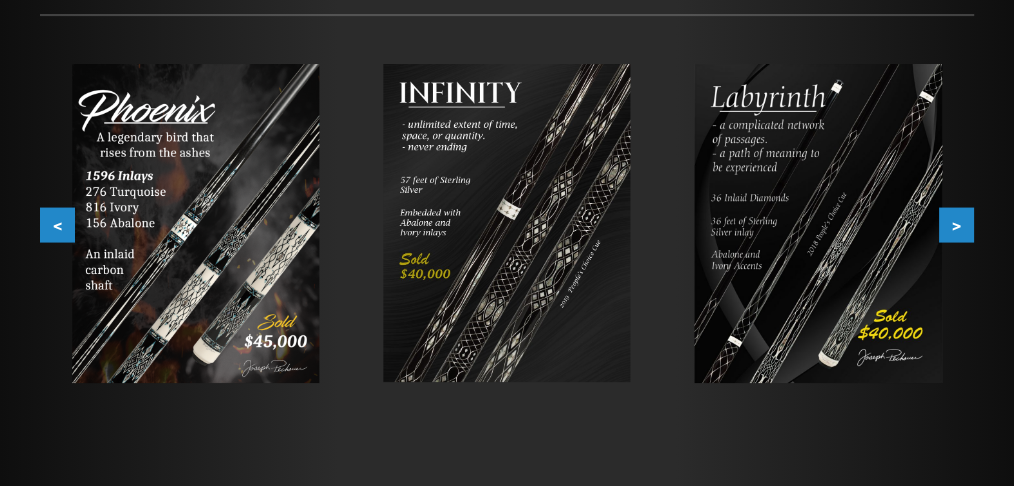 click on ">" at bounding box center [956, 224] 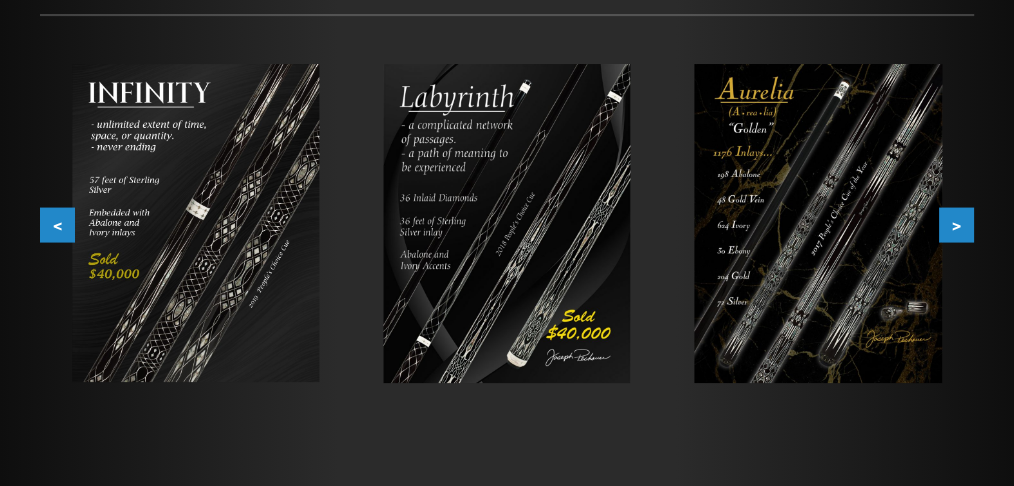 click on ">" at bounding box center (956, 224) 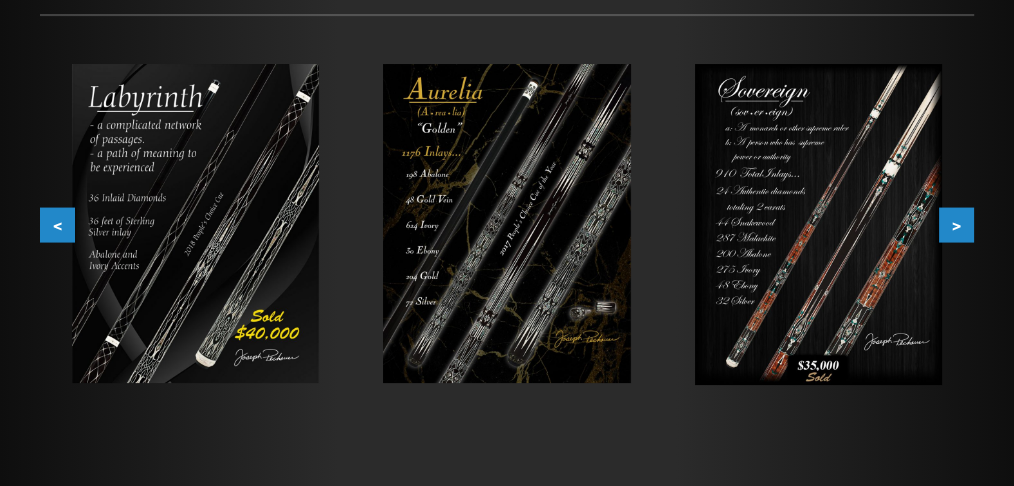 click on ">" at bounding box center (956, 224) 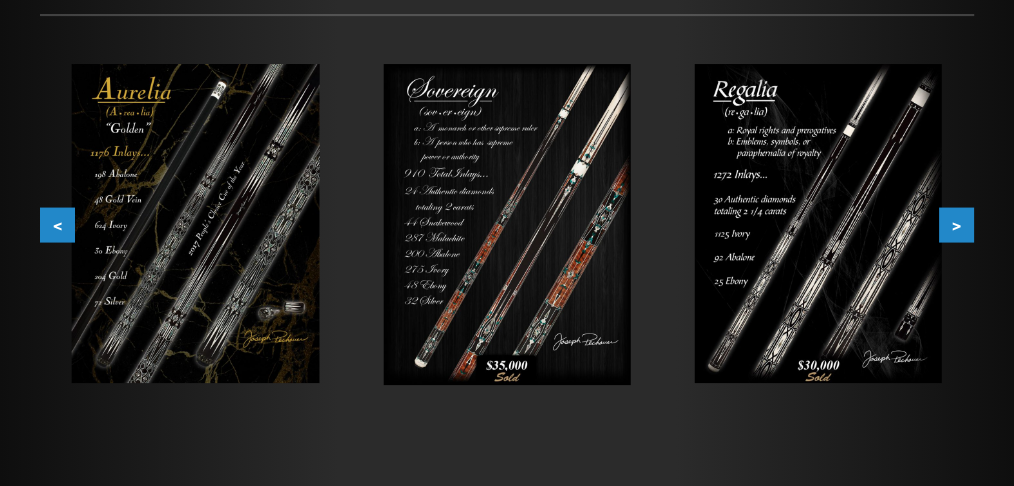 click on ">" at bounding box center (956, 224) 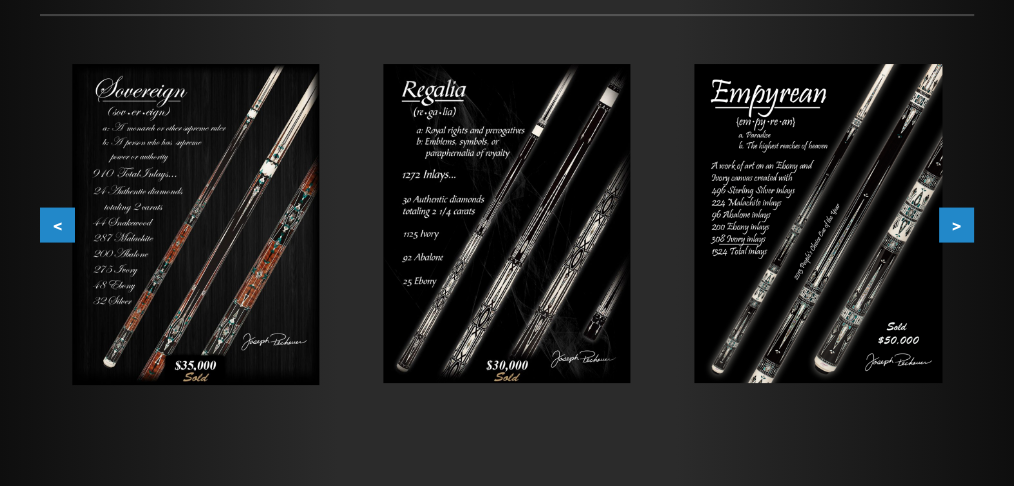 click on ">" at bounding box center [956, 224] 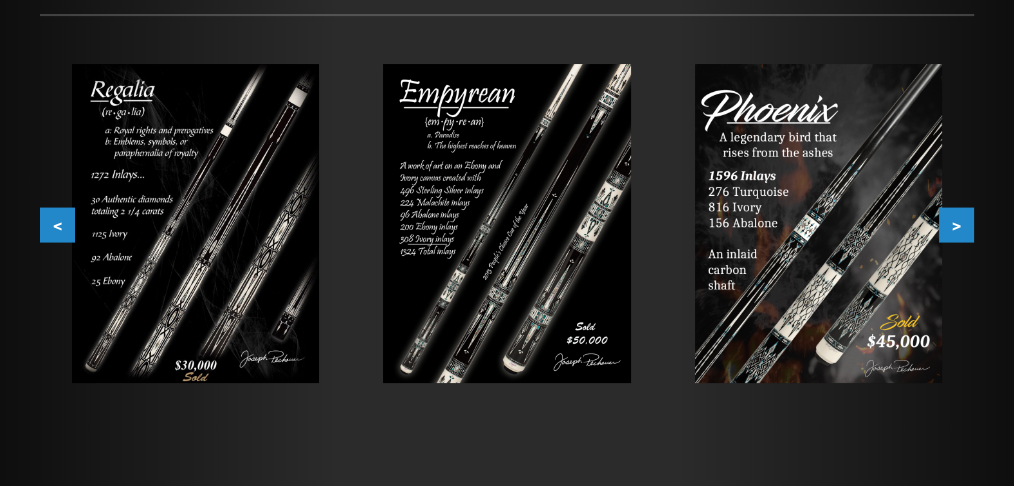 click on ">" at bounding box center (956, 224) 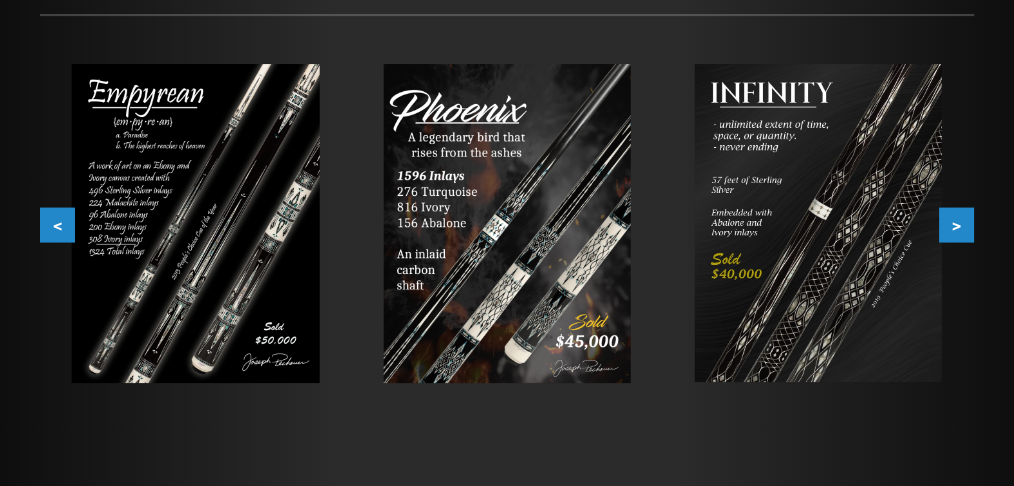 click on ">" at bounding box center (956, 224) 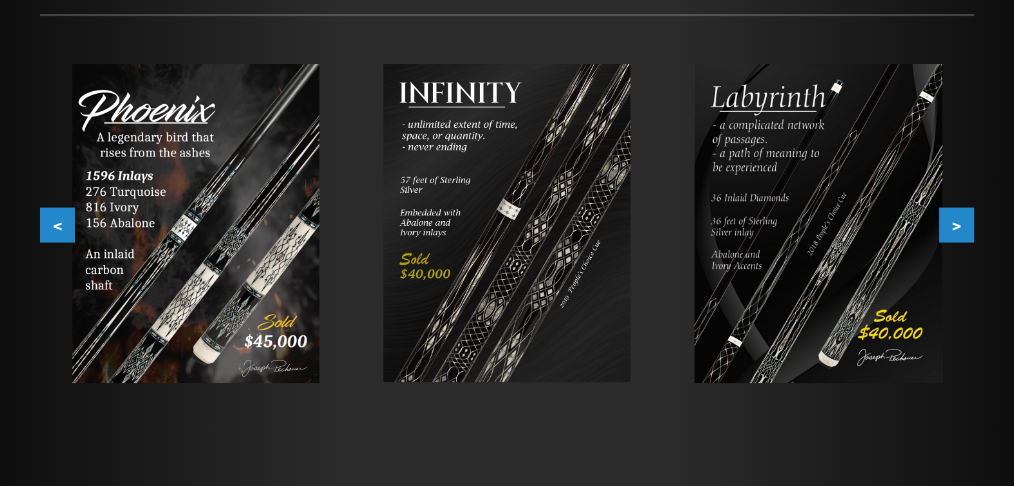 click on ">" at bounding box center [956, 224] 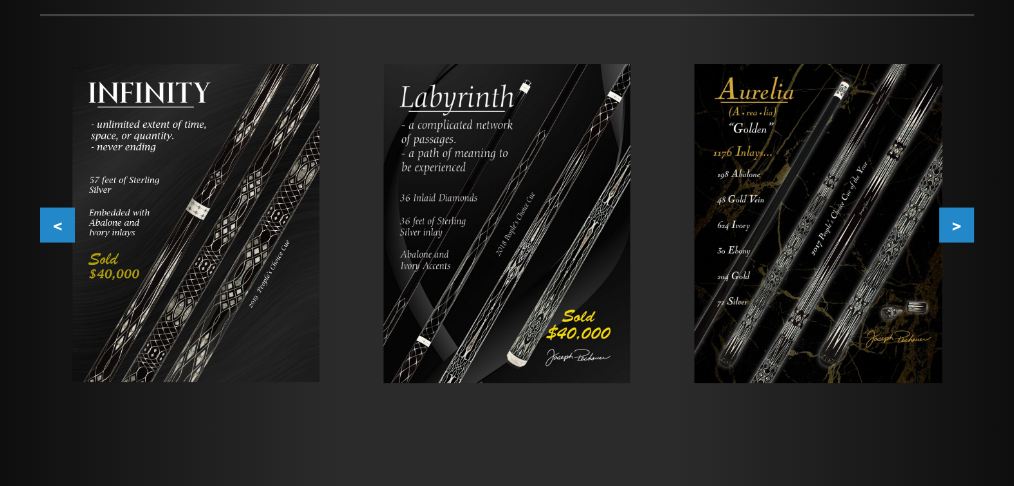 click on ">" at bounding box center [956, 224] 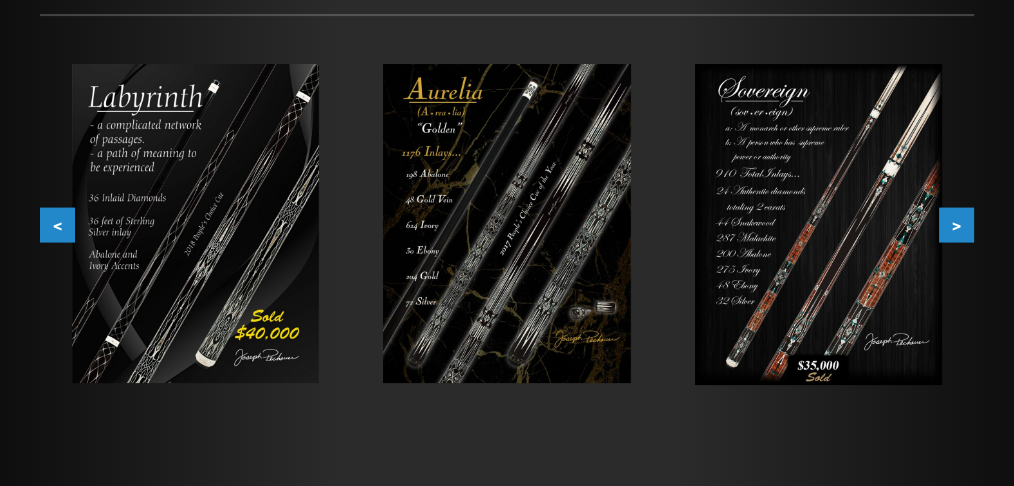 scroll, scrollTop: 0, scrollLeft: 0, axis: both 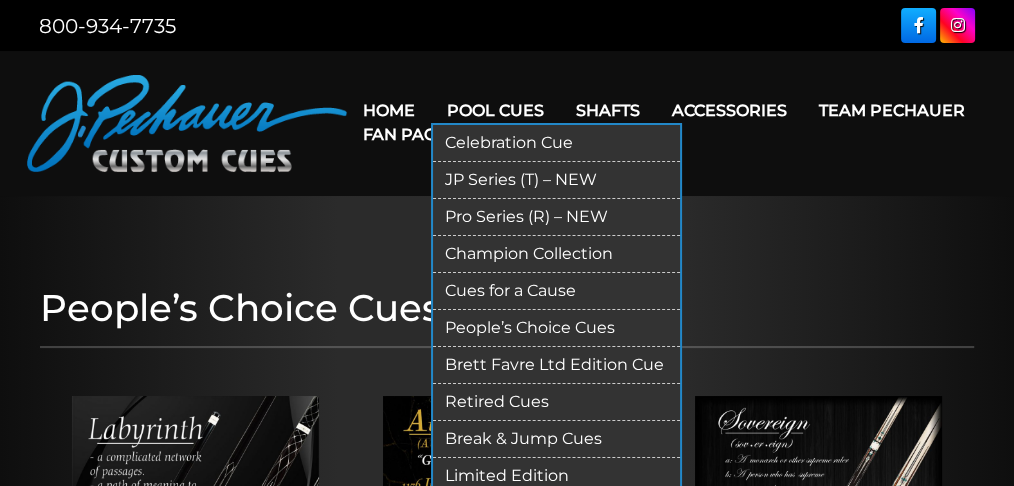 click on "Brett Favre Ltd Edition Cue" at bounding box center [556, 365] 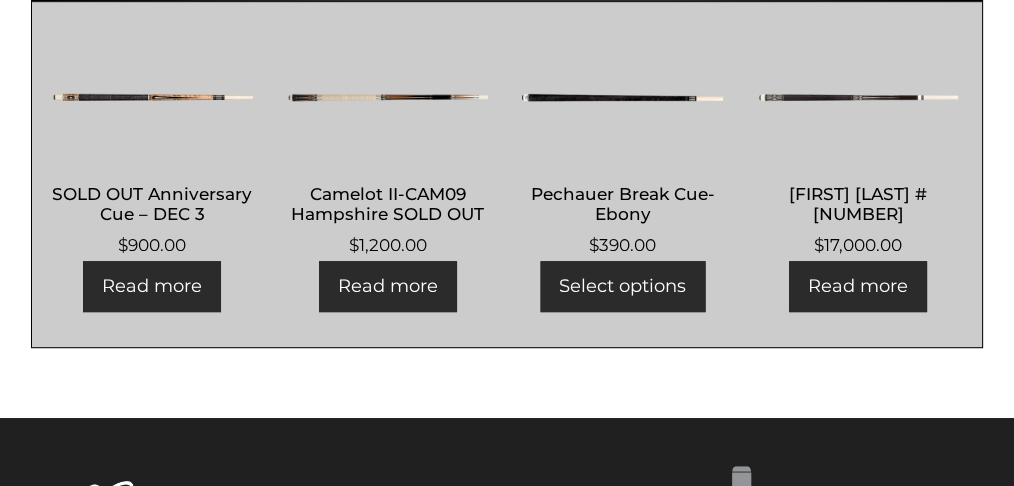 scroll, scrollTop: 1127, scrollLeft: 0, axis: vertical 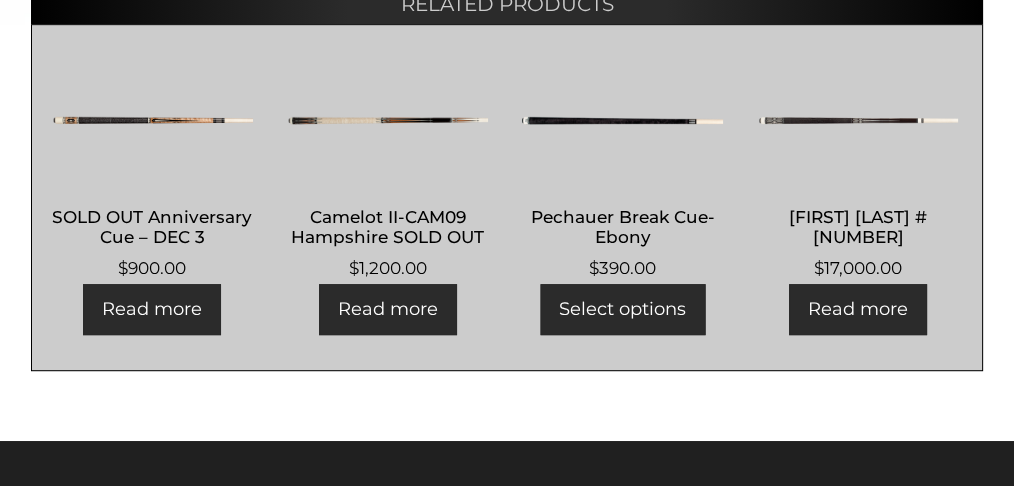 click at bounding box center [152, 120] 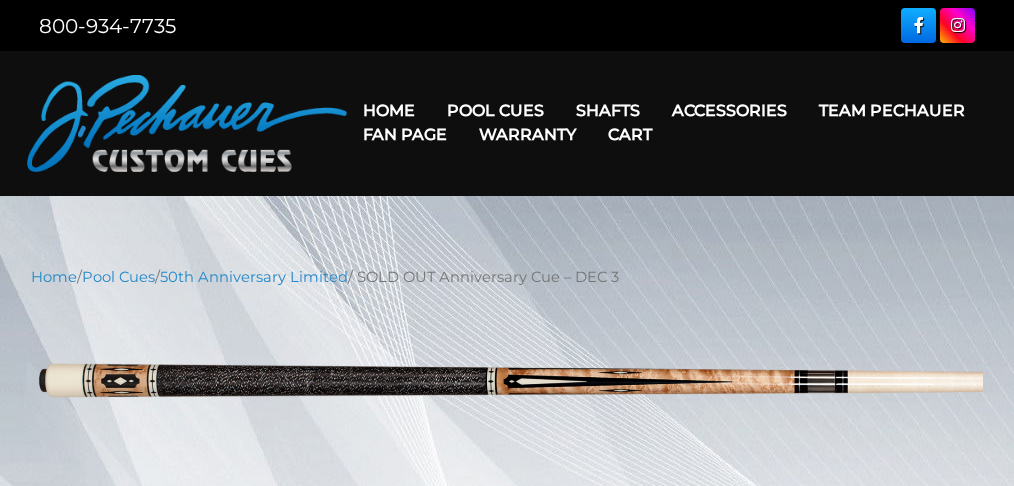 scroll, scrollTop: 0, scrollLeft: 0, axis: both 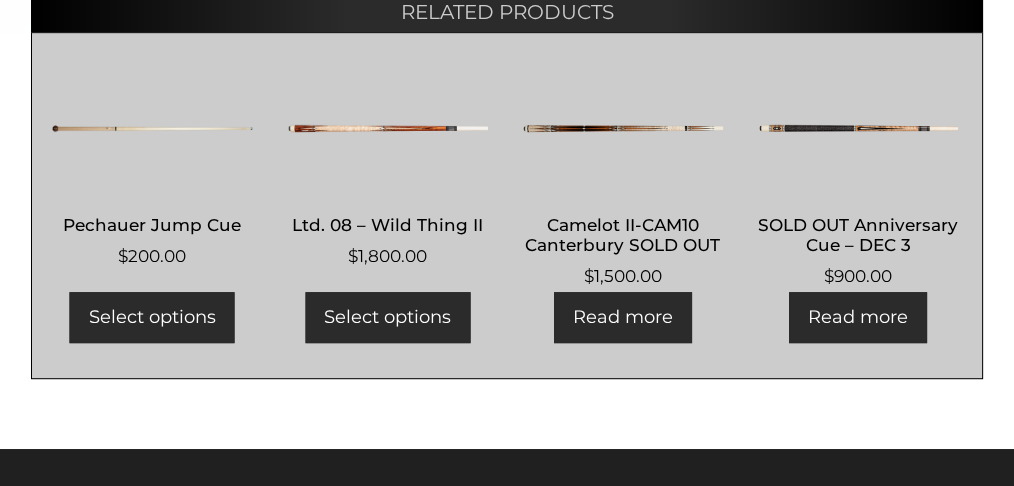 click at bounding box center [387, 128] 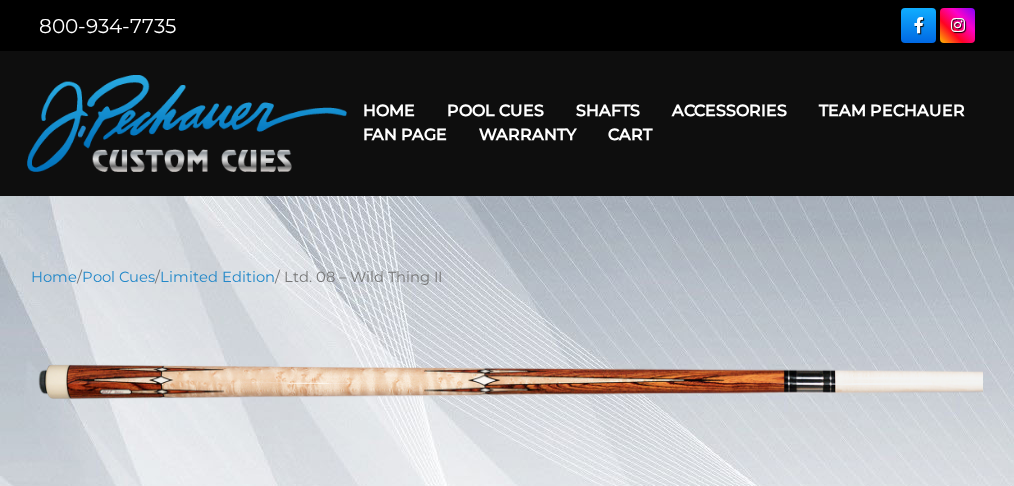 scroll, scrollTop: 0, scrollLeft: 0, axis: both 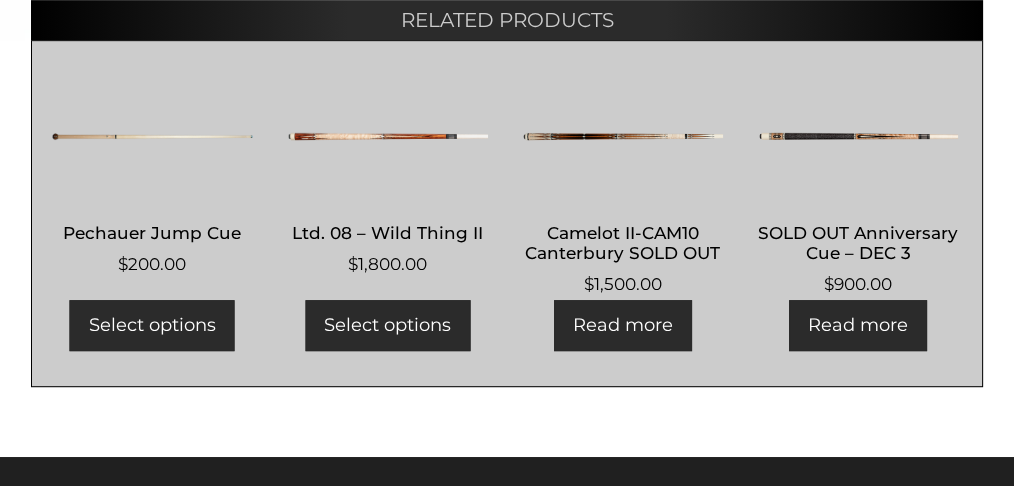 click at bounding box center [622, 136] 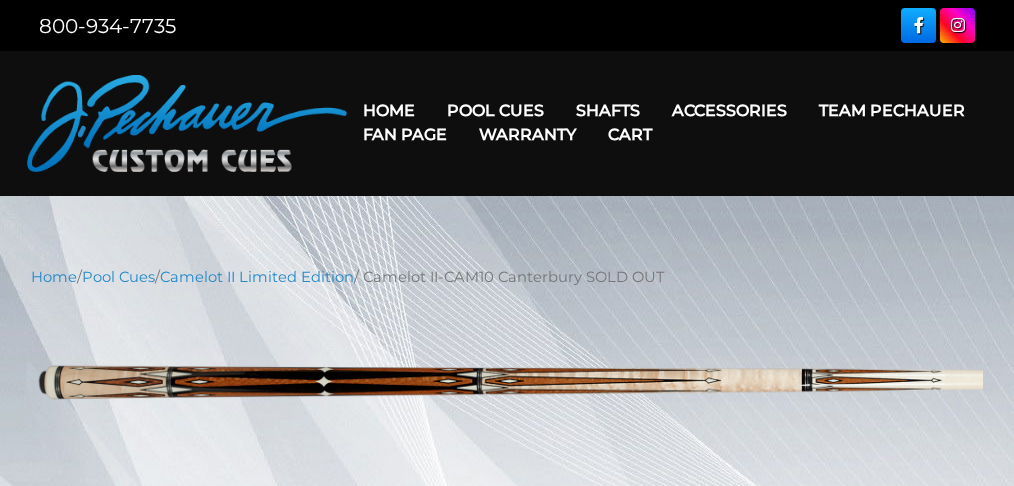 scroll, scrollTop: 0, scrollLeft: 0, axis: both 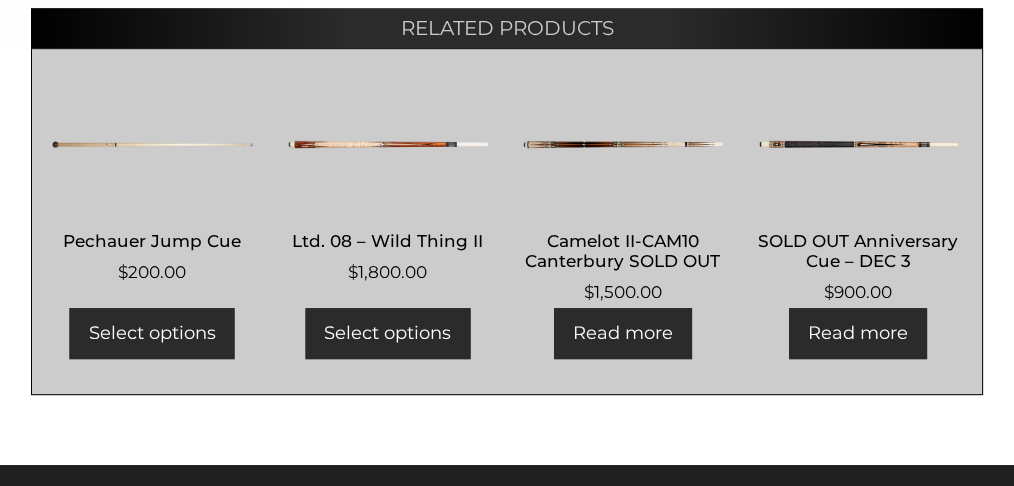 click at bounding box center (858, 144) 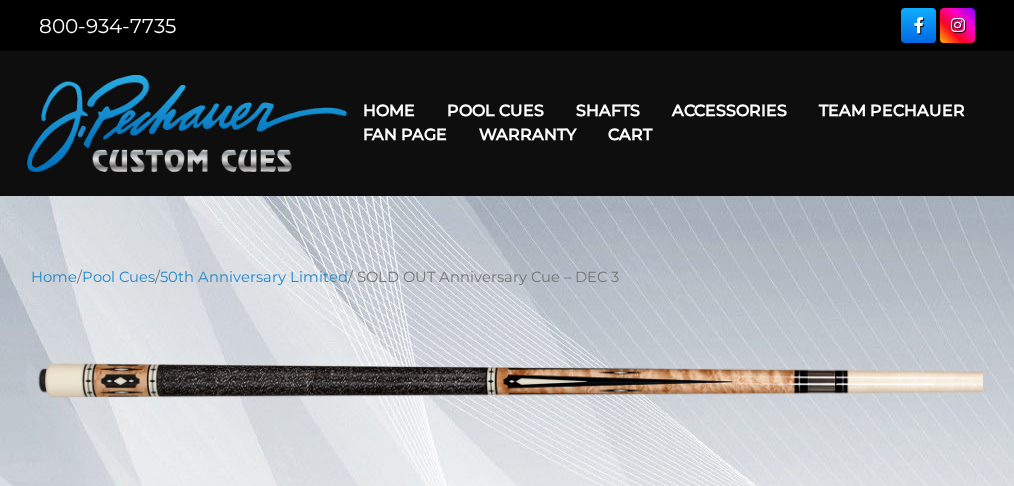 scroll, scrollTop: 0, scrollLeft: 0, axis: both 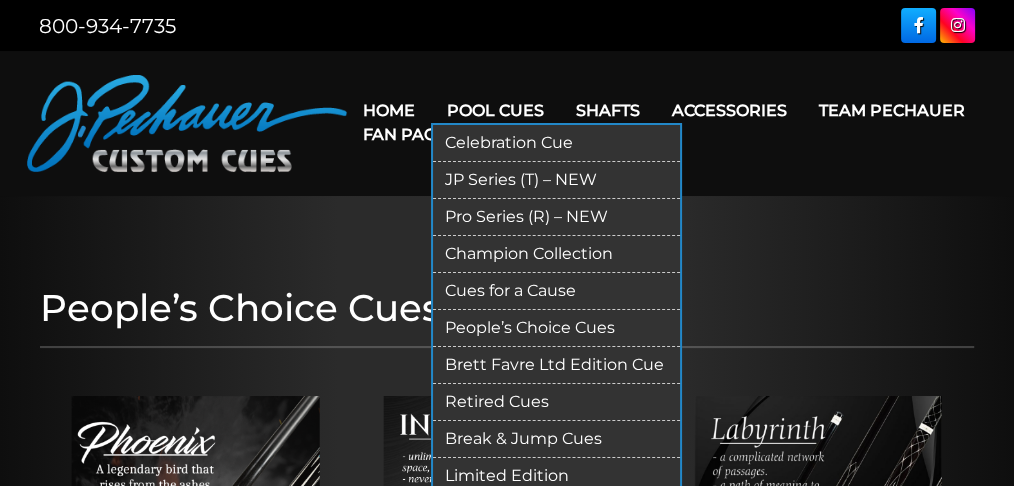 click on "Retired Cues" at bounding box center [556, 402] 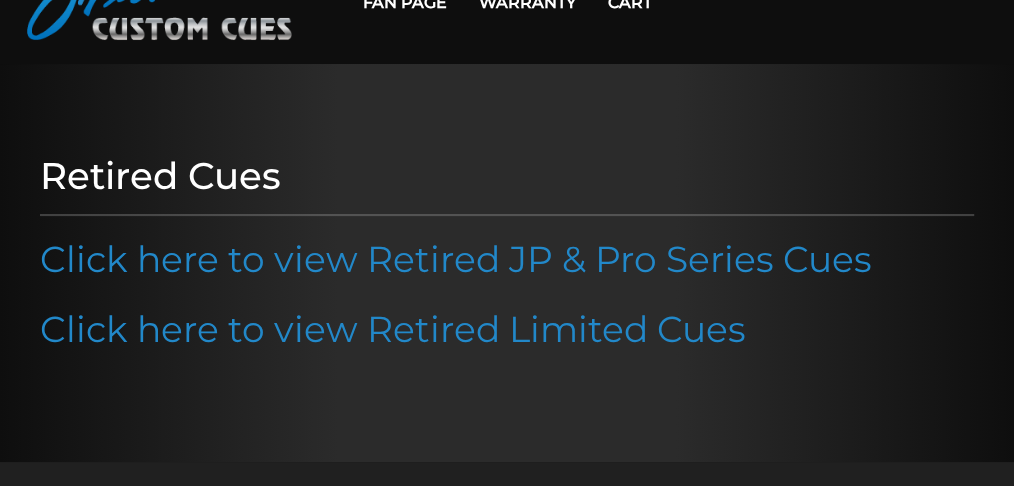 scroll, scrollTop: 133, scrollLeft: 0, axis: vertical 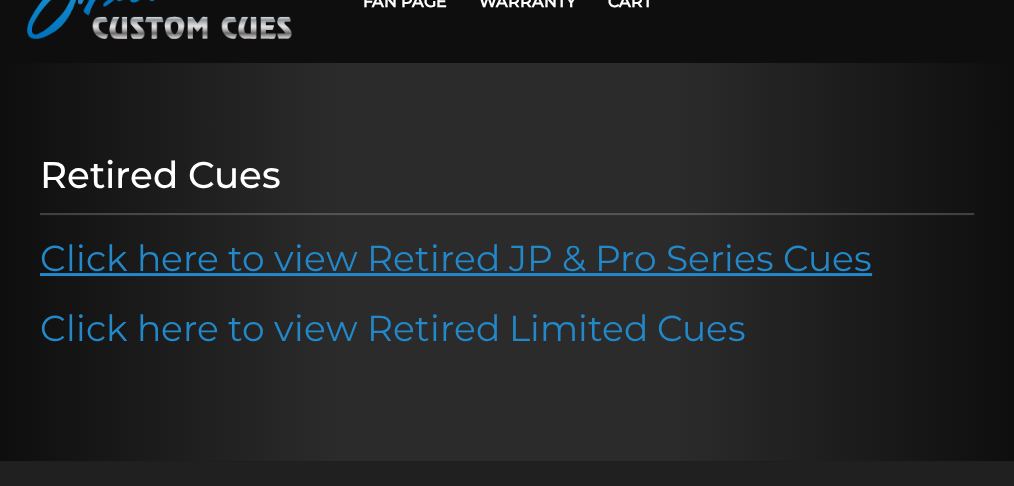 click on "Click here to view Retired JP & Pro Series Cues" at bounding box center [456, 258] 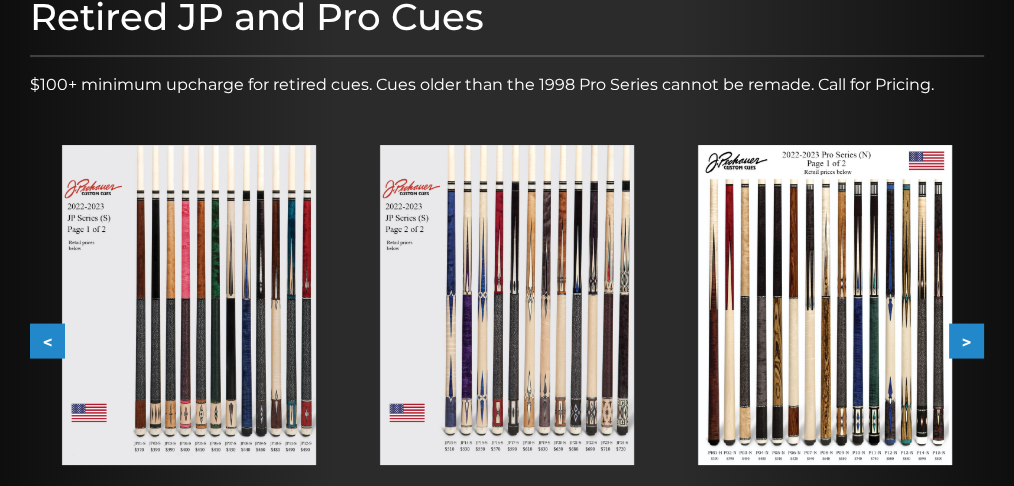 scroll, scrollTop: 333, scrollLeft: 0, axis: vertical 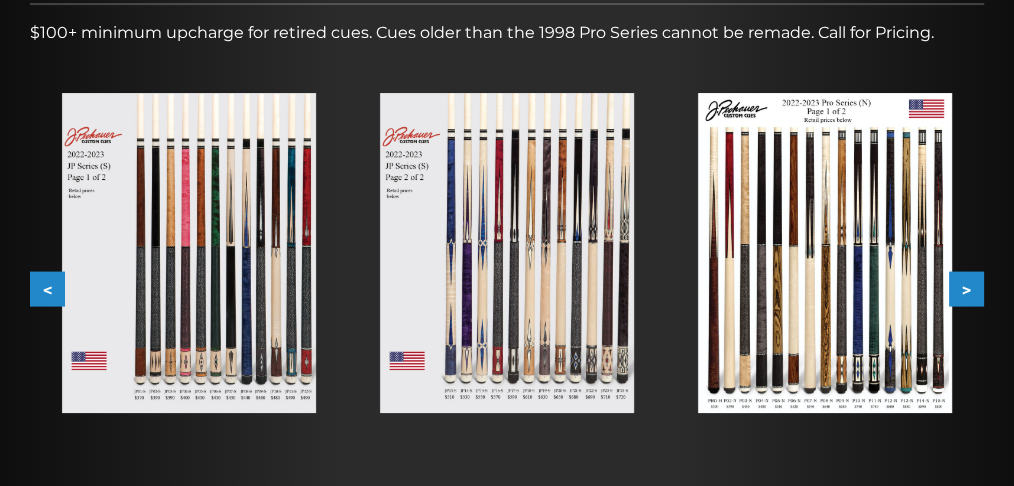 click at bounding box center [189, 253] 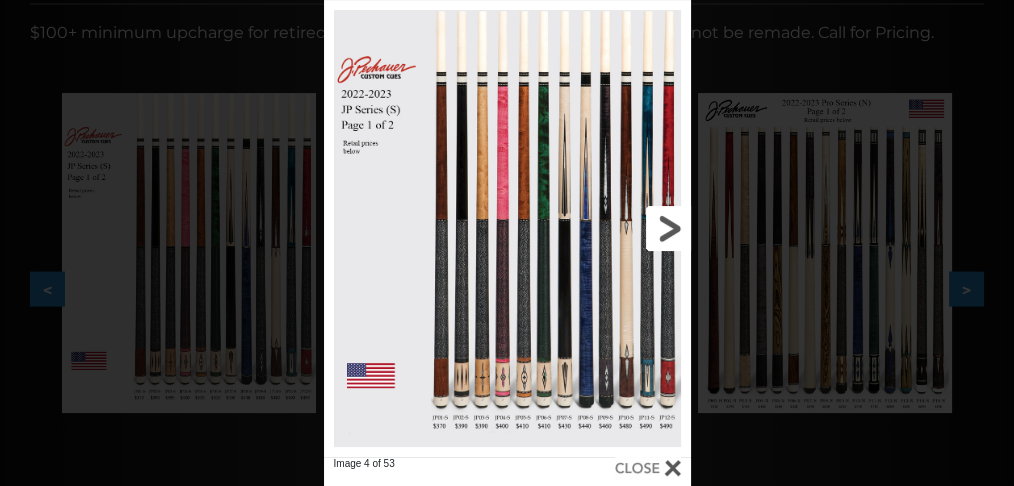 click at bounding box center (607, 228) 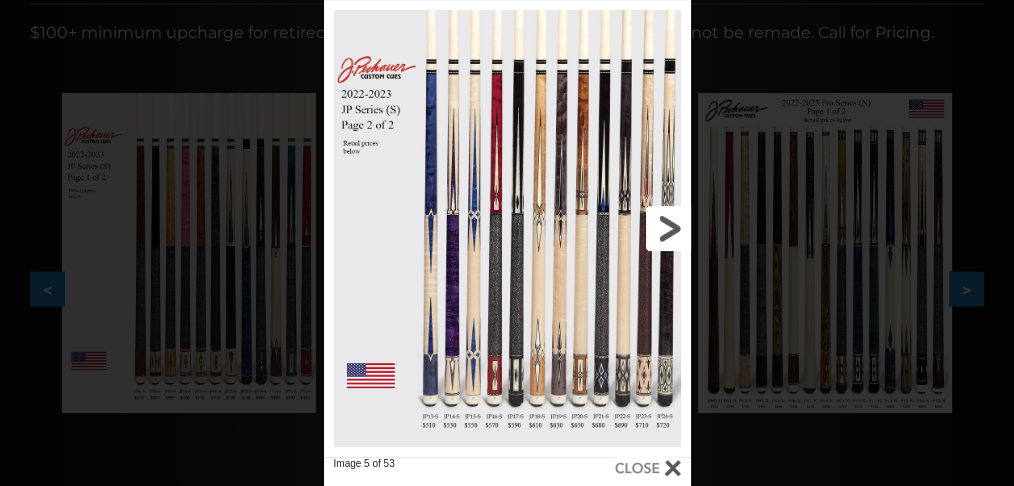 click at bounding box center [607, 228] 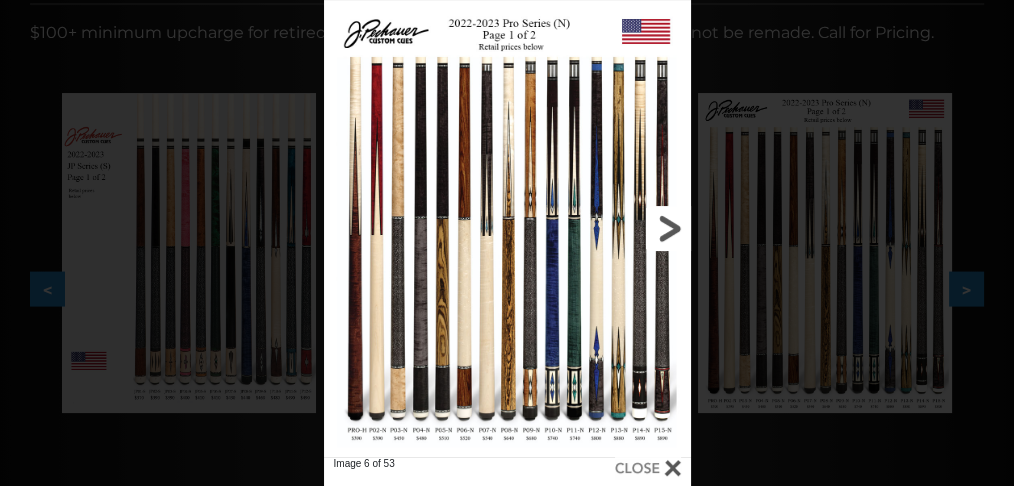 click at bounding box center [607, 228] 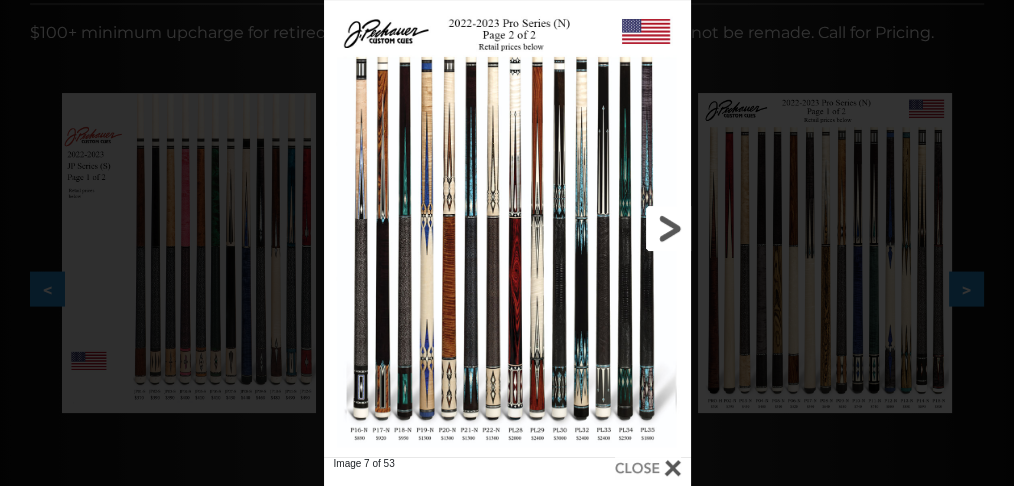 click at bounding box center (607, 228) 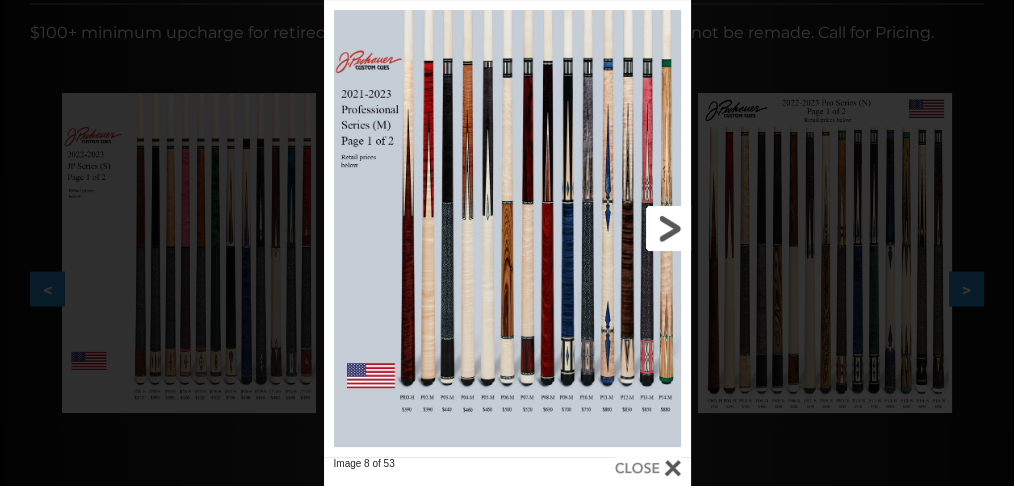 click at bounding box center [607, 228] 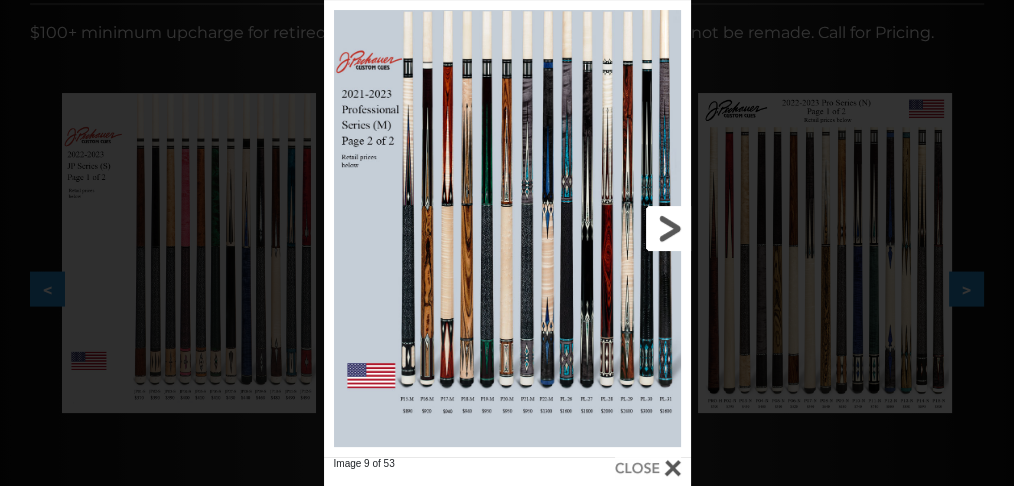 click at bounding box center (607, 228) 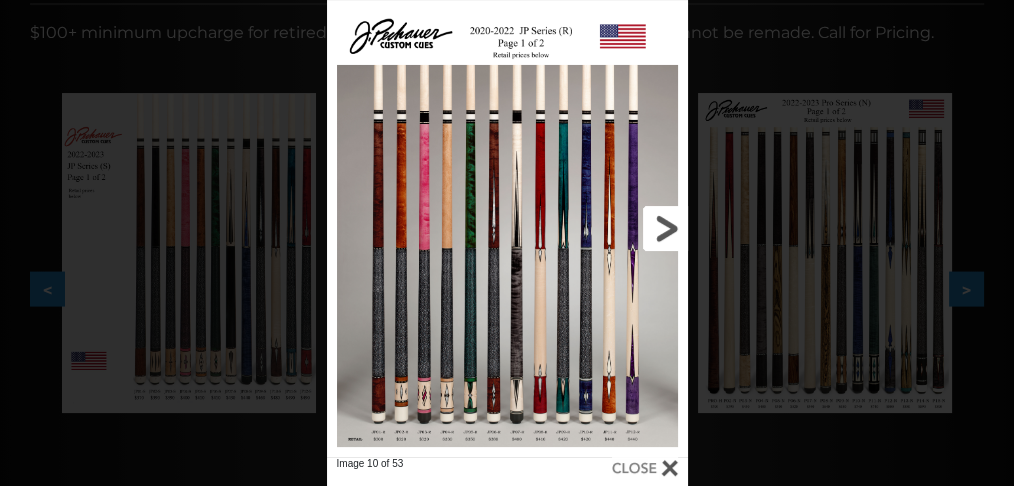 click at bounding box center [606, 228] 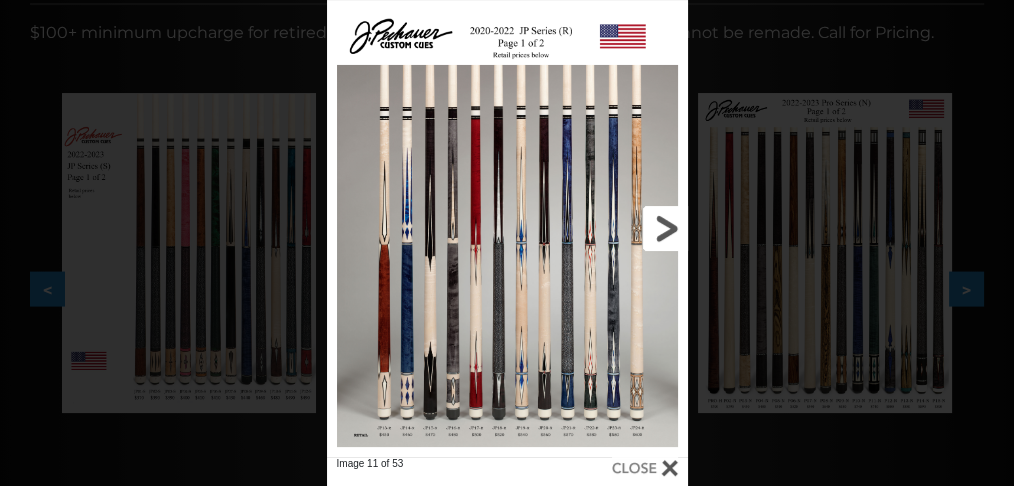 click at bounding box center (606, 228) 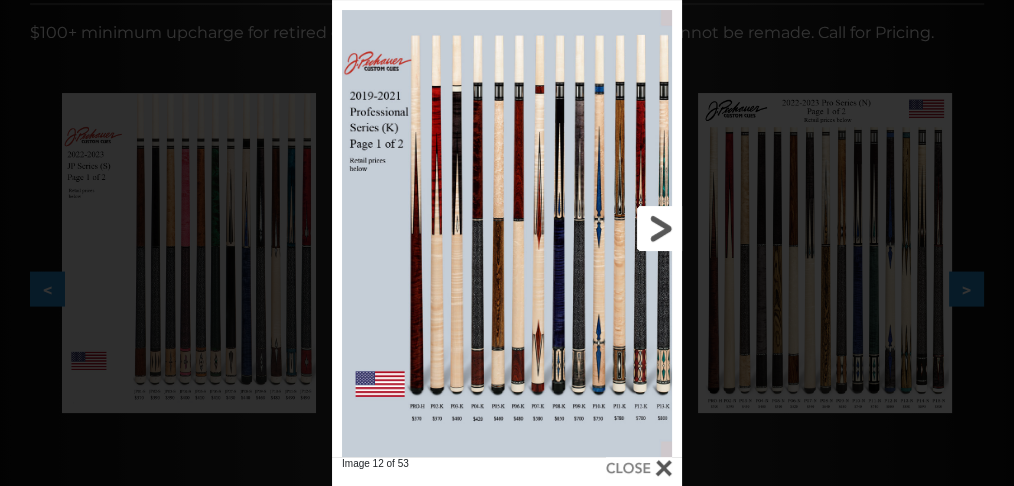 click at bounding box center (604, 228) 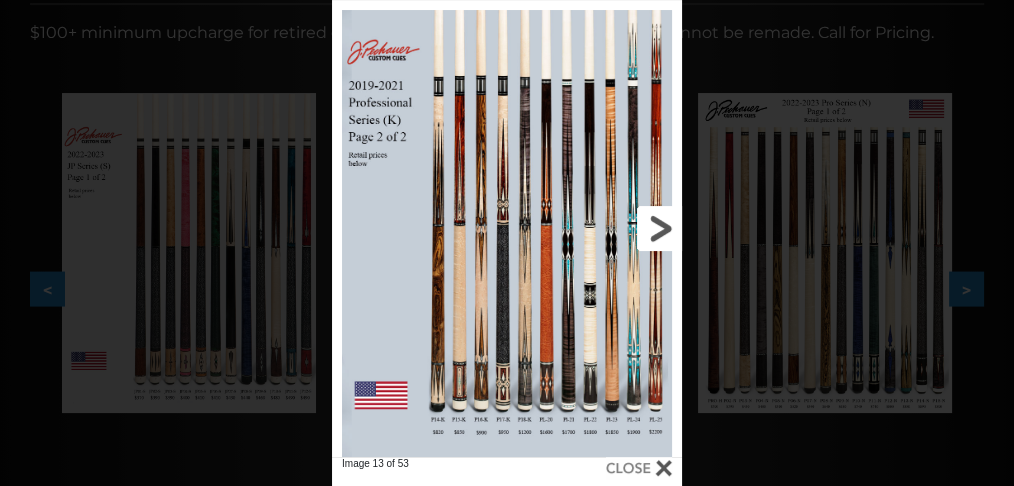 click at bounding box center (604, 228) 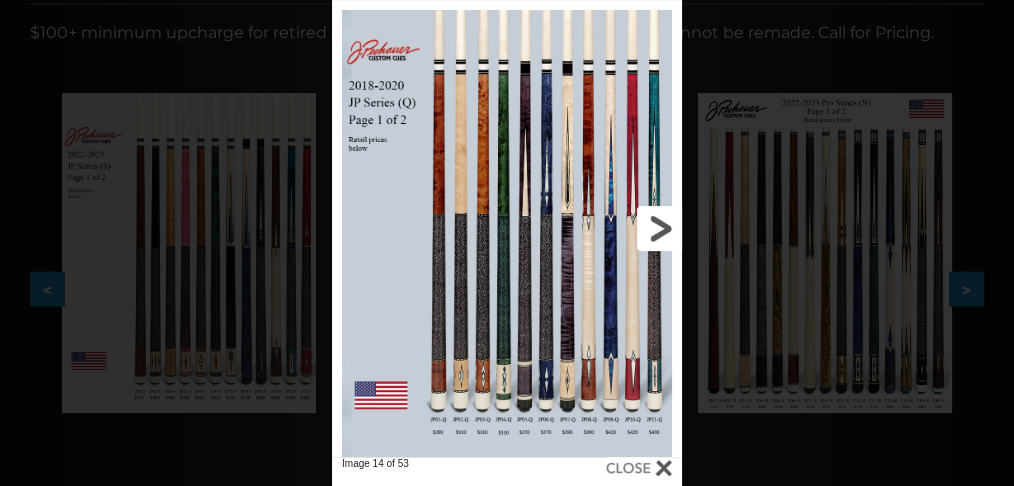 click at bounding box center (604, 228) 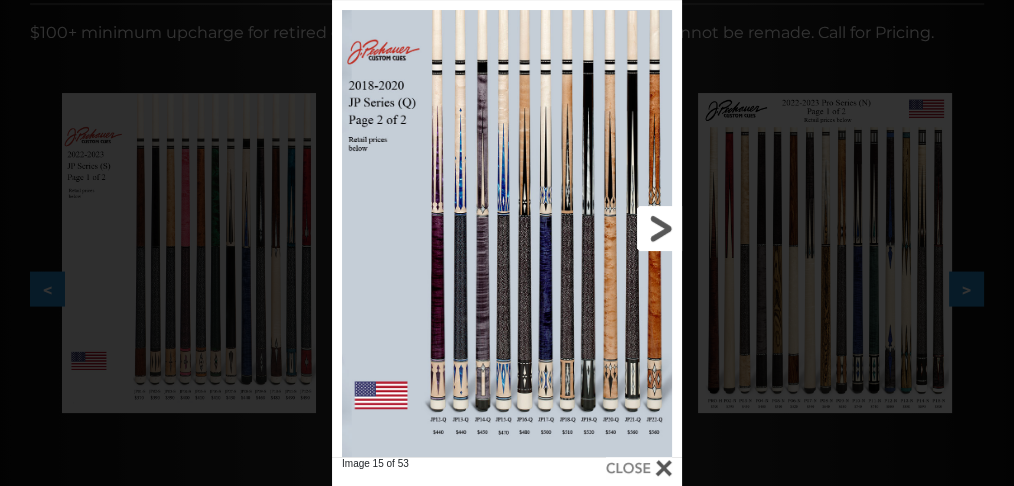 click at bounding box center (604, 228) 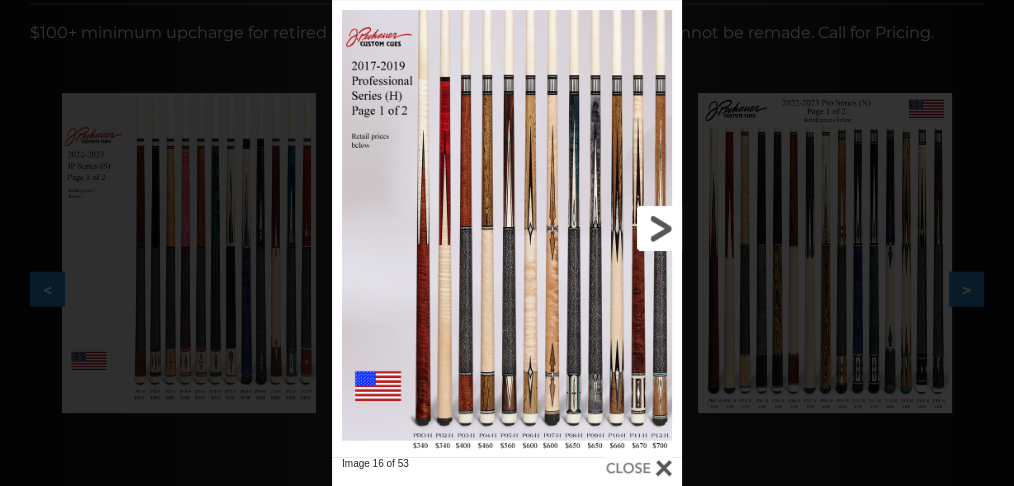 click at bounding box center (604, 228) 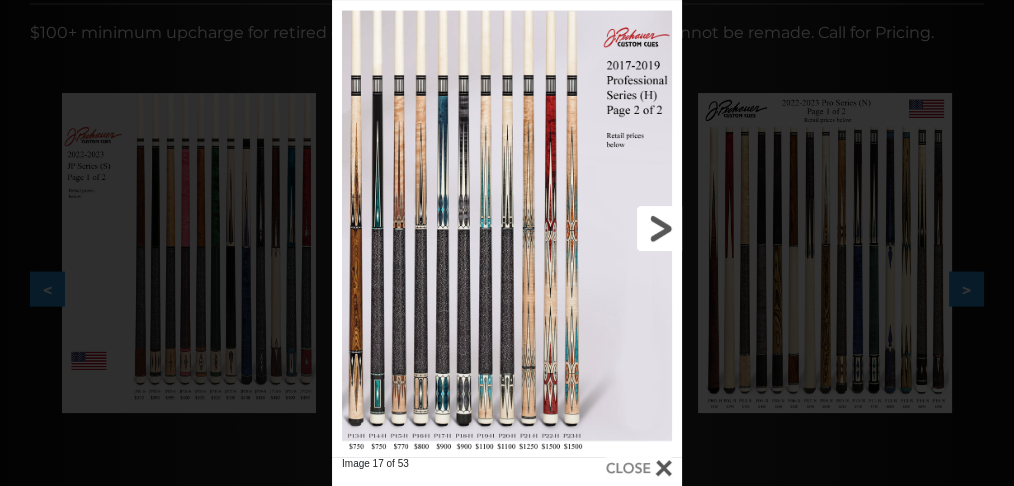 click at bounding box center [604, 228] 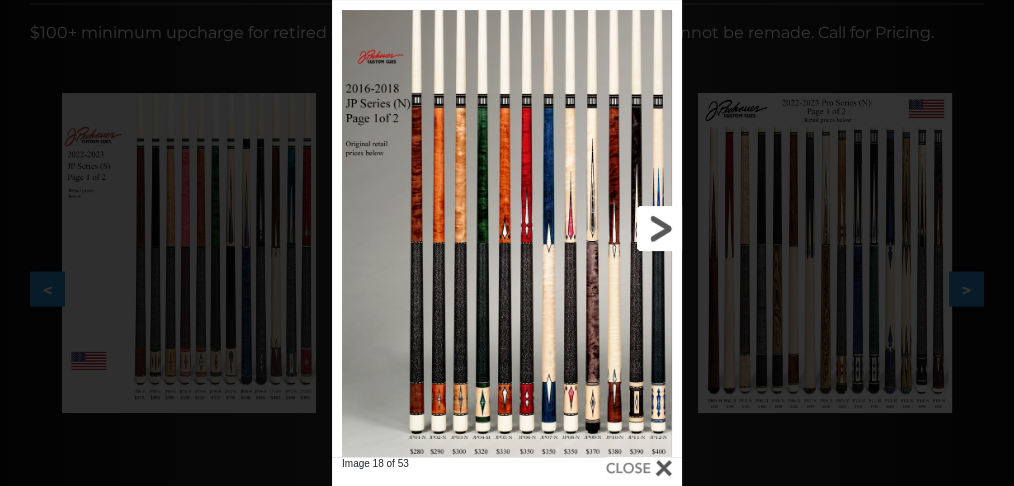 click at bounding box center (604, 228) 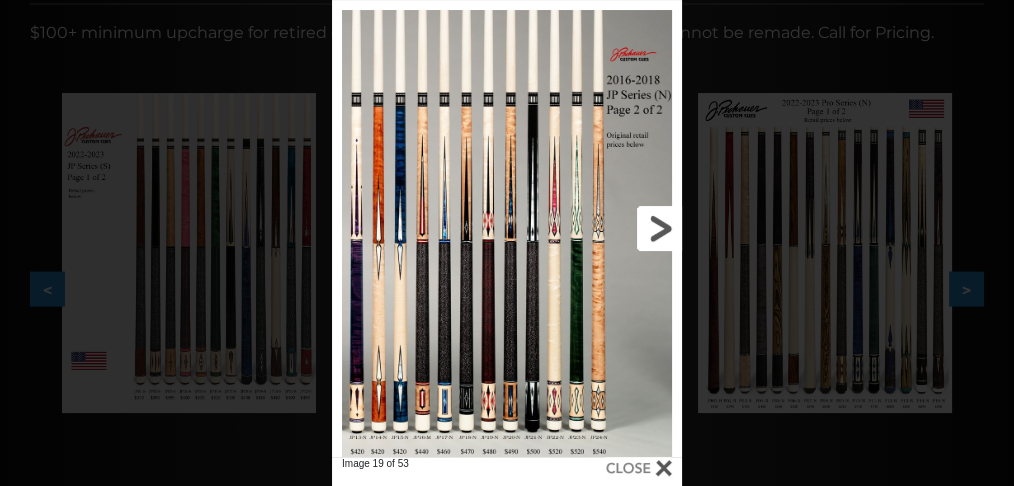 click at bounding box center (604, 228) 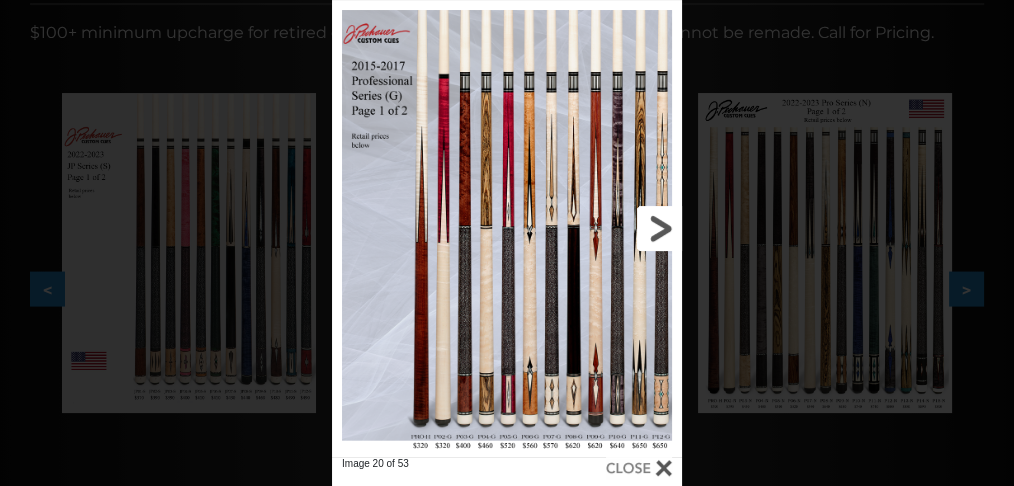 click at bounding box center [604, 228] 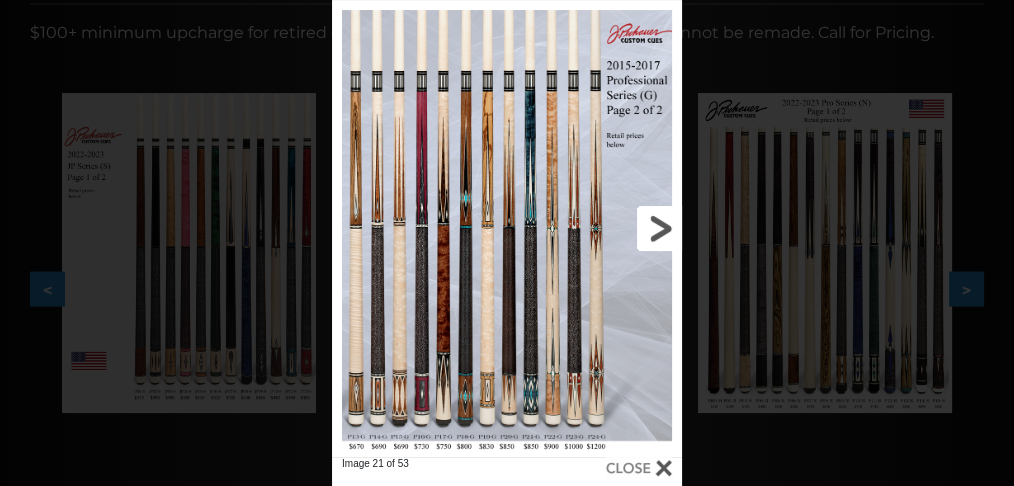 click at bounding box center (604, 228) 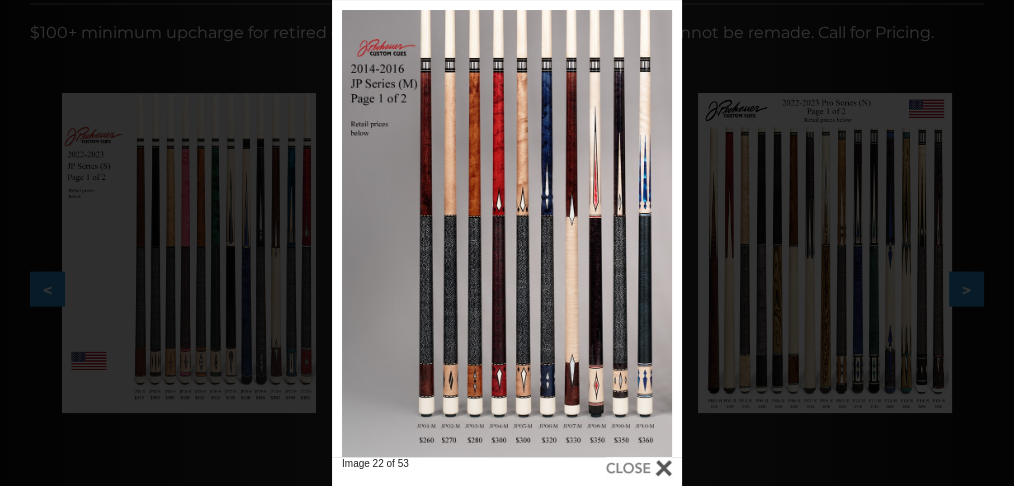 click at bounding box center [604, 228] 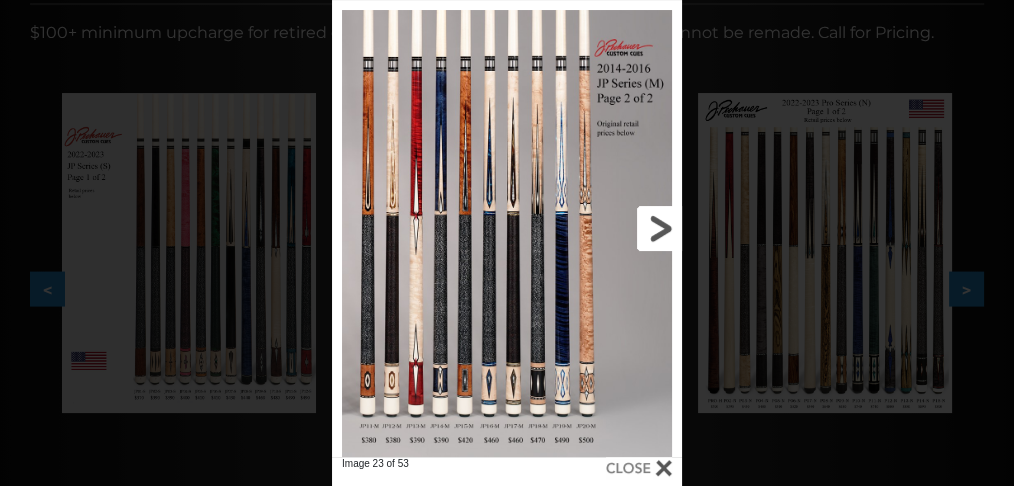 click at bounding box center (604, 228) 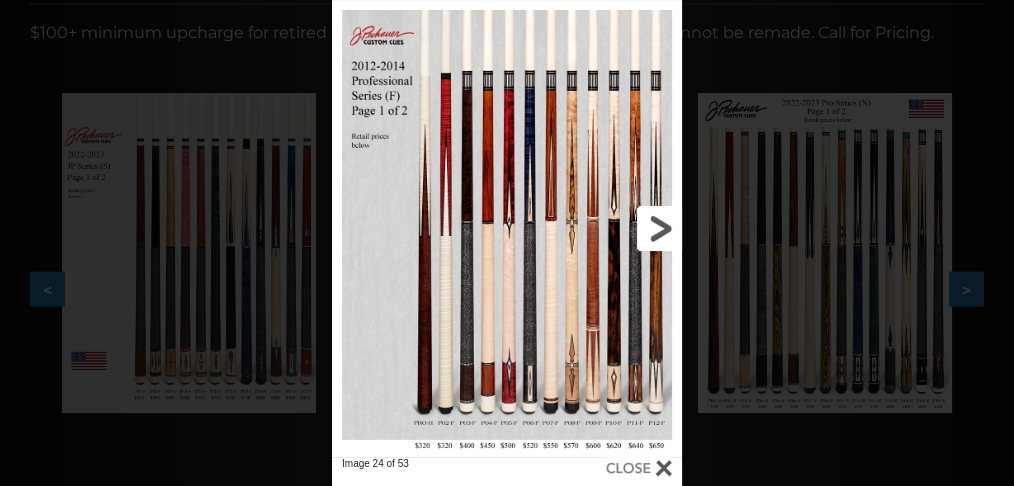click at bounding box center (604, 228) 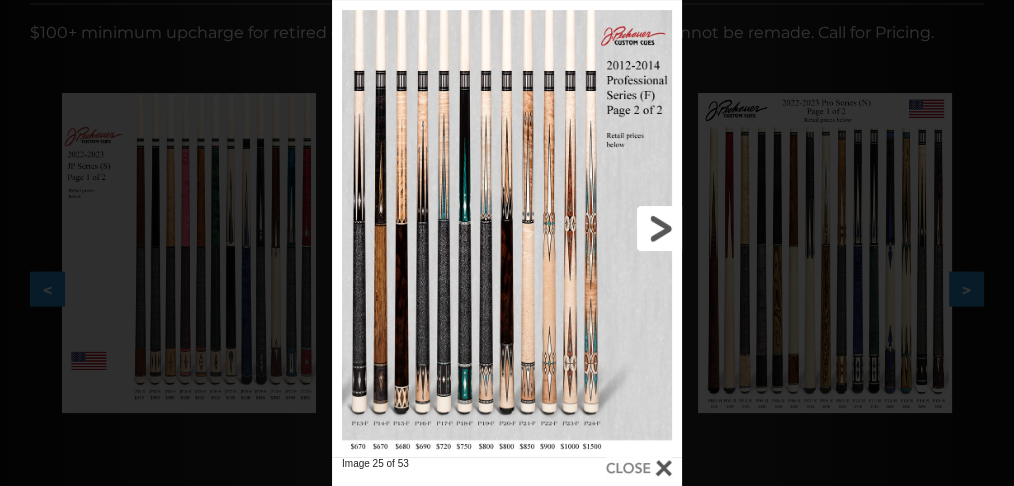 click at bounding box center [604, 228] 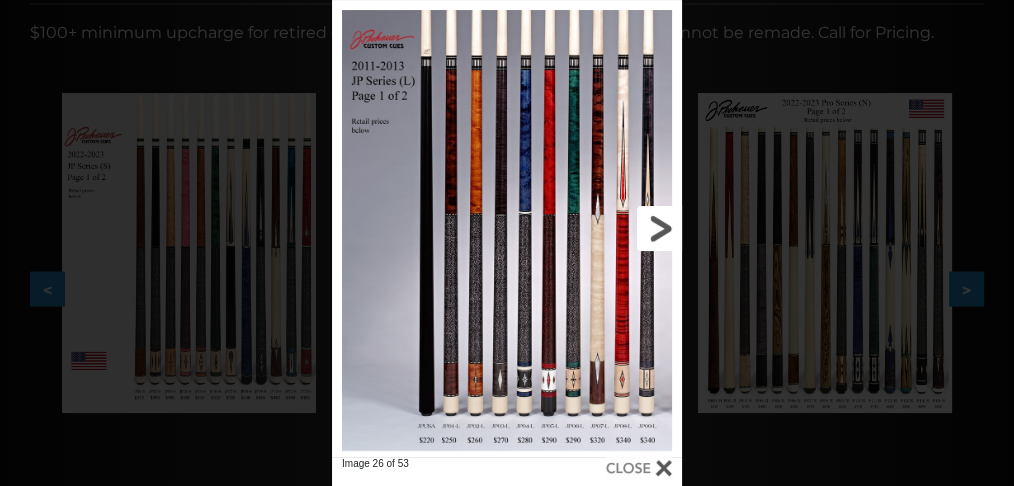 click at bounding box center (604, 228) 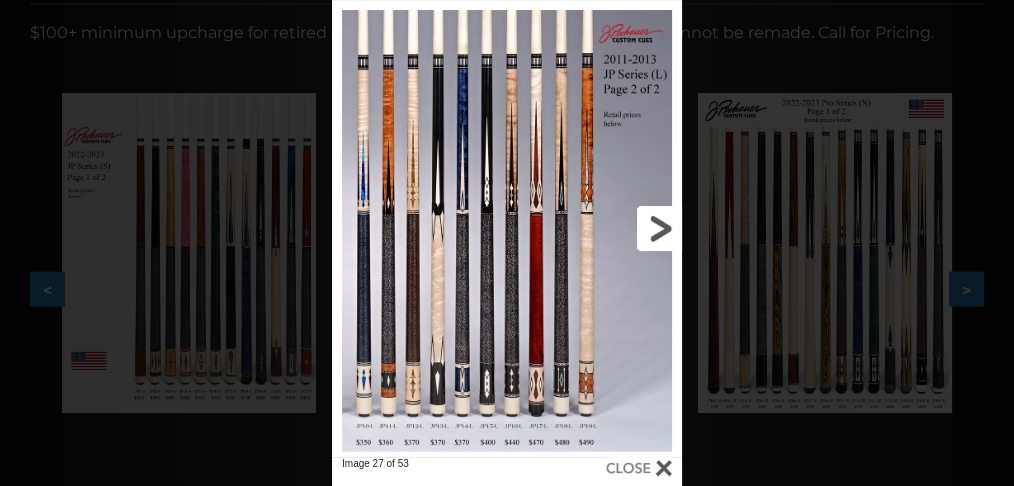 click at bounding box center [604, 228] 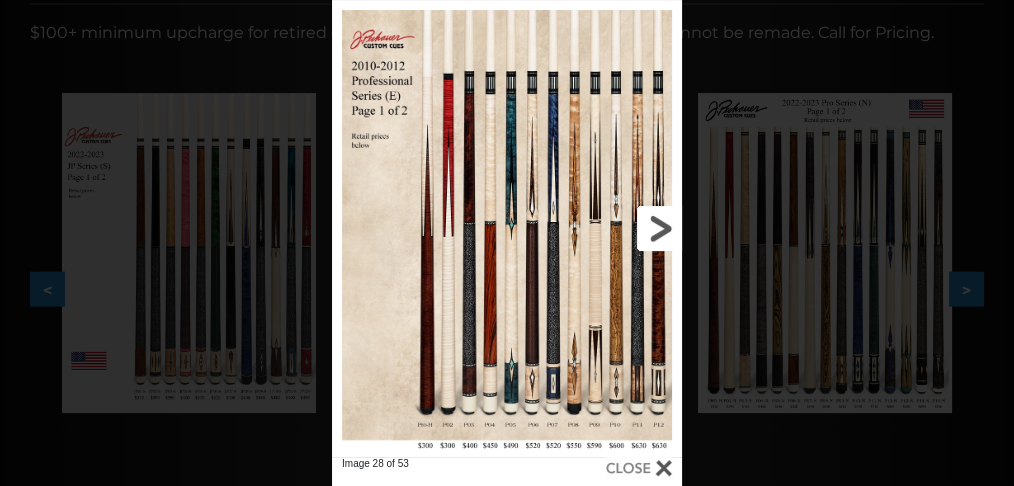 click at bounding box center [604, 228] 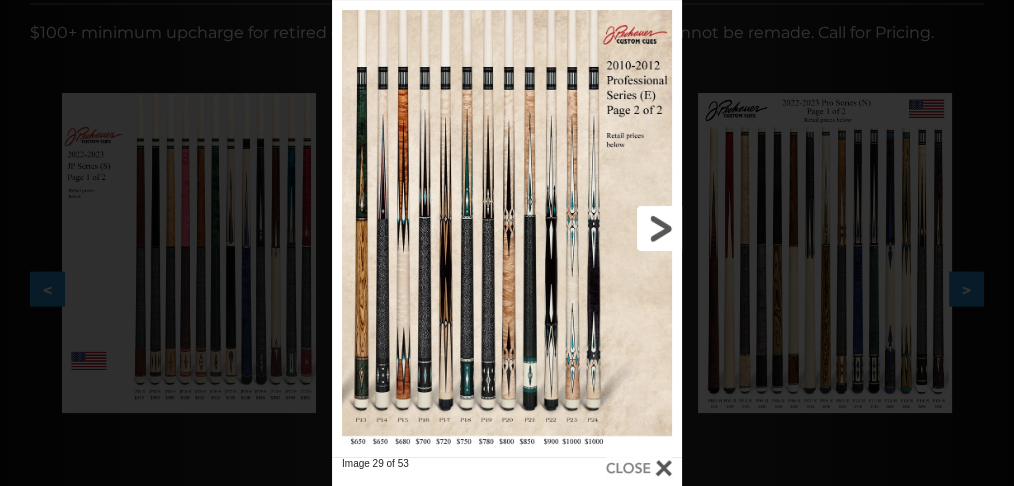 click at bounding box center [604, 228] 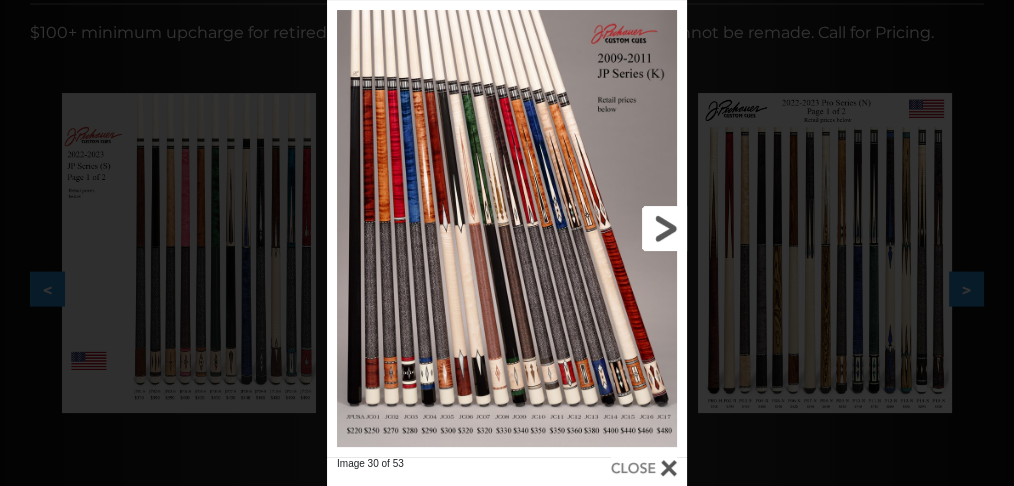 click at bounding box center [606, 228] 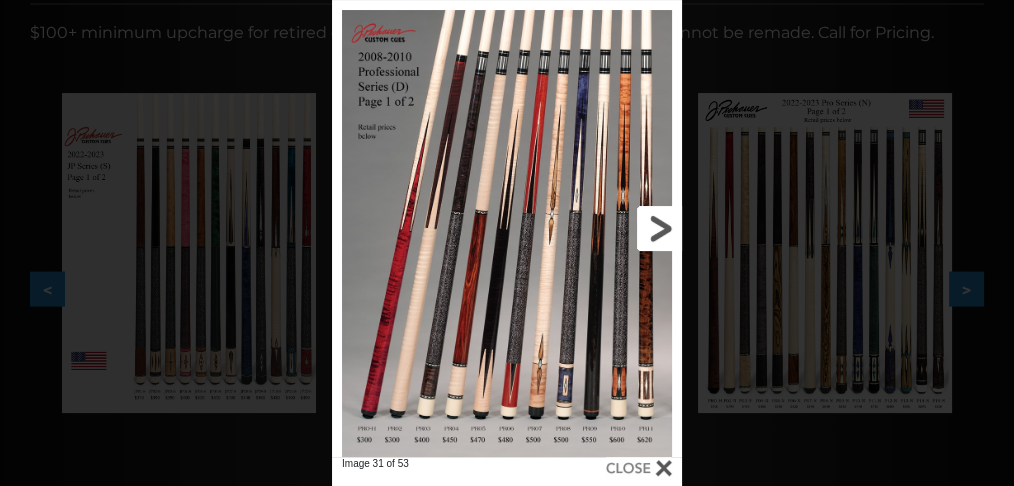 click at bounding box center (604, 228) 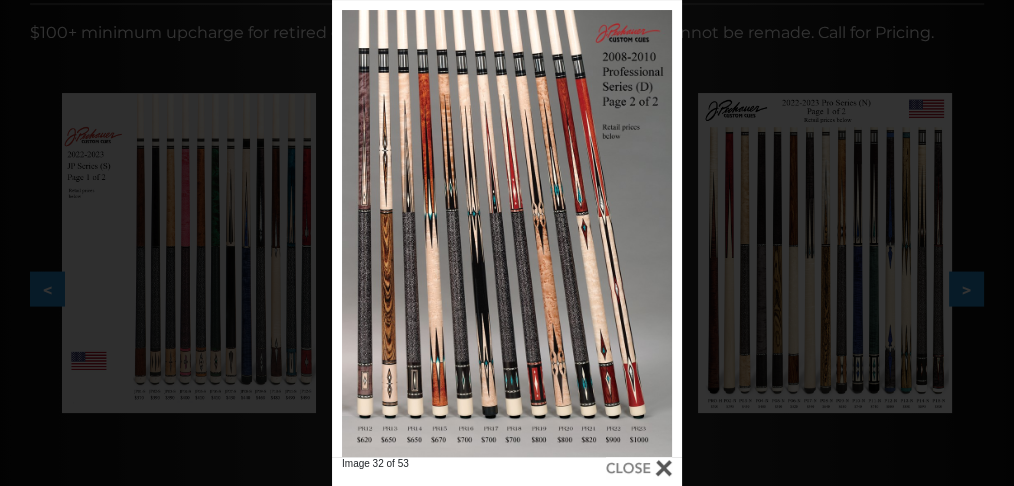 scroll, scrollTop: 336, scrollLeft: 0, axis: vertical 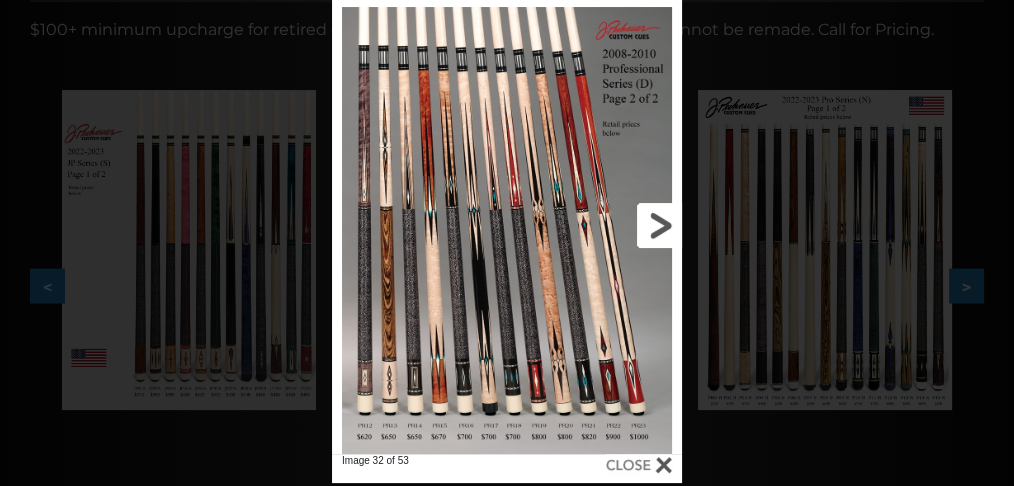 click at bounding box center (604, 225) 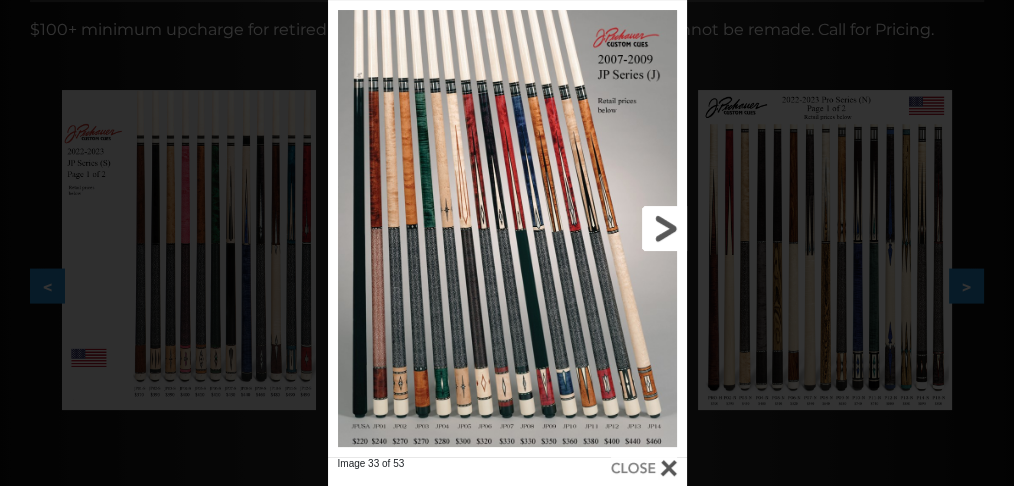 click at bounding box center [606, 228] 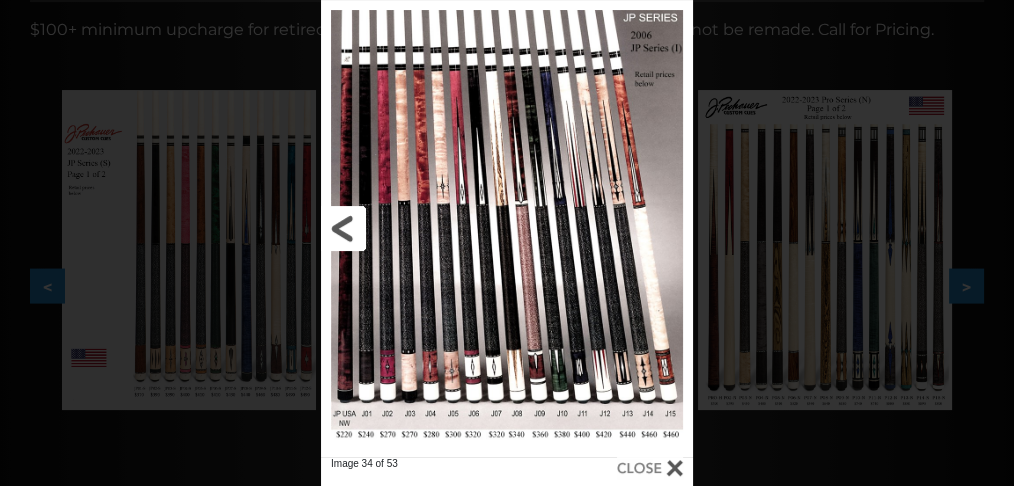 click at bounding box center (404, 228) 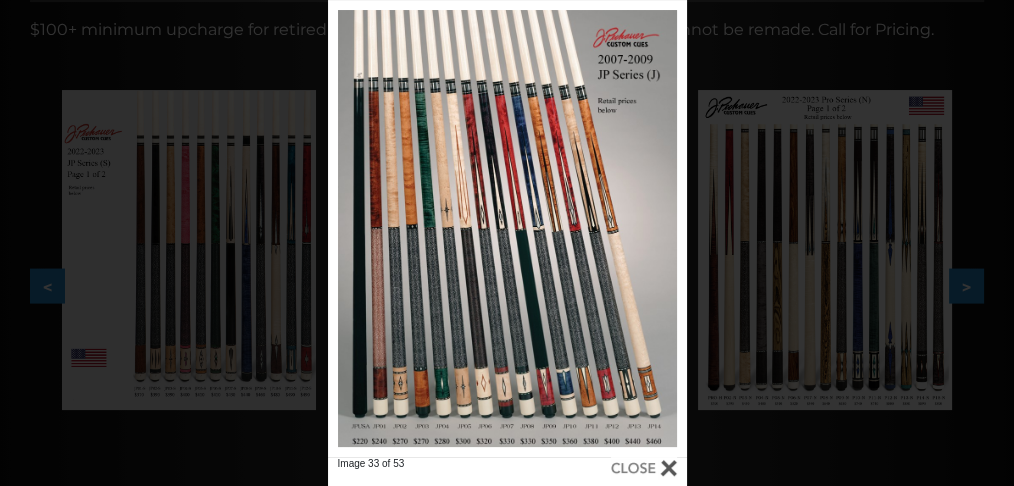 click on "Image 33 of 53" at bounding box center (507, 243) 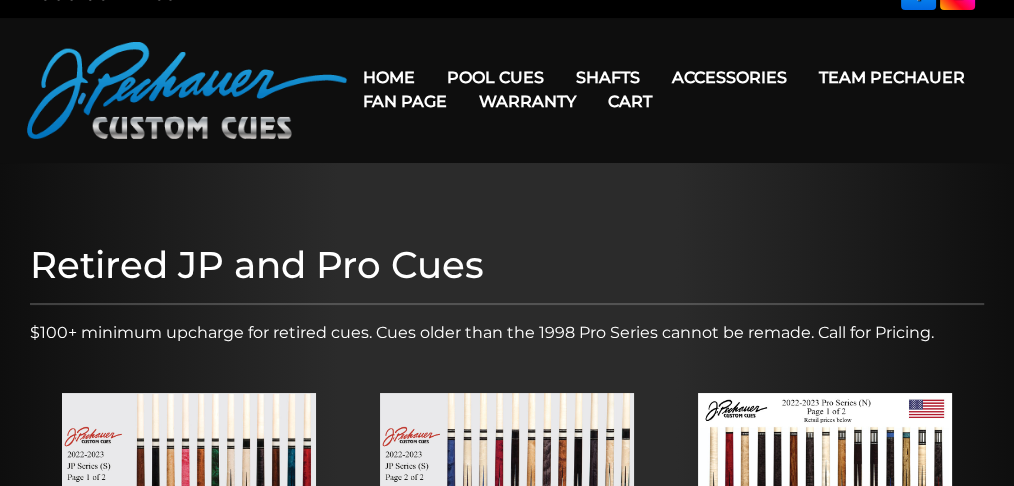 scroll, scrollTop: 2, scrollLeft: 0, axis: vertical 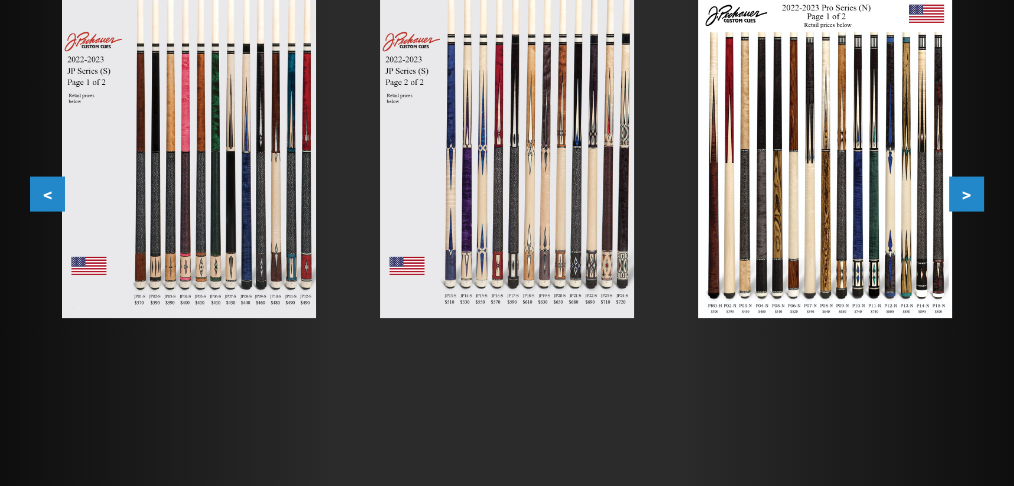 click on ">" at bounding box center [966, 194] 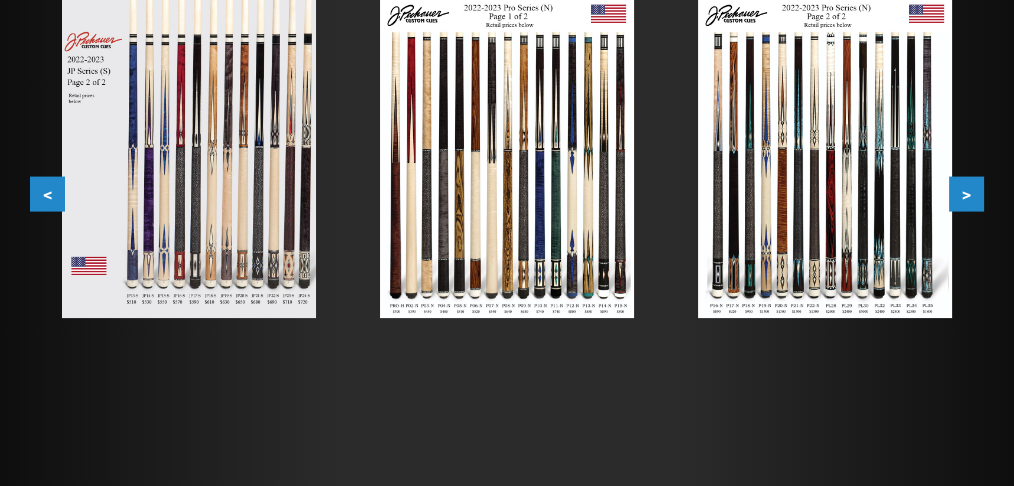 click on ">" at bounding box center (966, 194) 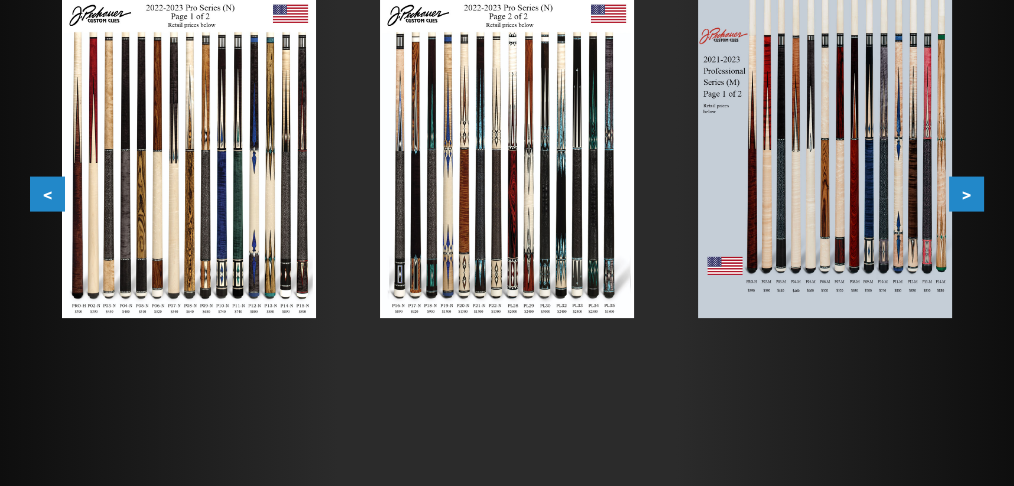 click on ">" at bounding box center (966, 194) 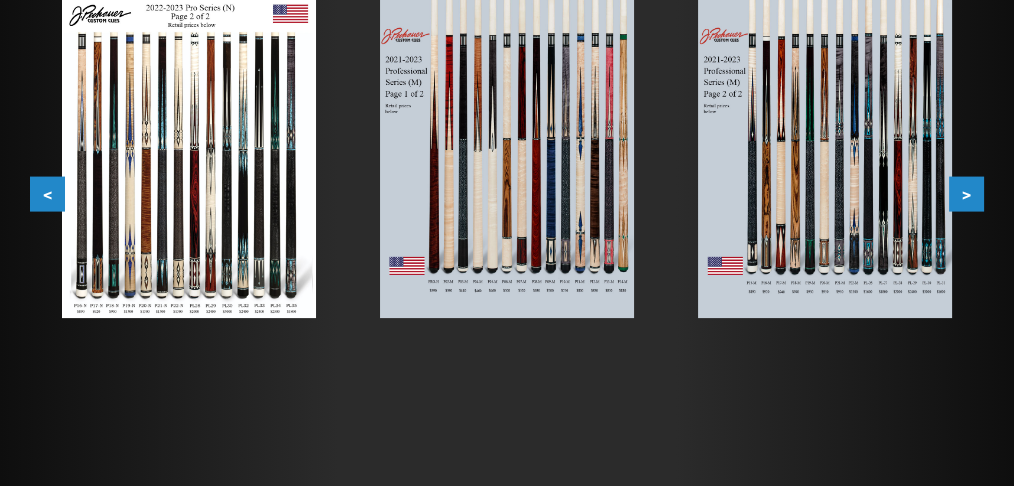 click on ">" at bounding box center (966, 194) 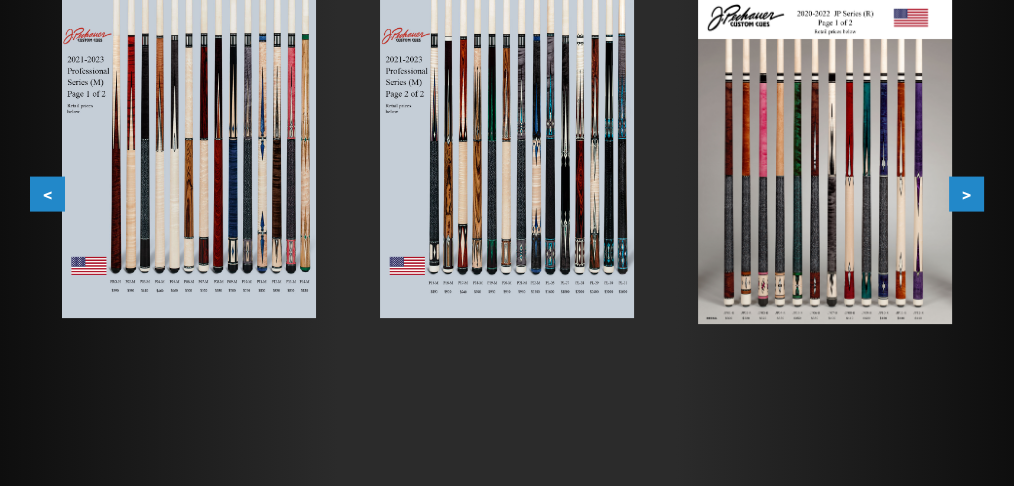 click on ">" at bounding box center (966, 194) 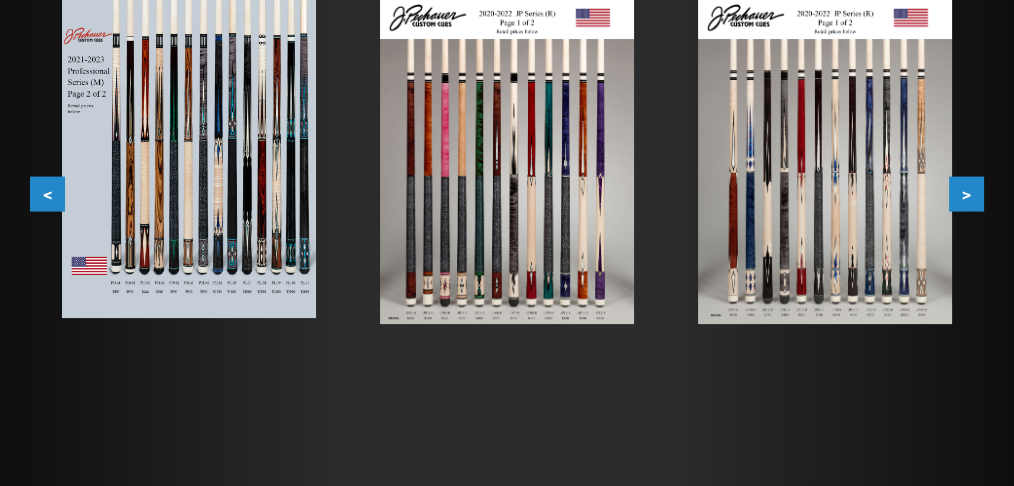 click on ">" at bounding box center [966, 194] 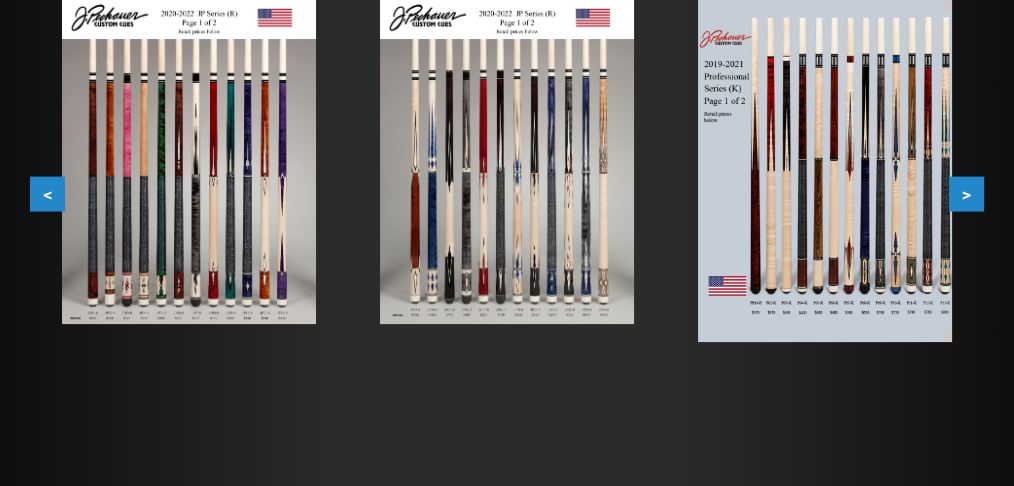 click on ">" at bounding box center [966, 194] 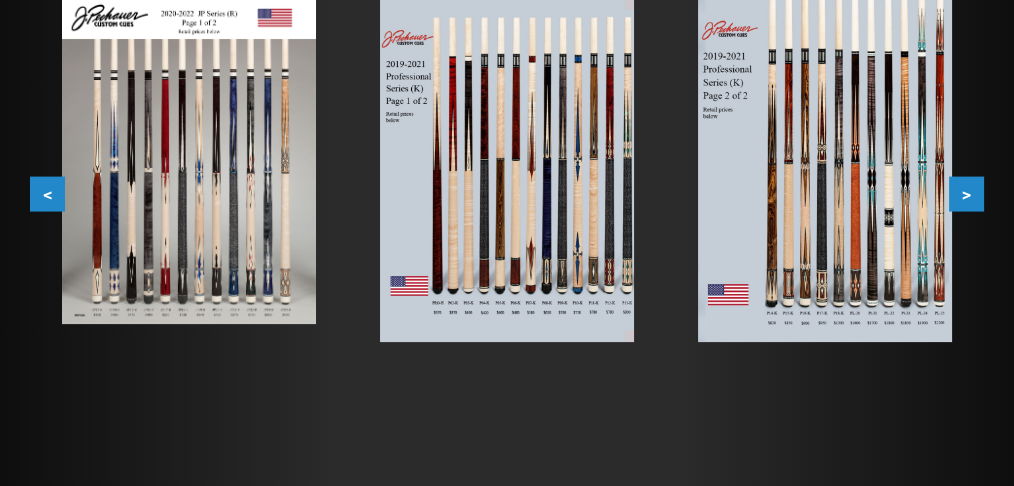 click on ">" at bounding box center (966, 194) 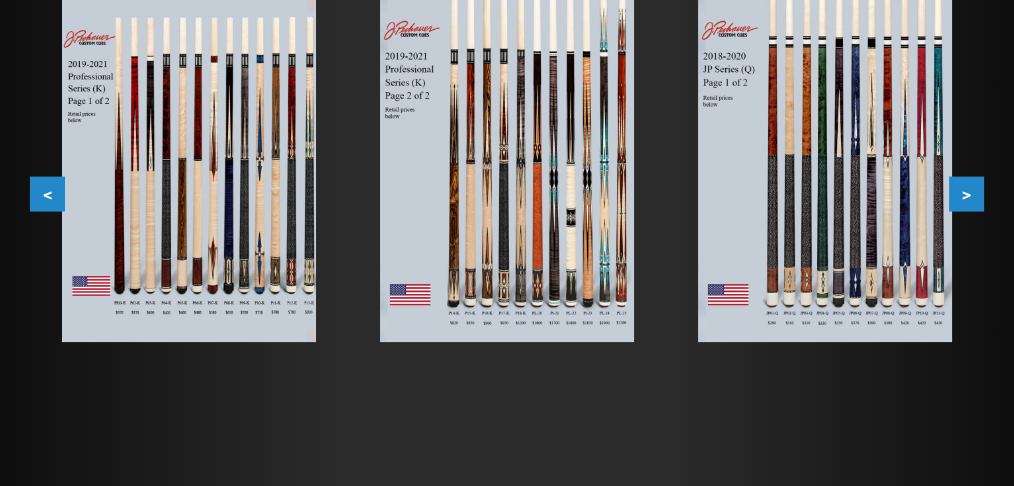 click on ">" at bounding box center (966, 194) 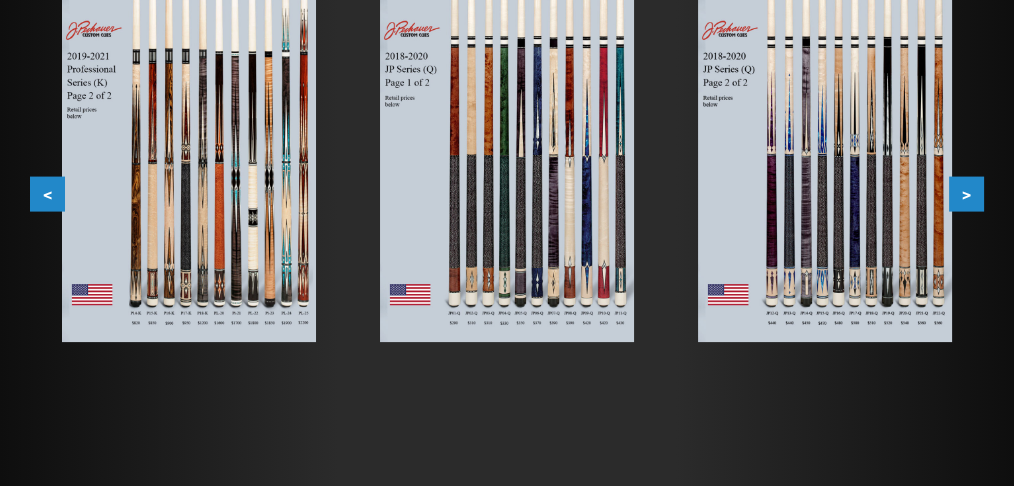 click on ">" at bounding box center [966, 194] 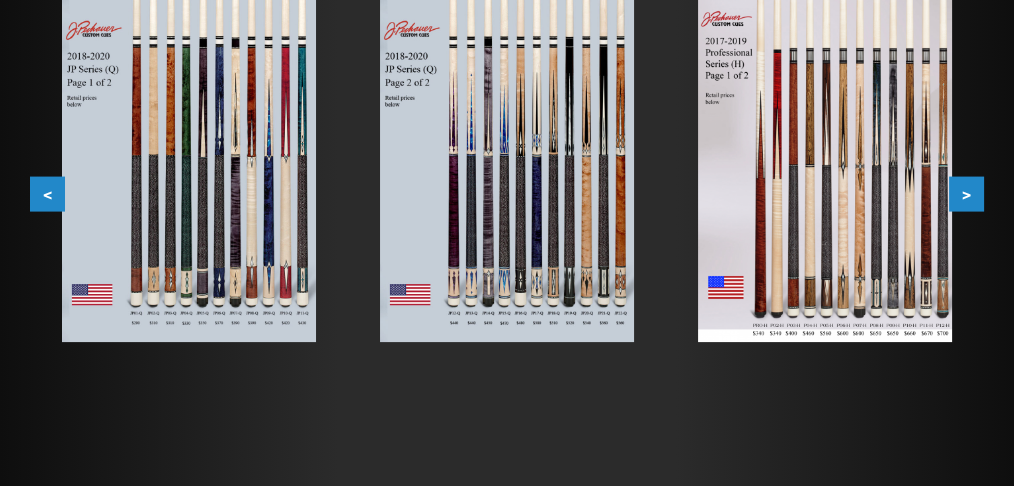 click on ">" at bounding box center (966, 194) 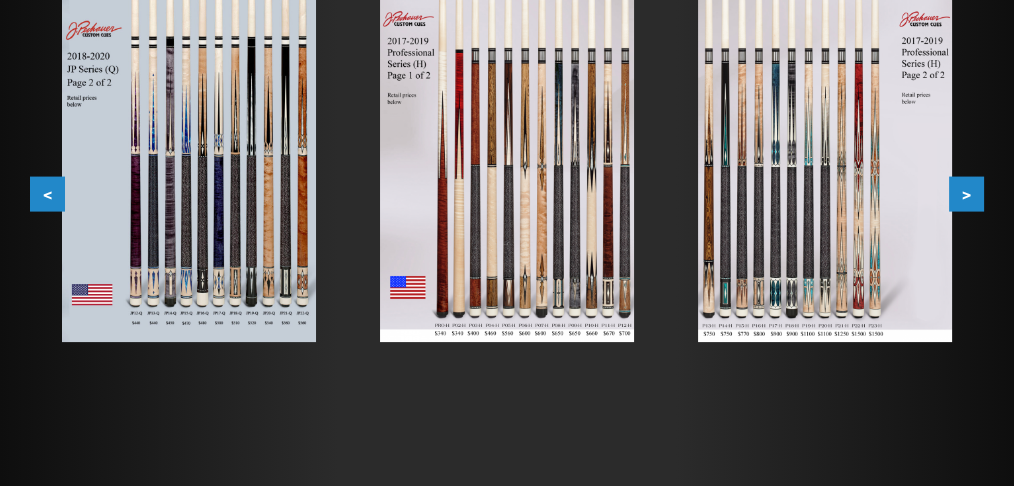 click on ">" at bounding box center (966, 194) 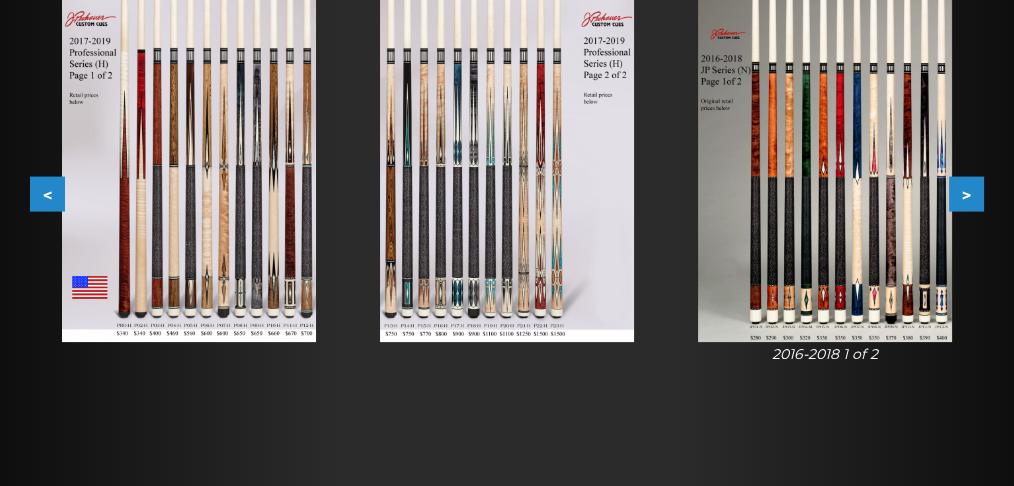 click on ">" at bounding box center (966, 194) 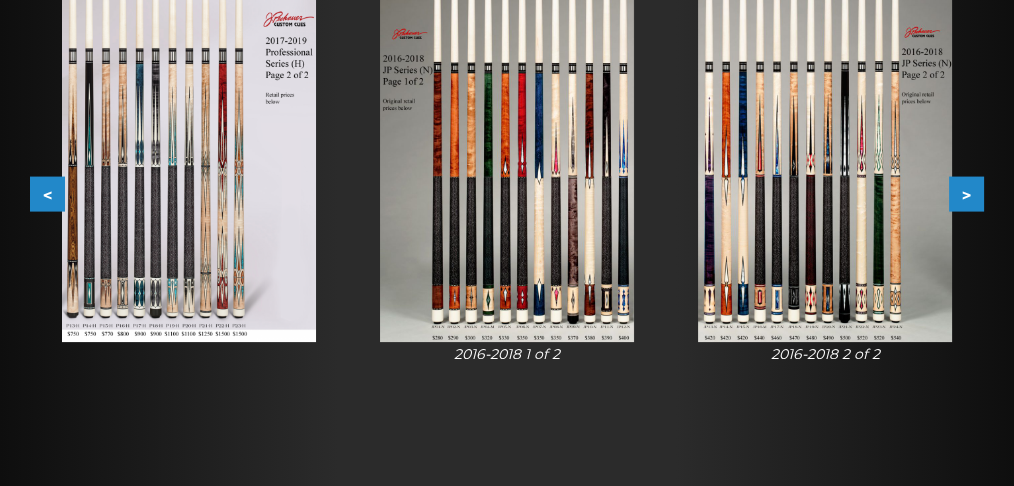 click on ">" at bounding box center [966, 194] 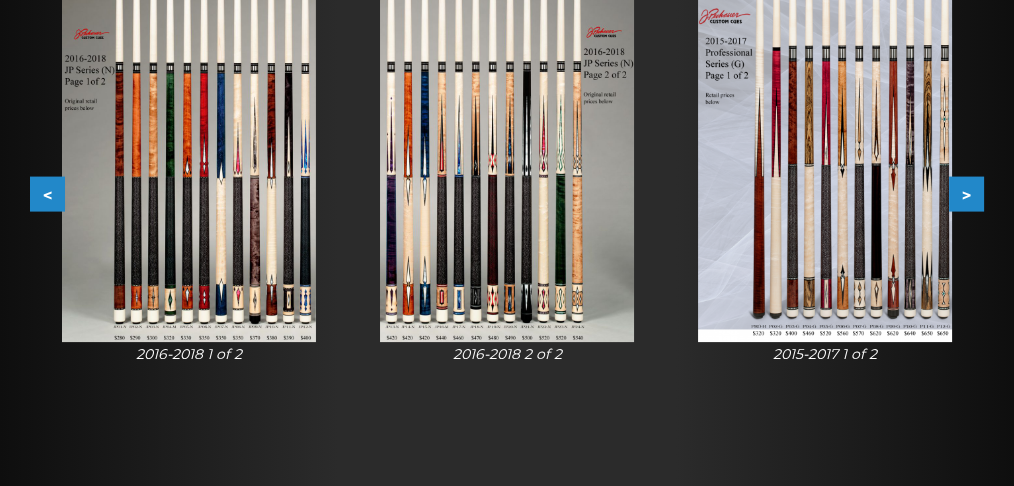 click on ">" at bounding box center [966, 194] 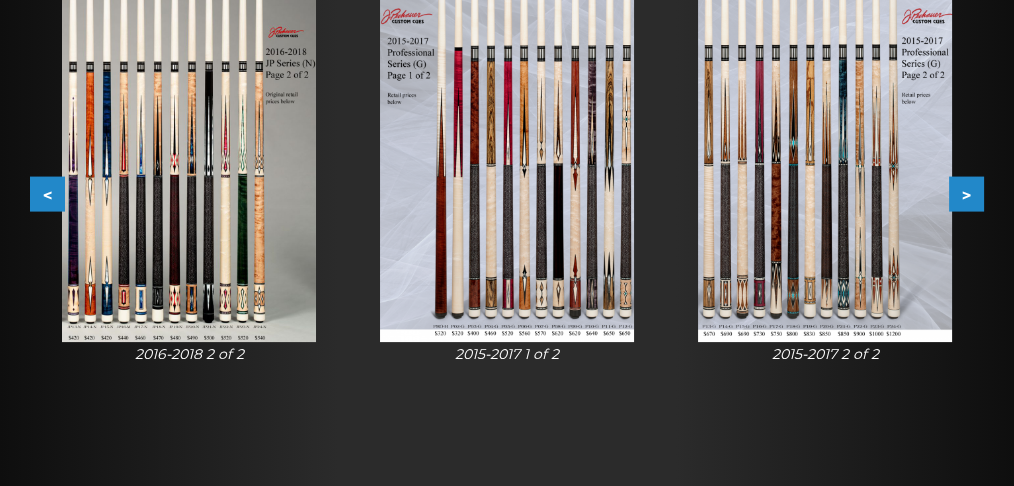 click on ">" at bounding box center [966, 194] 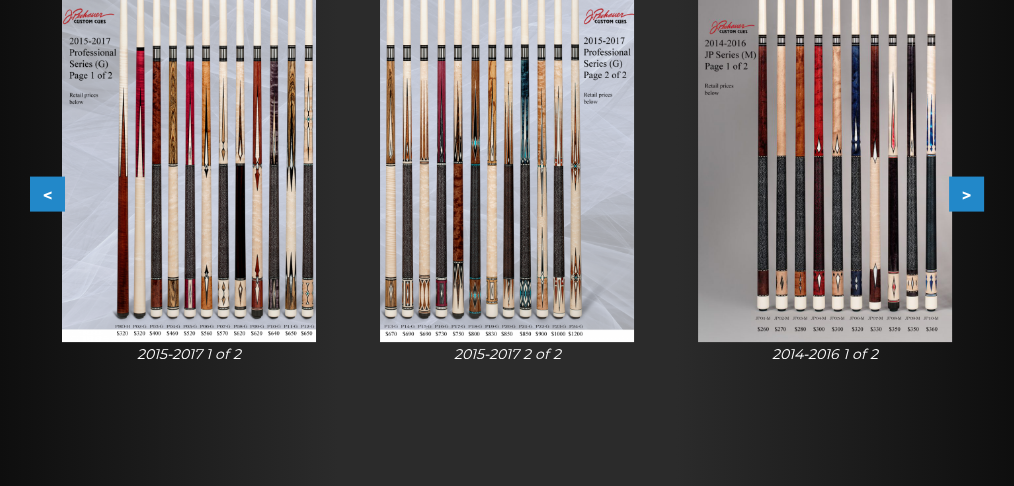 click on ">" at bounding box center (966, 194) 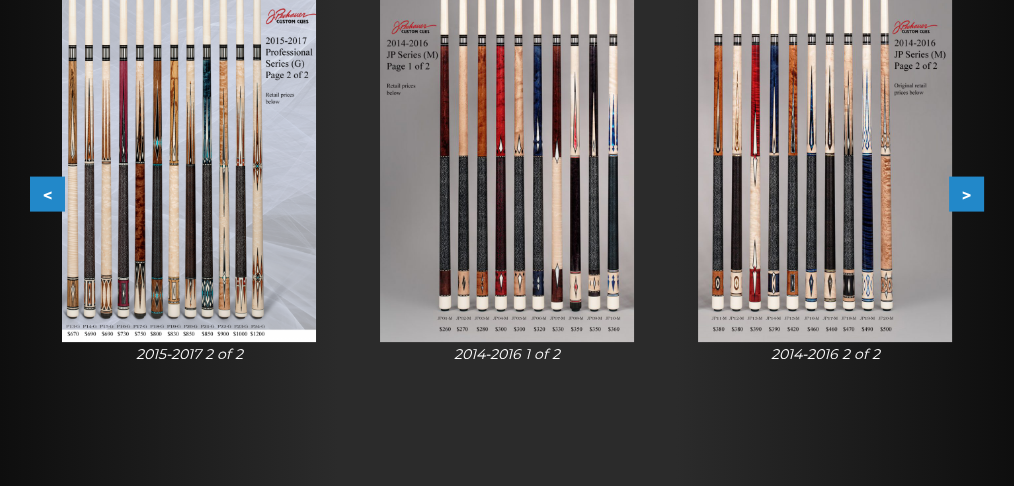 click on ">" at bounding box center (966, 194) 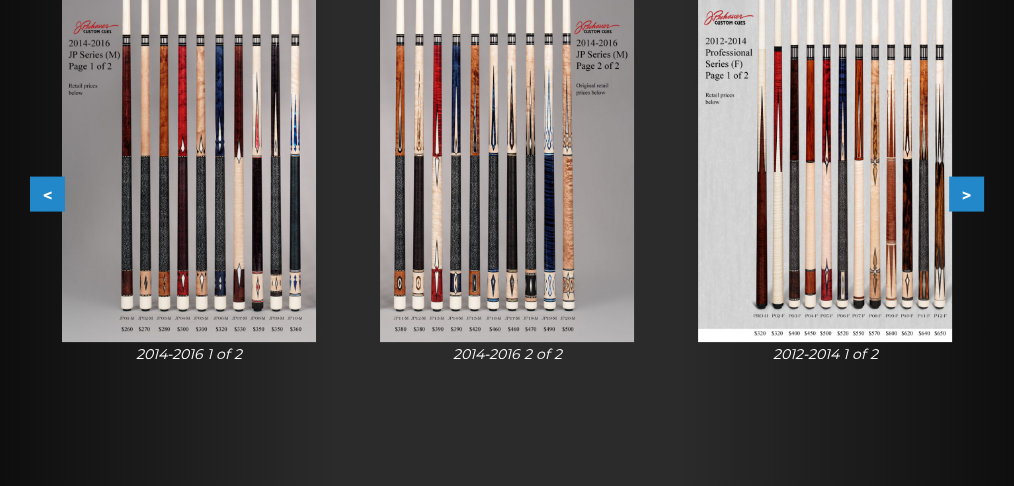 click on ">" at bounding box center [966, 194] 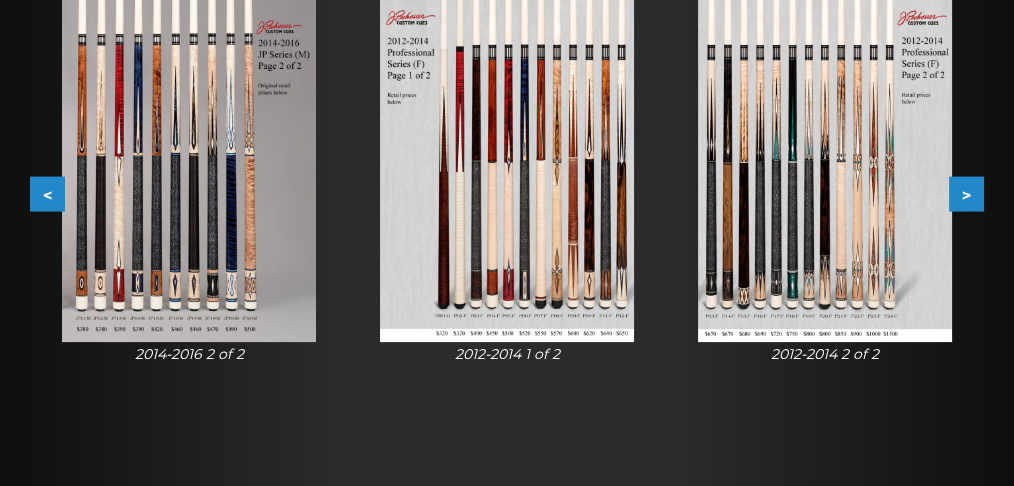 click on ">" at bounding box center [966, 194] 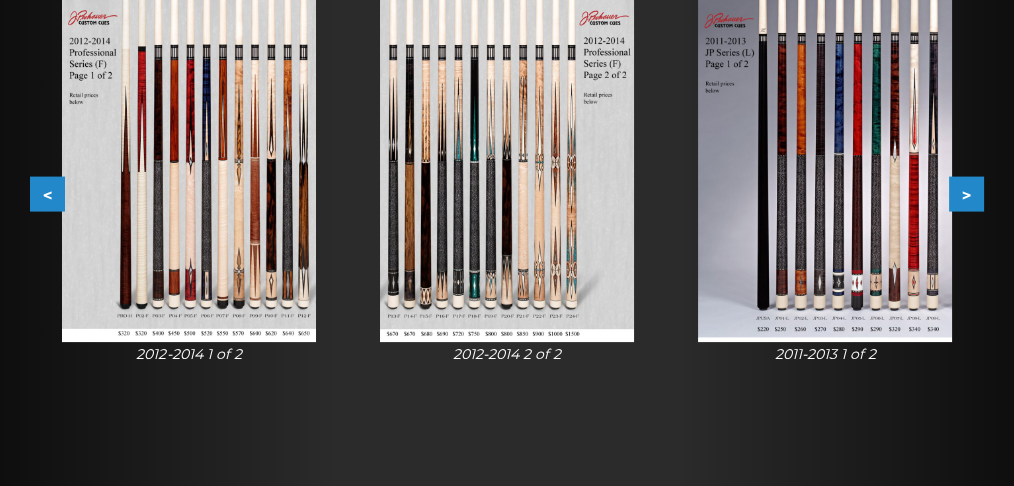 click on ">" at bounding box center [966, 194] 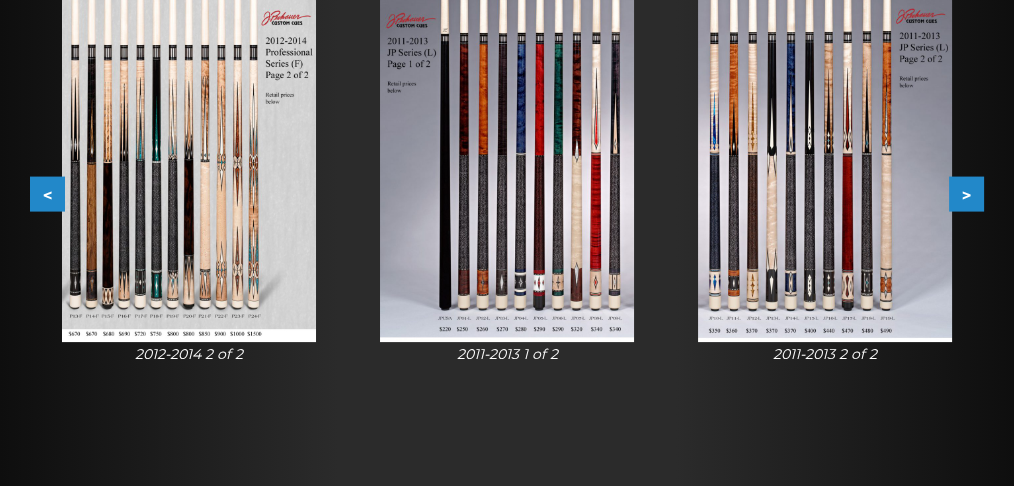 click on ">" at bounding box center (966, 194) 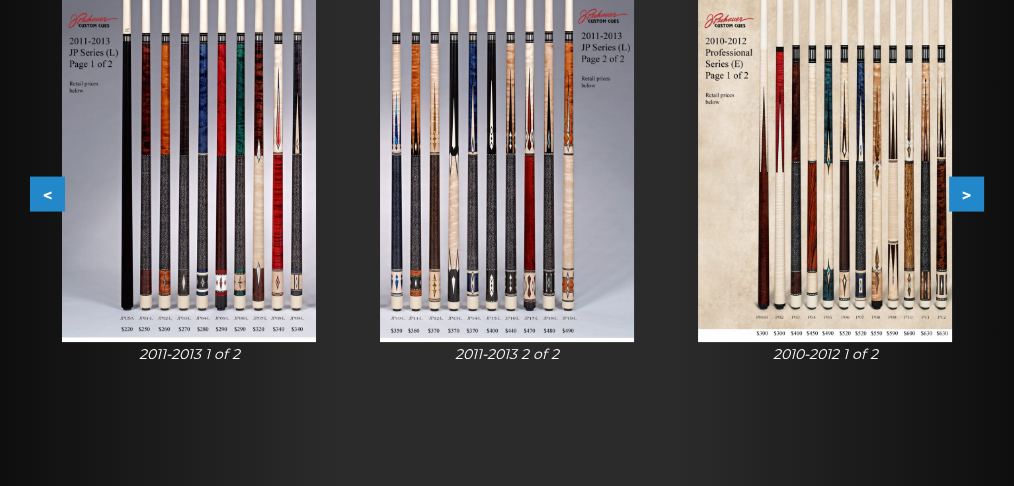 click on ">" at bounding box center (966, 194) 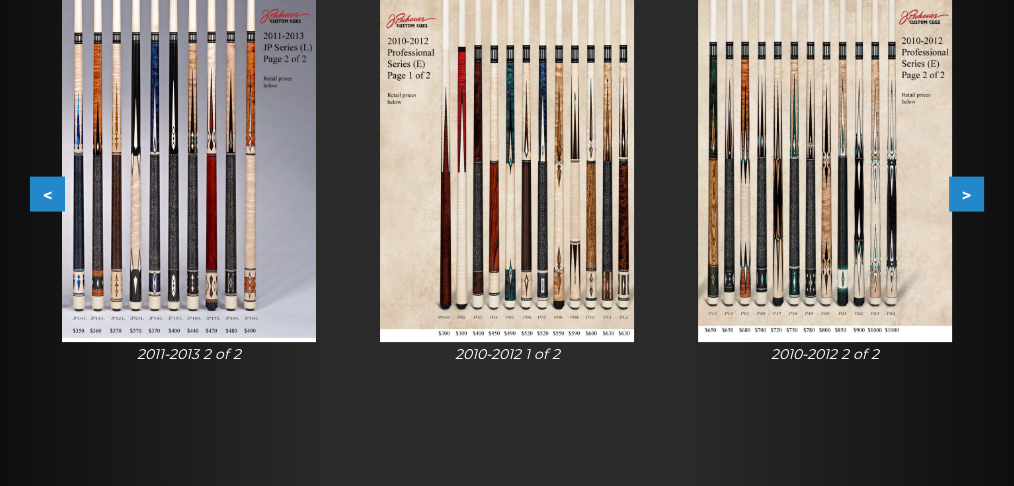 click on ">" at bounding box center [966, 194] 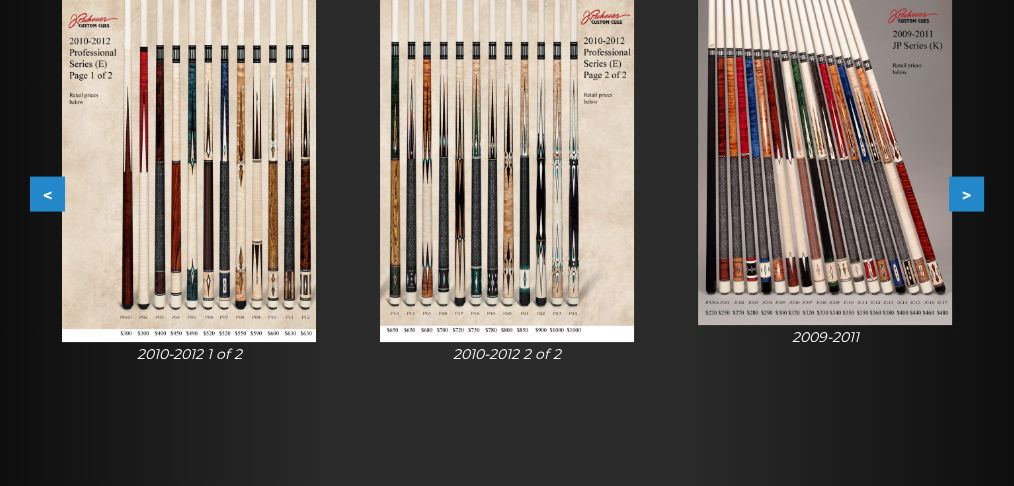 click on ">" at bounding box center [966, 194] 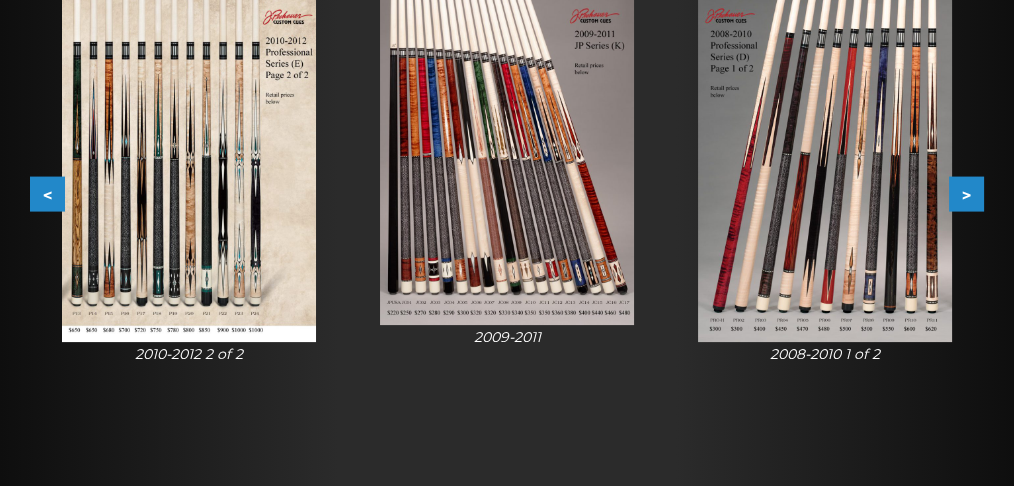 click on ">" at bounding box center (966, 194) 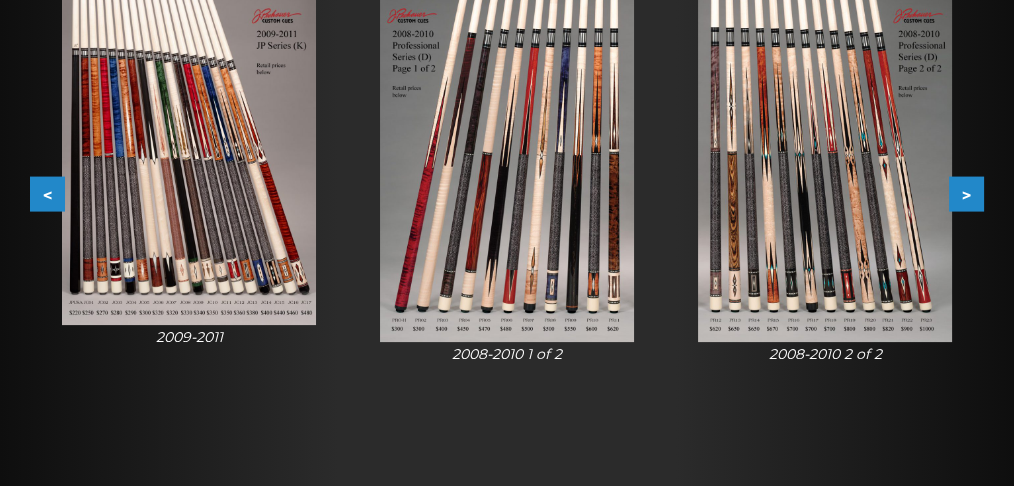 click on ">" at bounding box center (966, 194) 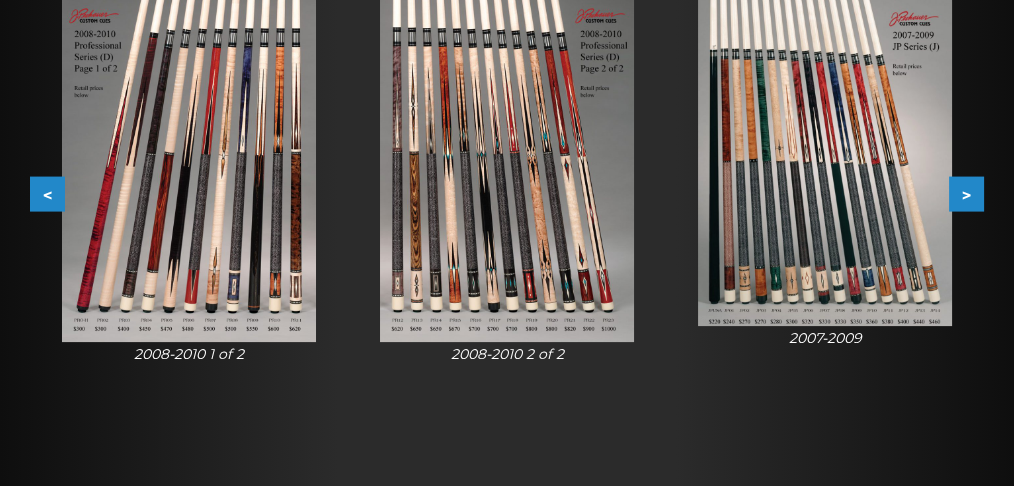 click on ">" at bounding box center [966, 194] 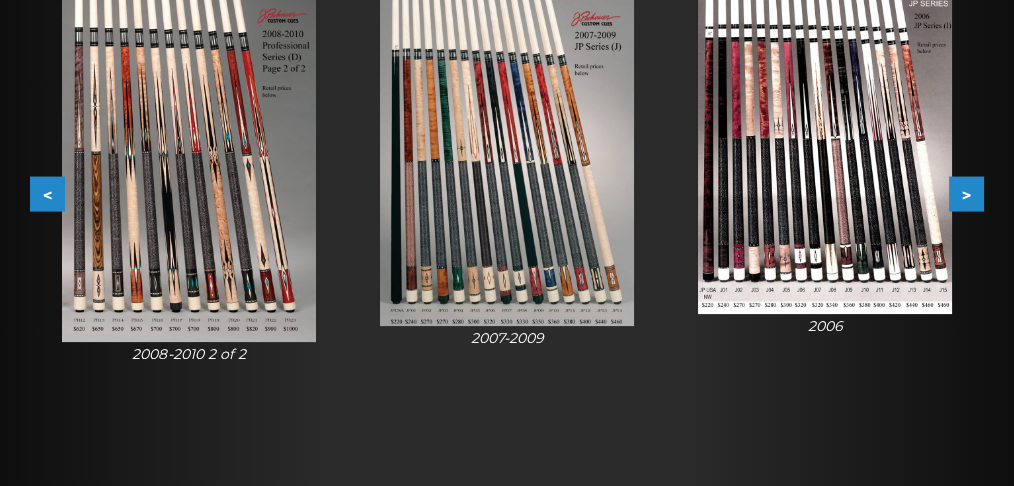 click on ">" at bounding box center (966, 194) 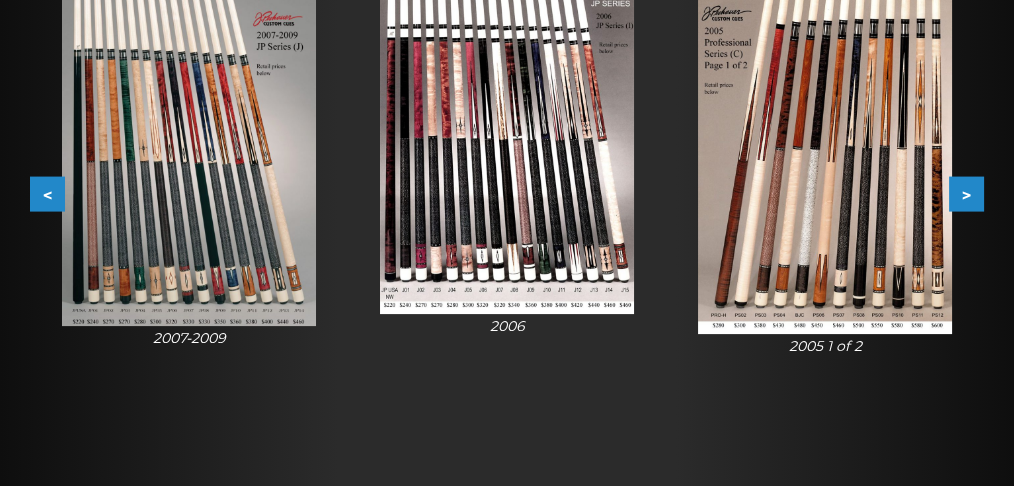 click on ">" at bounding box center (966, 194) 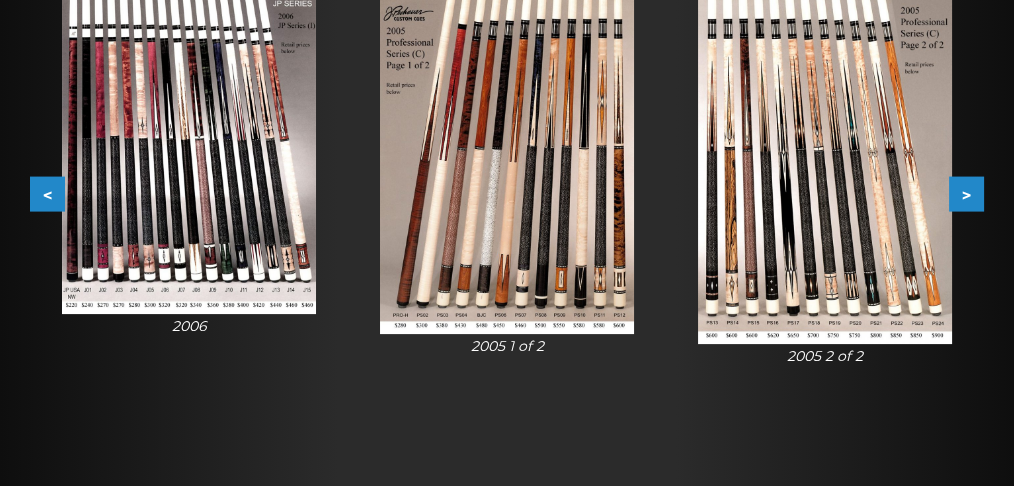 click on ">" at bounding box center (966, 194) 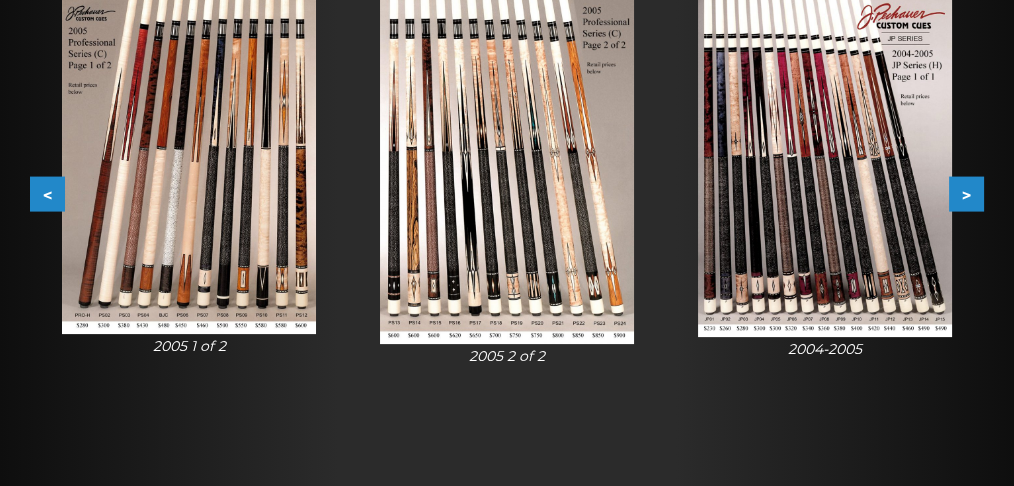 click on ">" at bounding box center [966, 194] 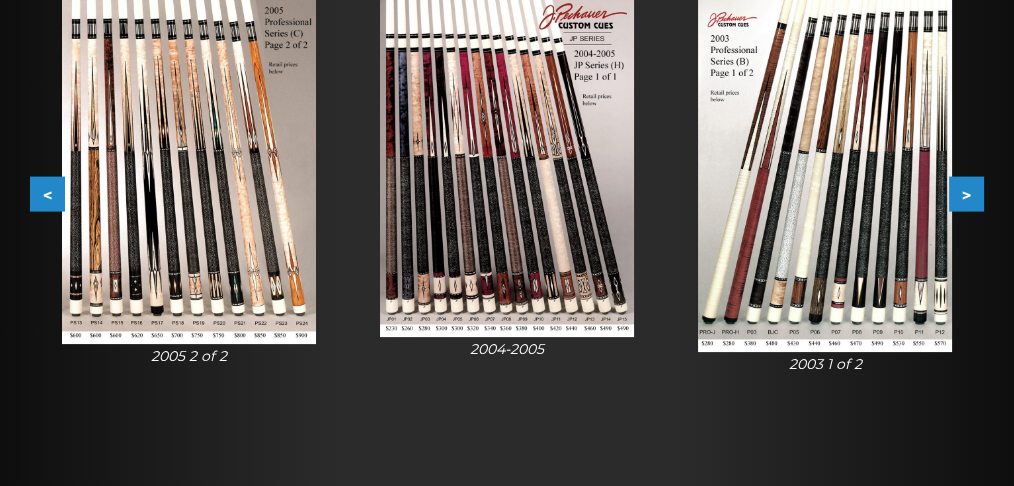 click on ">" at bounding box center (966, 194) 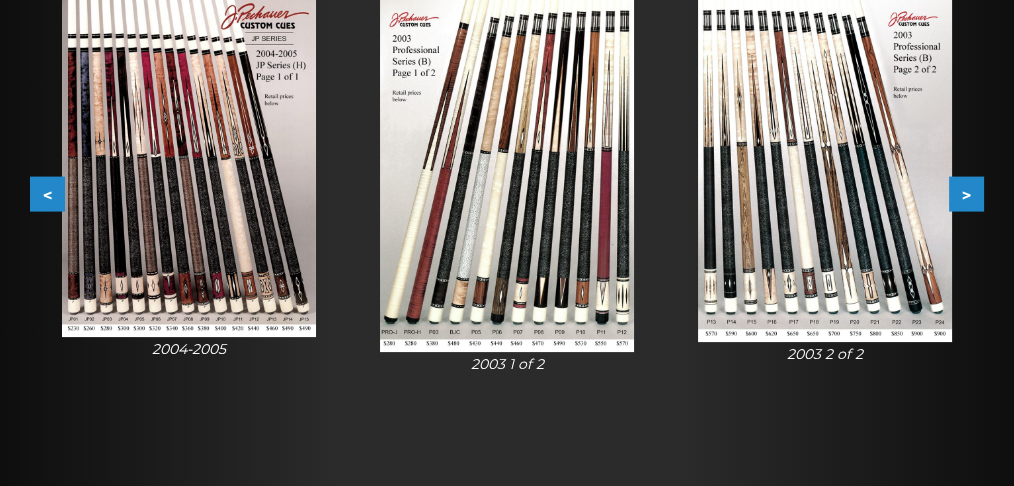 click on ">" at bounding box center [966, 194] 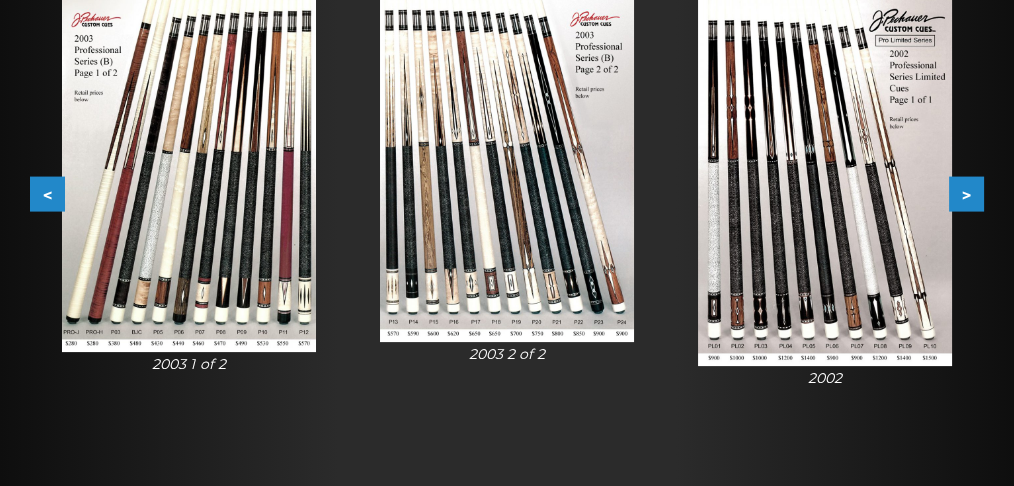 click on ">" at bounding box center [966, 194] 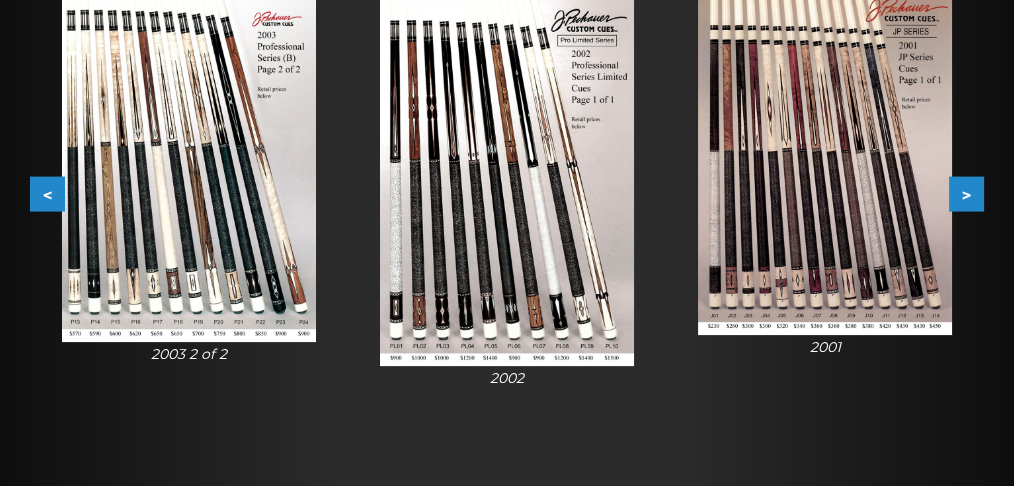 click on ">" at bounding box center (966, 194) 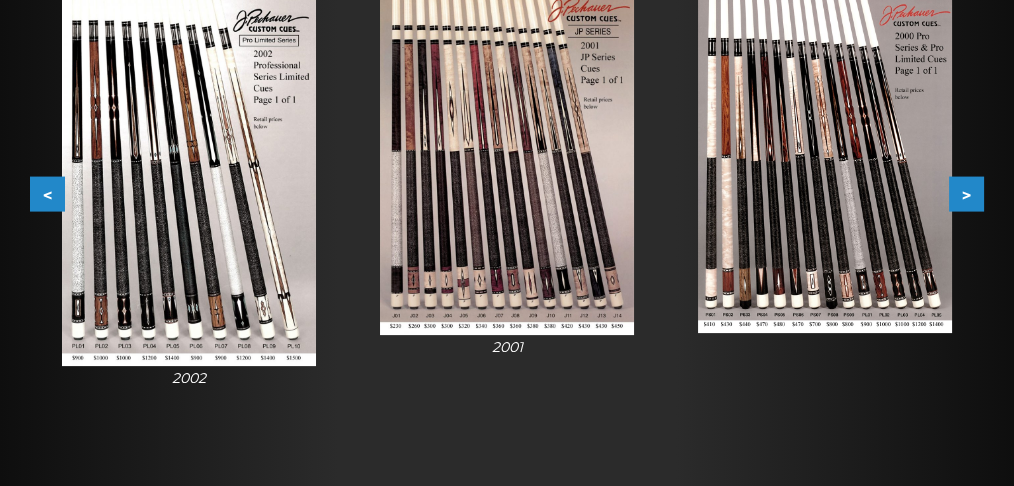 click on ">" at bounding box center [966, 194] 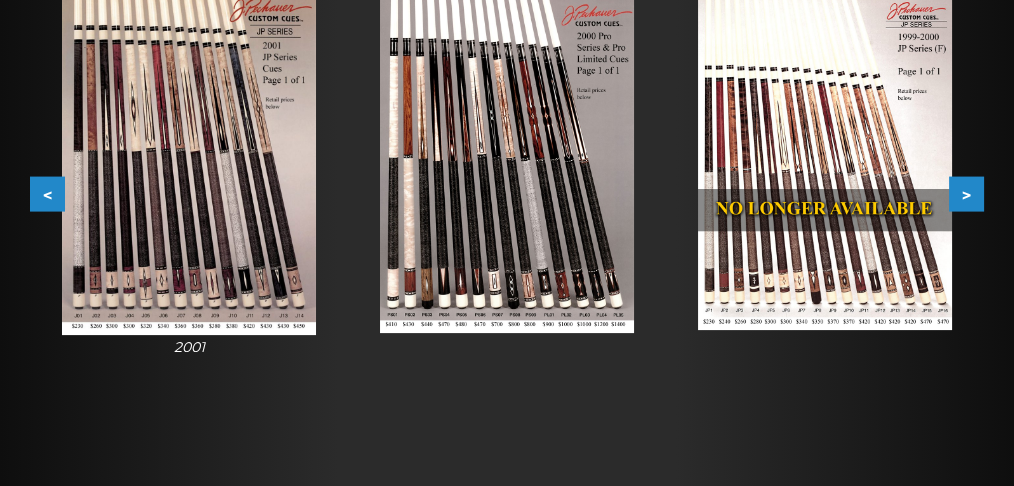click on ">" at bounding box center (966, 194) 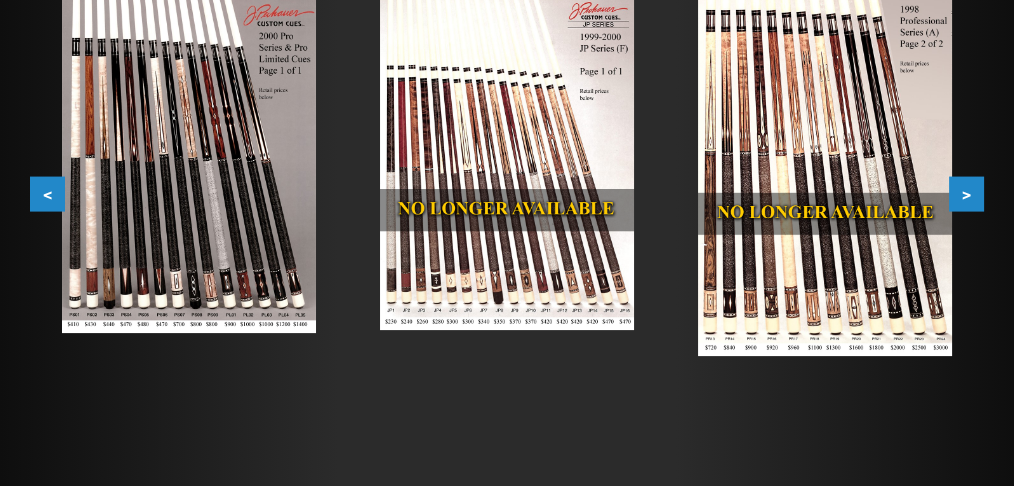 click on "<" at bounding box center (47, 194) 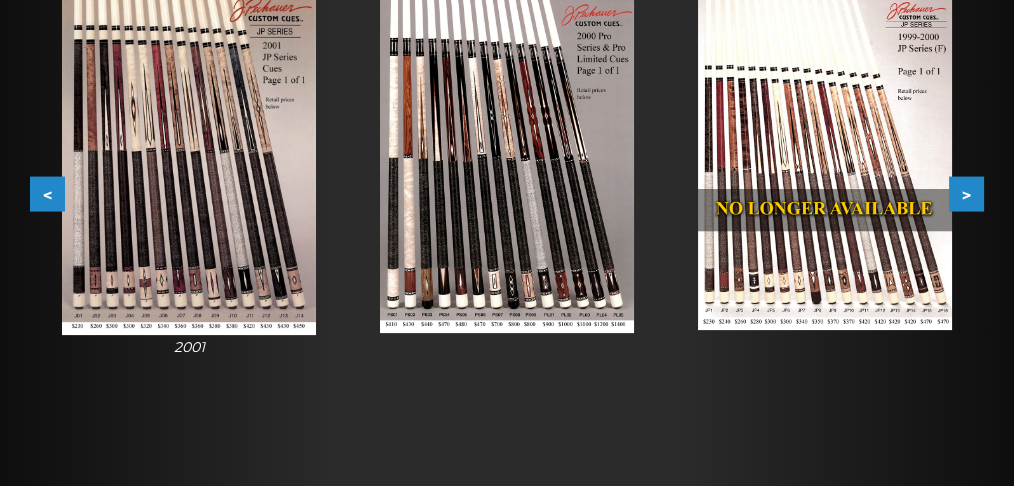 click on "<" at bounding box center (47, 194) 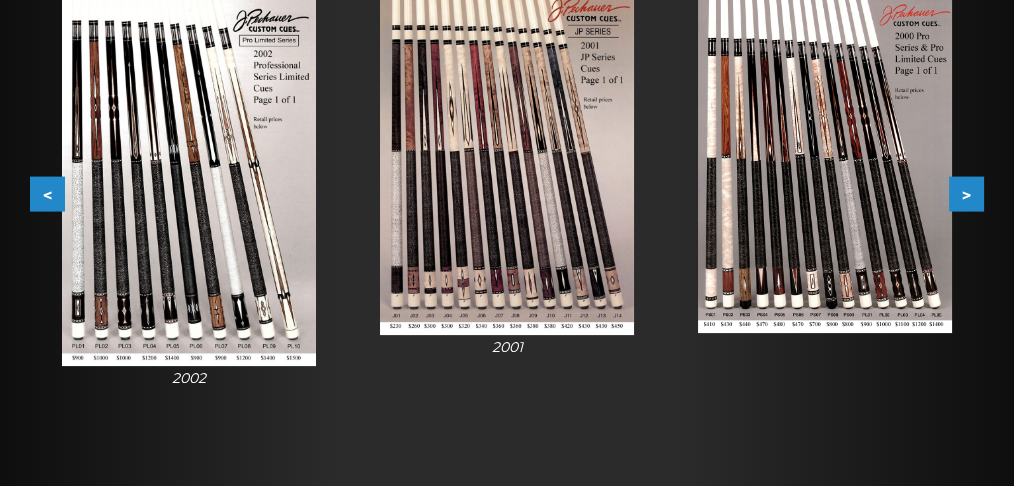 click on "<" at bounding box center [47, 194] 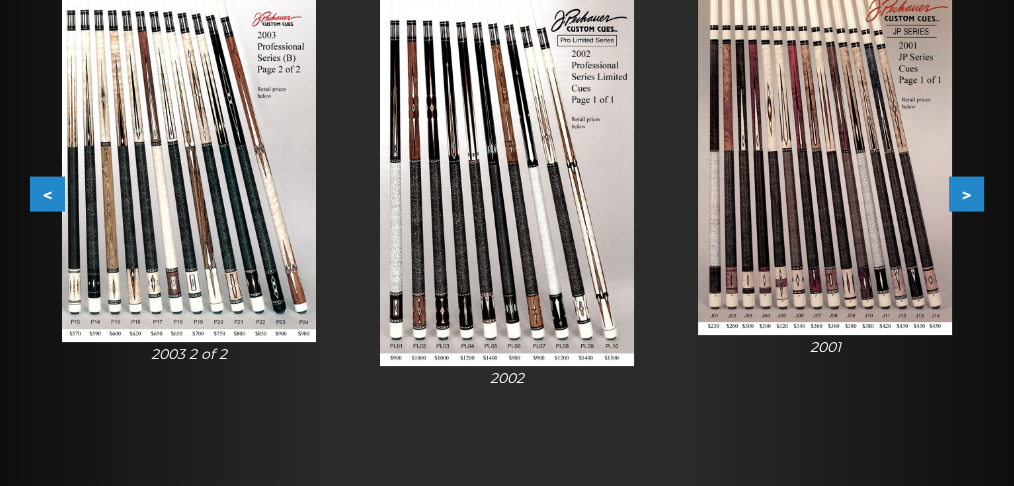 click on "<" at bounding box center [47, 194] 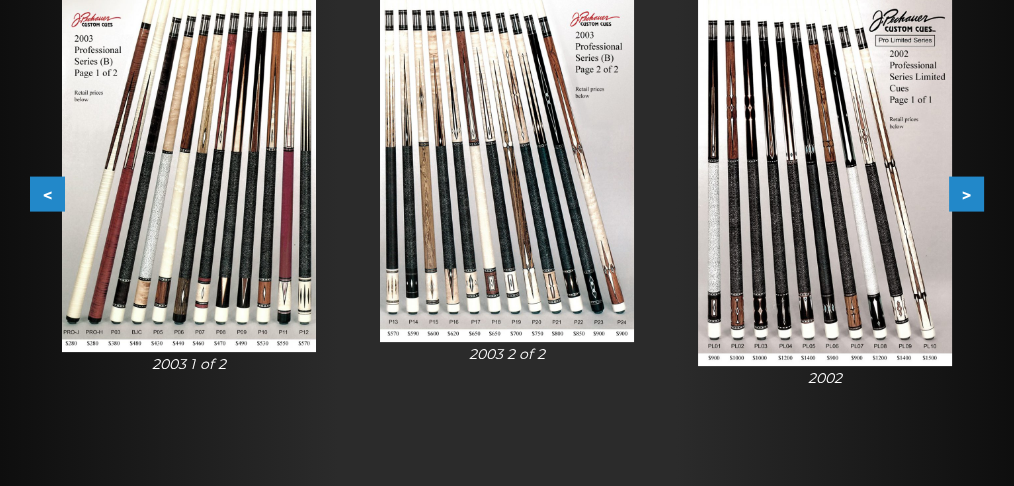 click on "<" at bounding box center (47, 194) 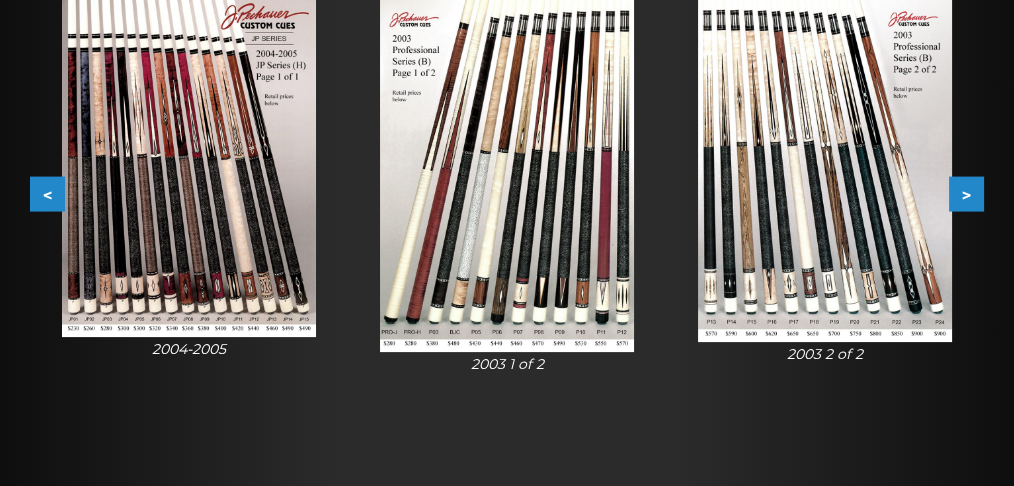 click on "<" at bounding box center (47, 194) 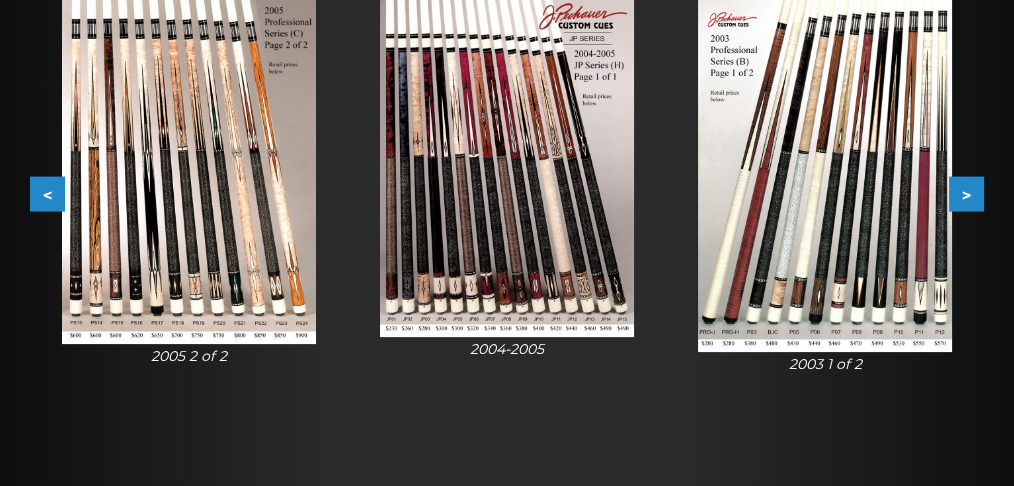 click on "<" at bounding box center (47, 194) 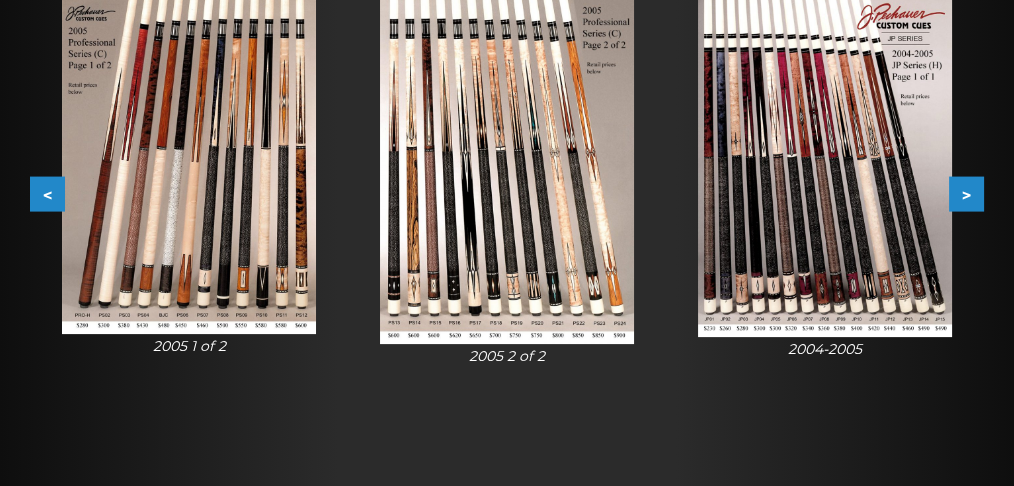 click on "<" at bounding box center (47, 194) 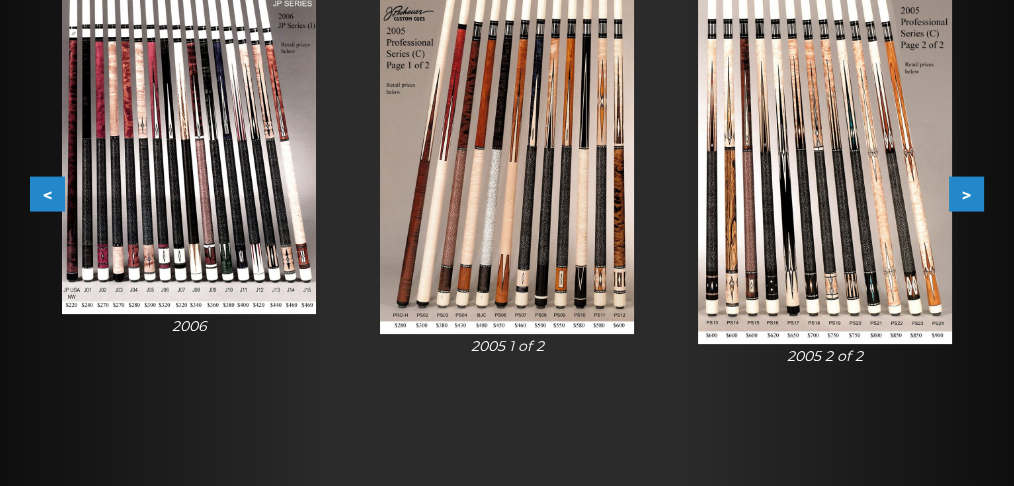 click on "<" at bounding box center [47, 194] 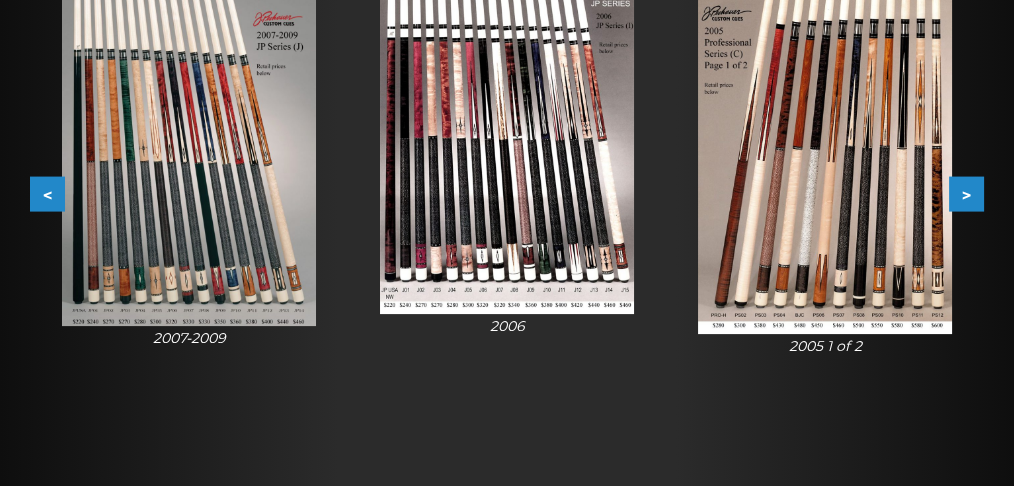 click on "<" at bounding box center (47, 194) 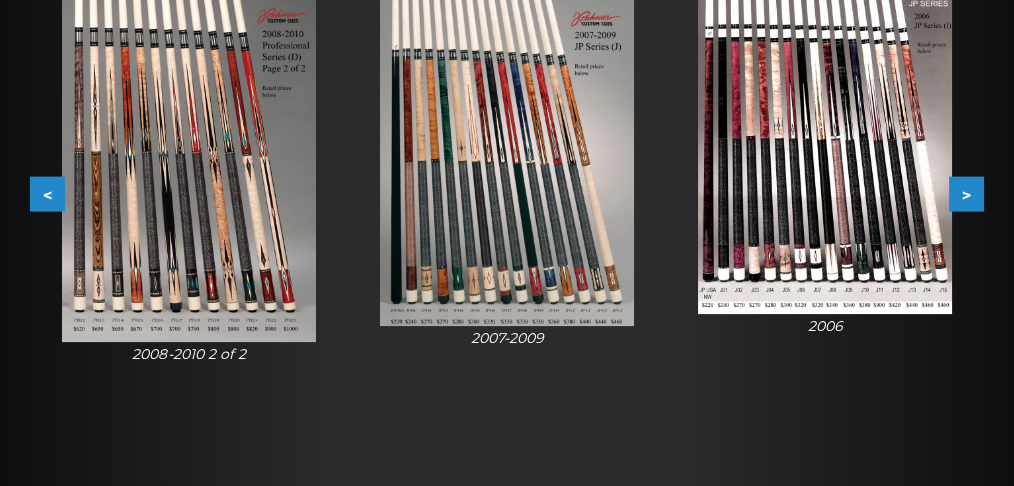 click on "<" at bounding box center [47, 194] 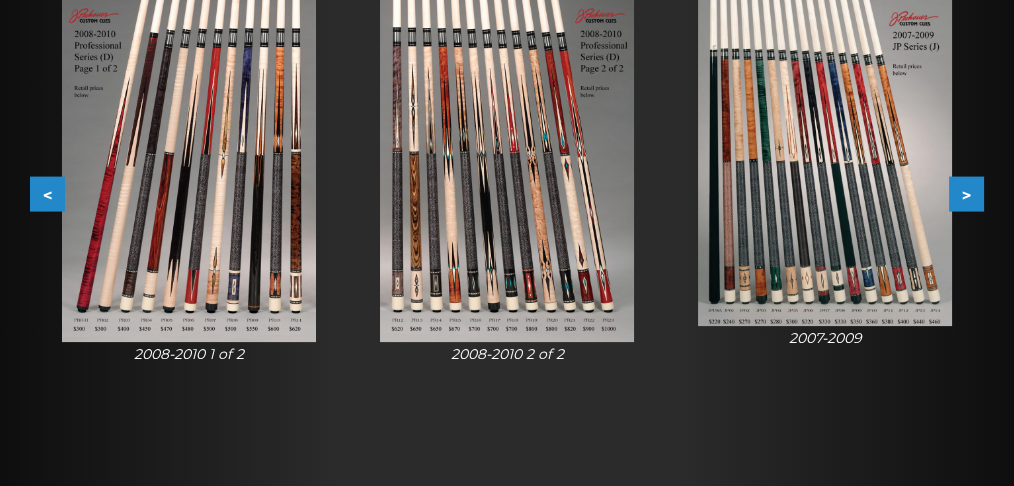 click on "<" at bounding box center (47, 194) 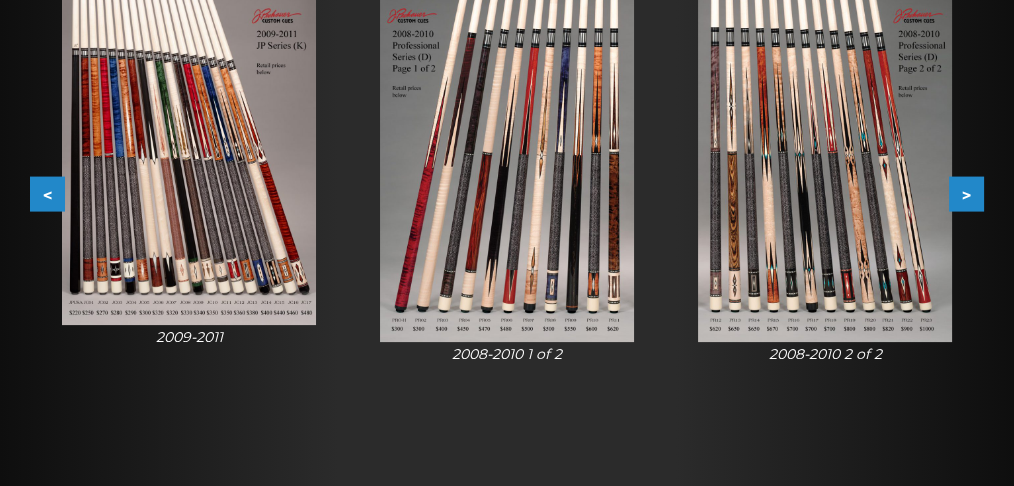 click on "<" at bounding box center (47, 194) 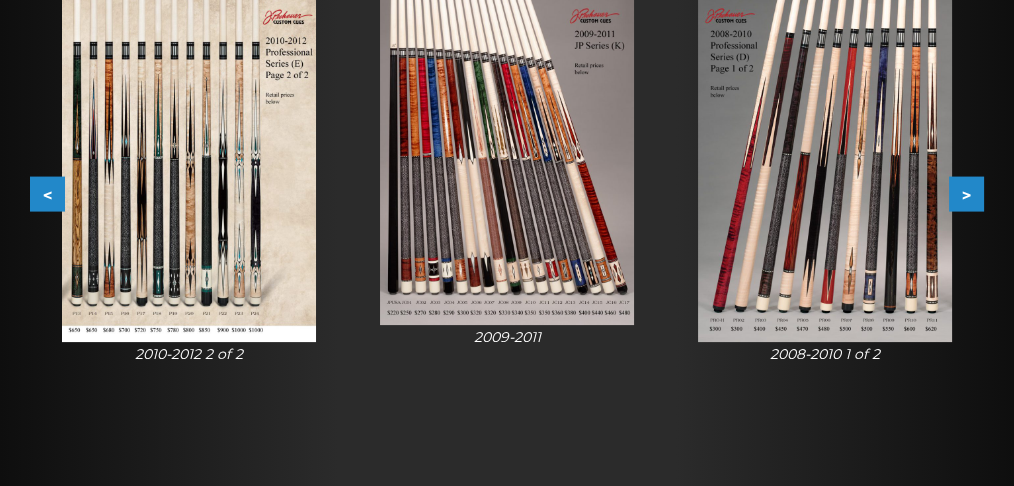 click on "<" at bounding box center [47, 194] 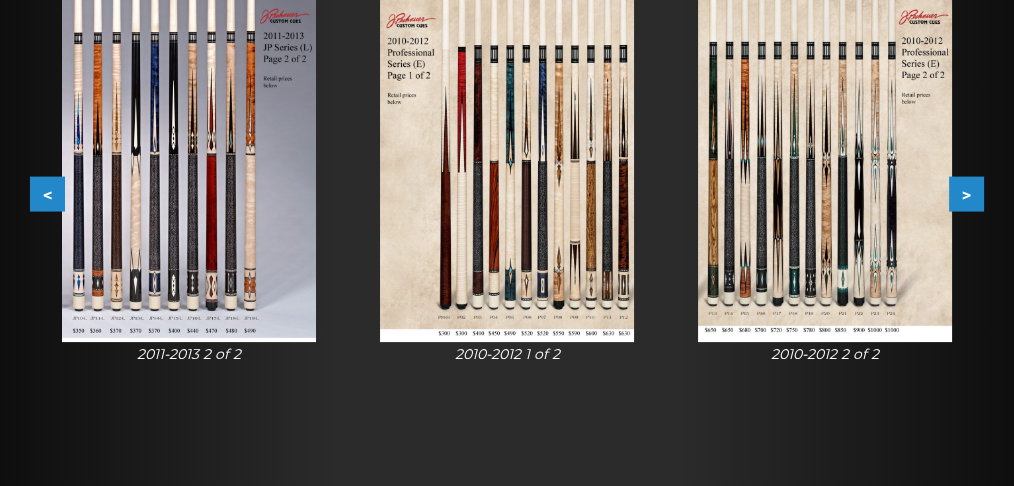 click on "<" at bounding box center [47, 194] 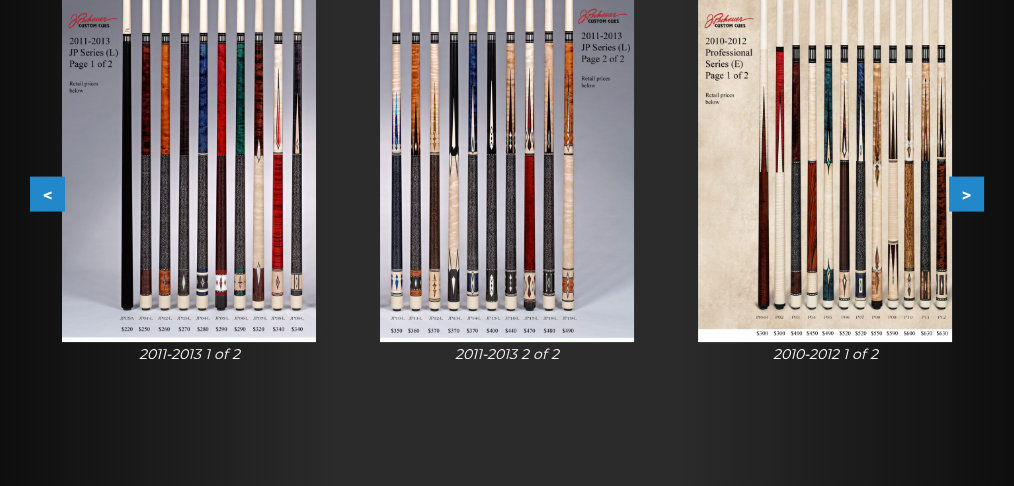click on "<" at bounding box center [47, 194] 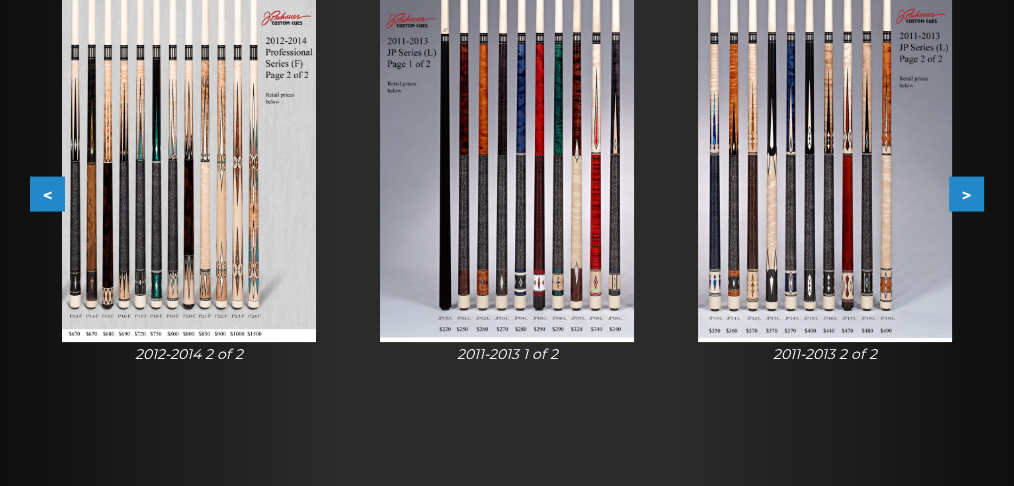 click on "<" at bounding box center [47, 194] 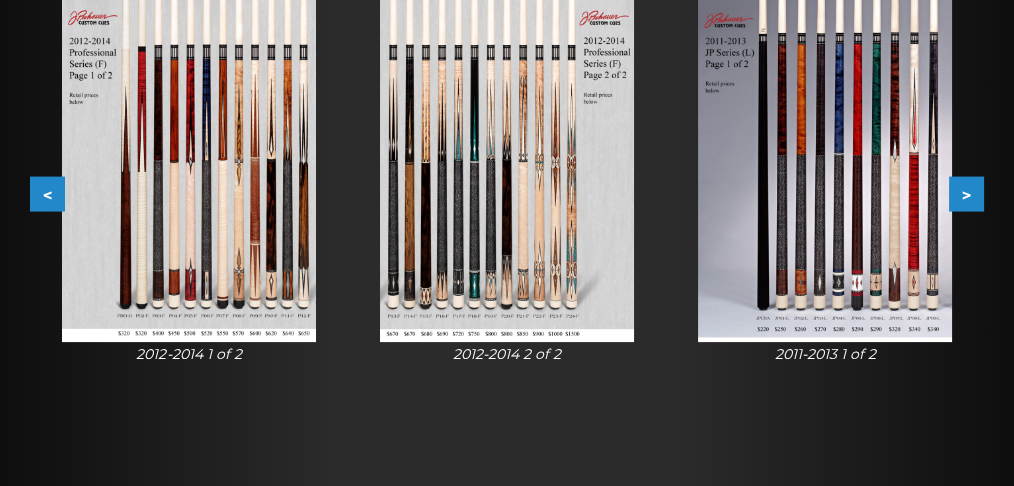 click on "<" at bounding box center [47, 194] 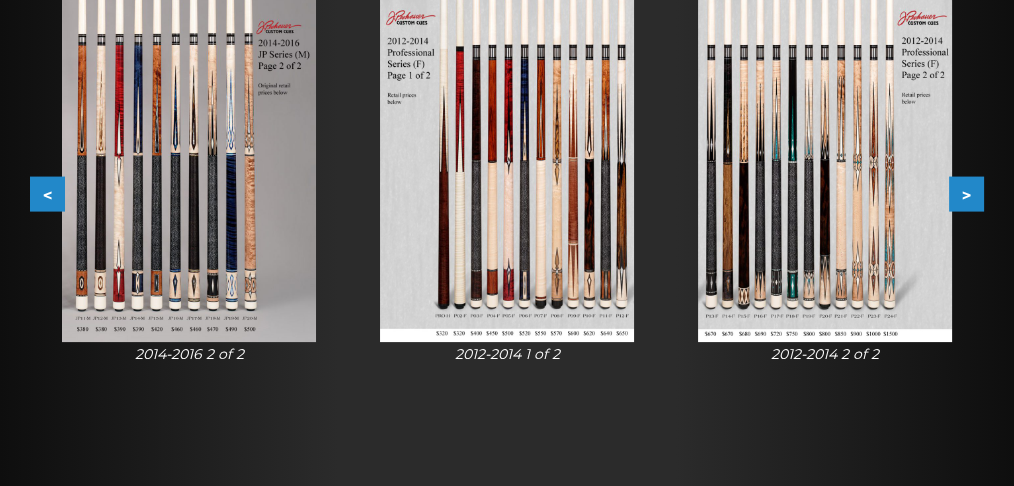 click on "<" at bounding box center (47, 194) 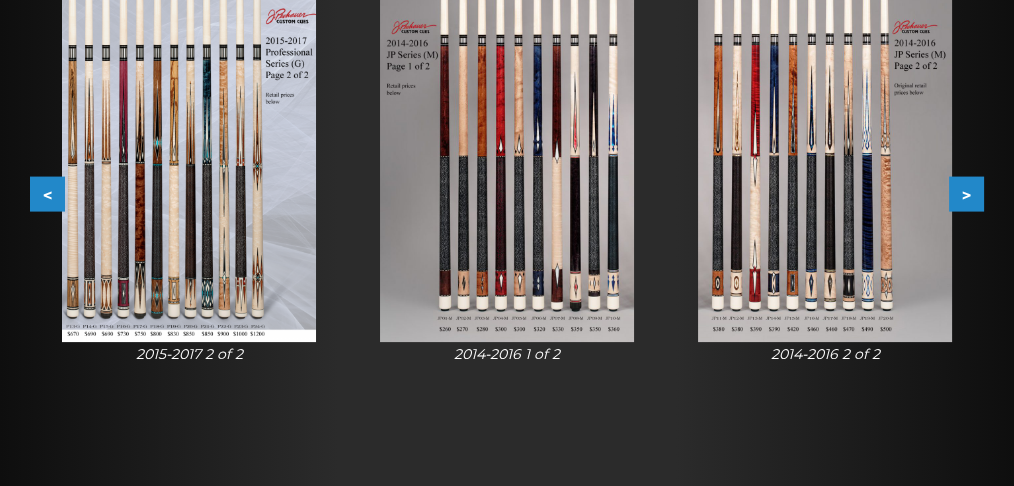 click on "<" at bounding box center (47, 194) 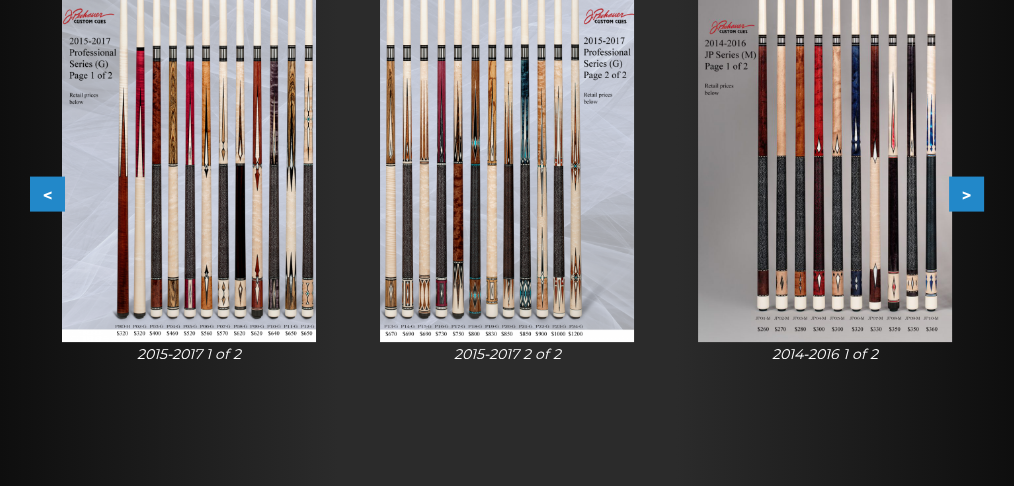 click on "<" at bounding box center (47, 194) 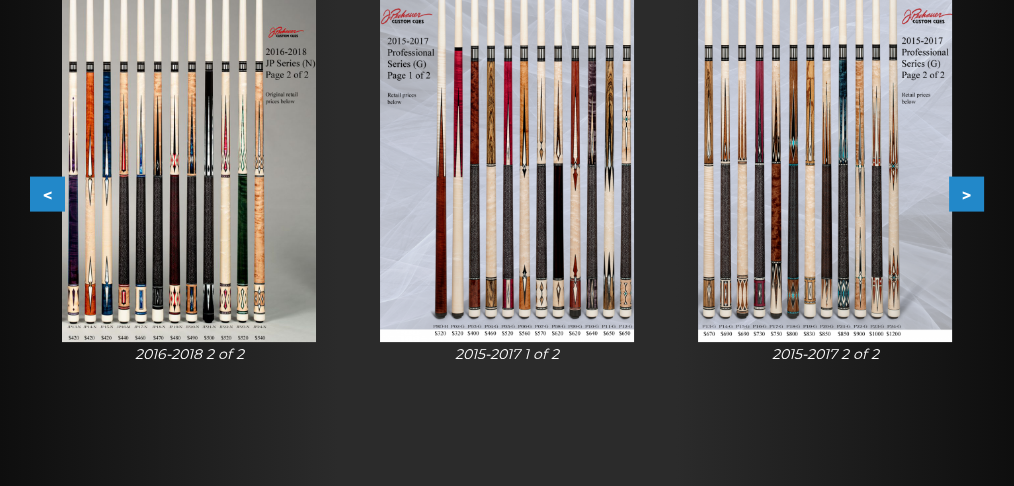 click on "<" at bounding box center (47, 194) 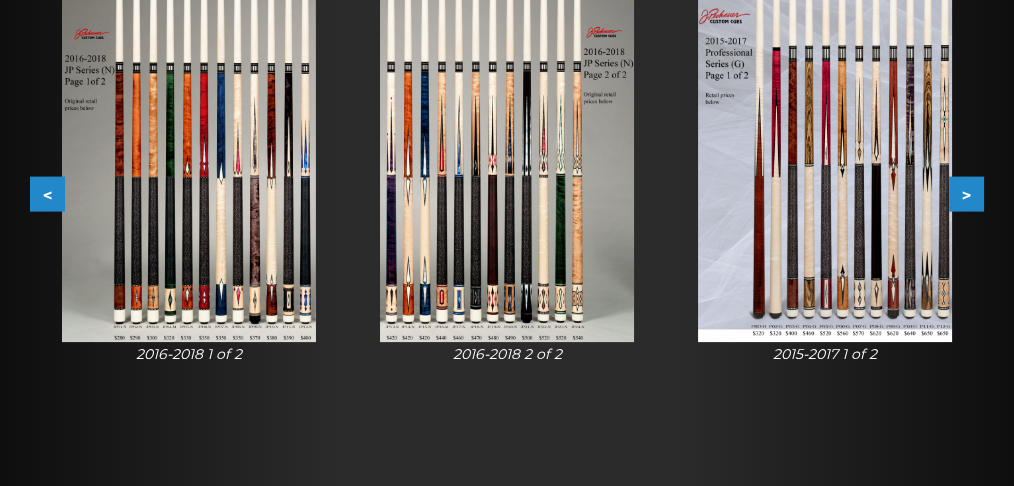 click on "<" at bounding box center (47, 194) 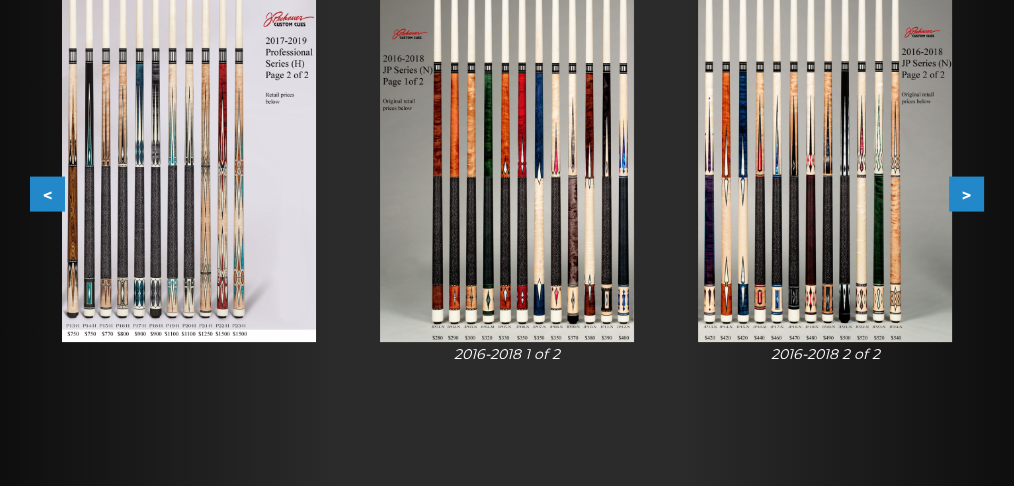 click on "<" at bounding box center (47, 194) 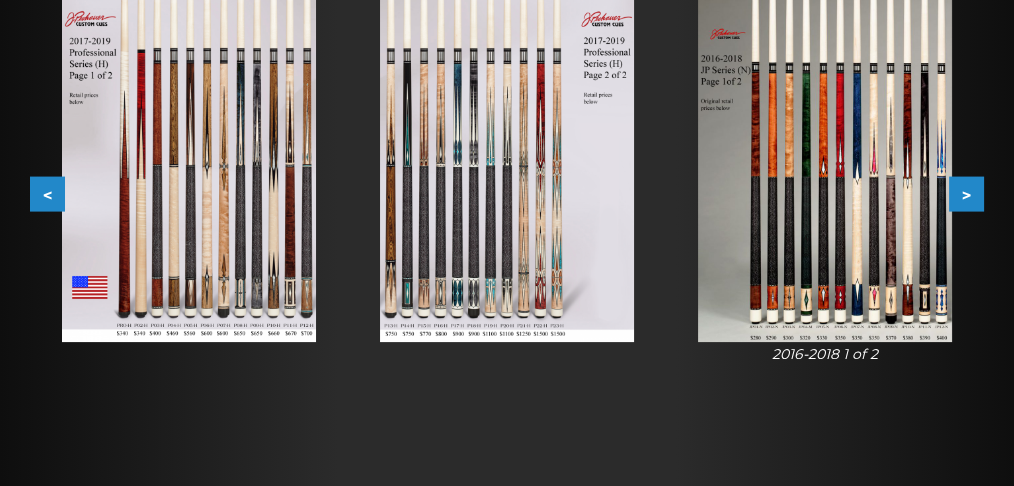 click on "<" at bounding box center (47, 194) 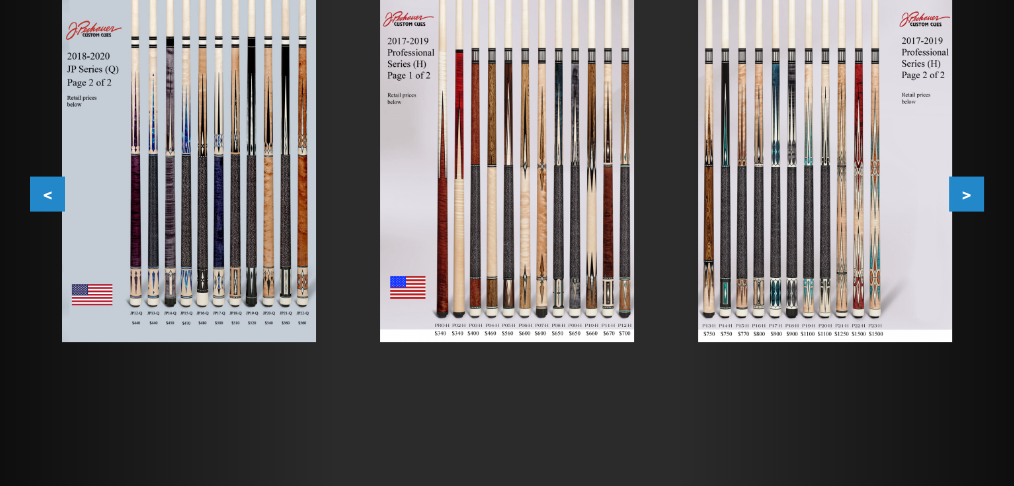 click on "<" at bounding box center [47, 194] 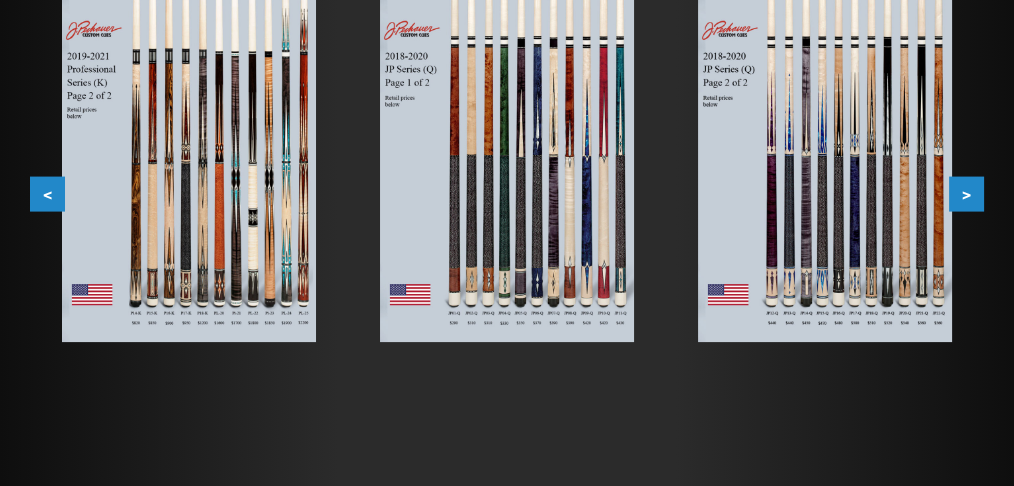 click on "<" at bounding box center [47, 194] 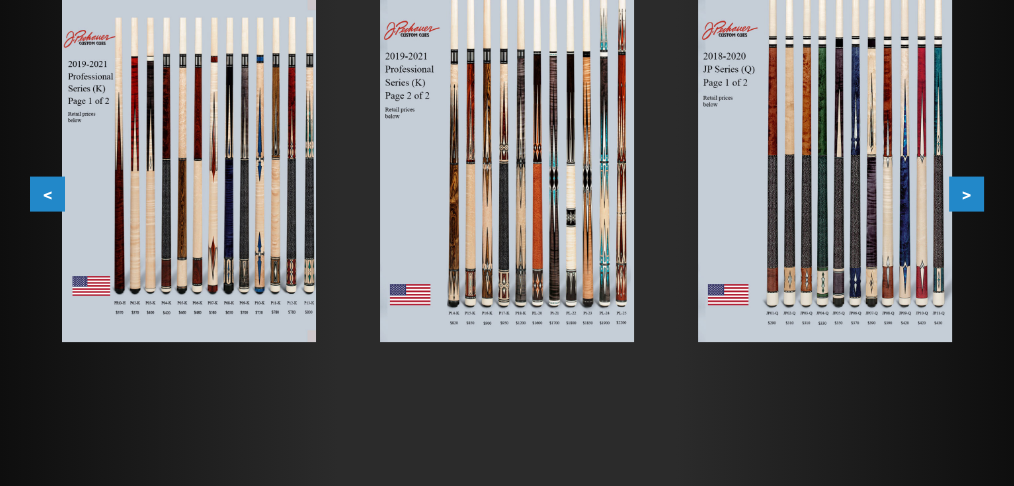 click on "<" at bounding box center (47, 194) 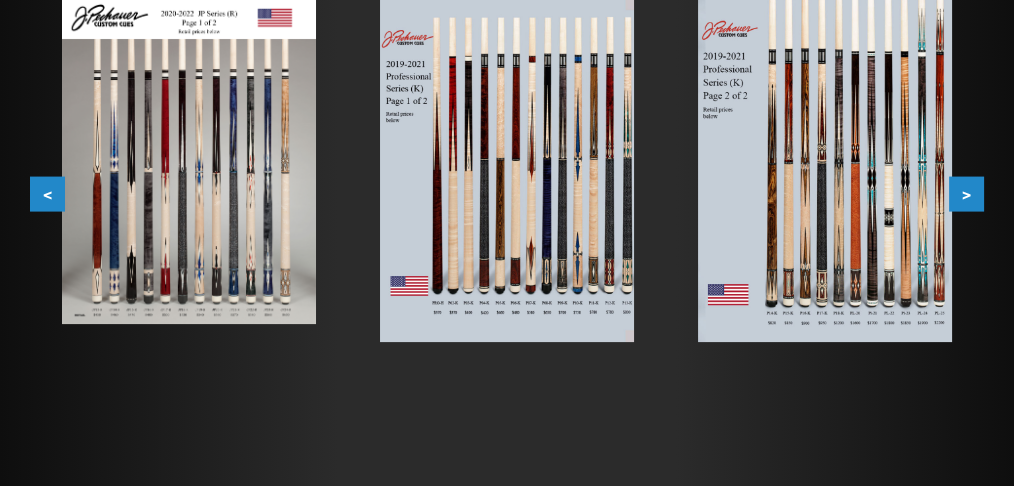 click on "<" at bounding box center (47, 194) 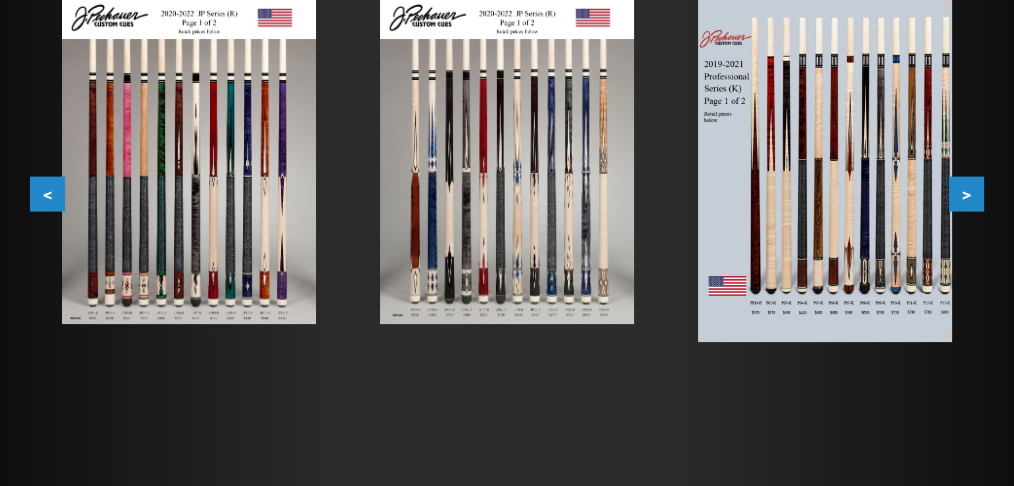 click on "<" at bounding box center [47, 194] 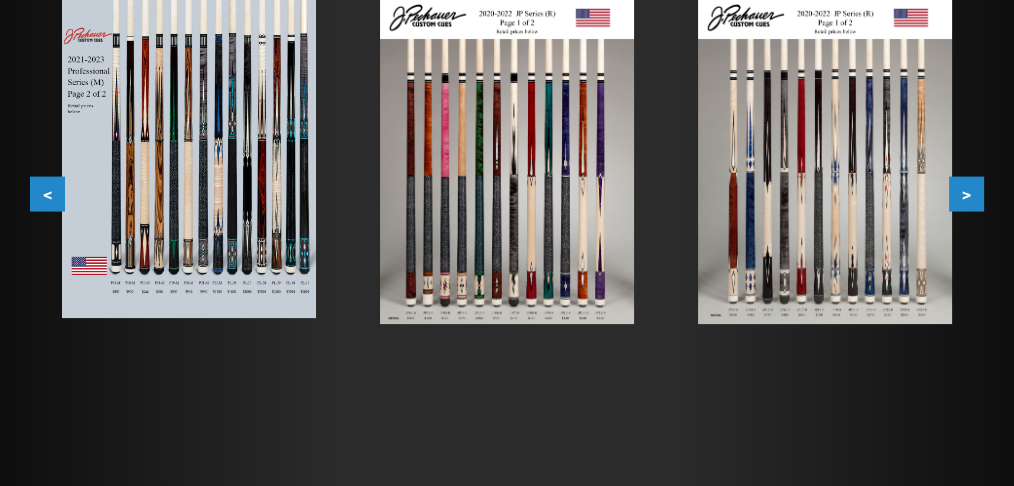 click on "<" at bounding box center (47, 194) 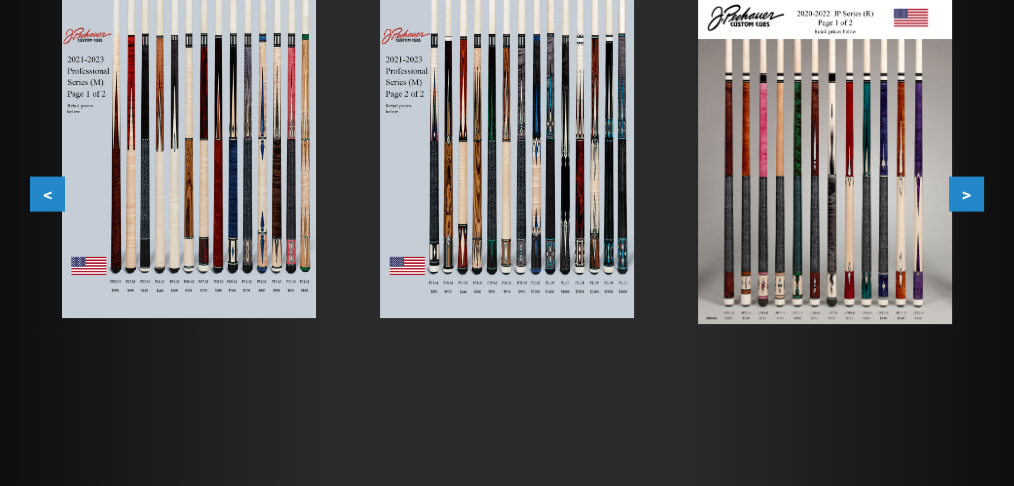 click on "<" at bounding box center (47, 194) 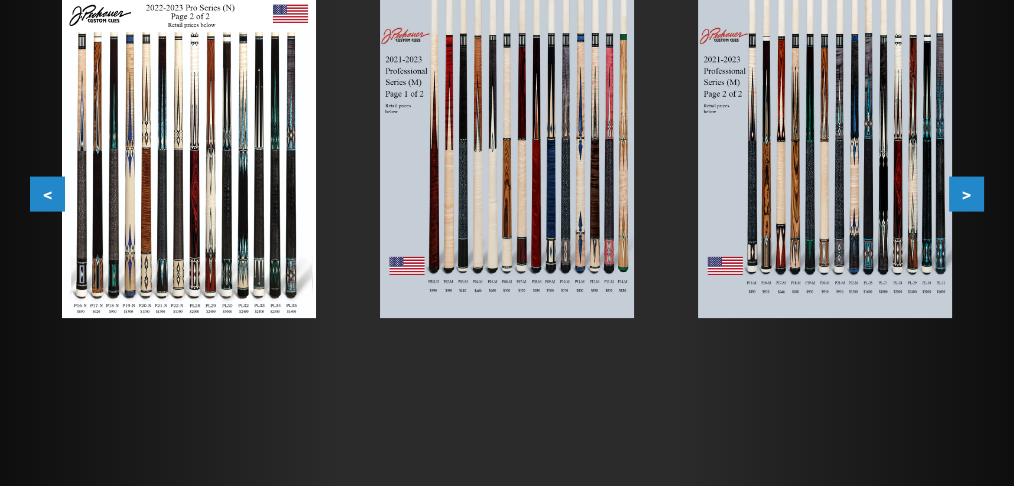 click on "<" at bounding box center [47, 194] 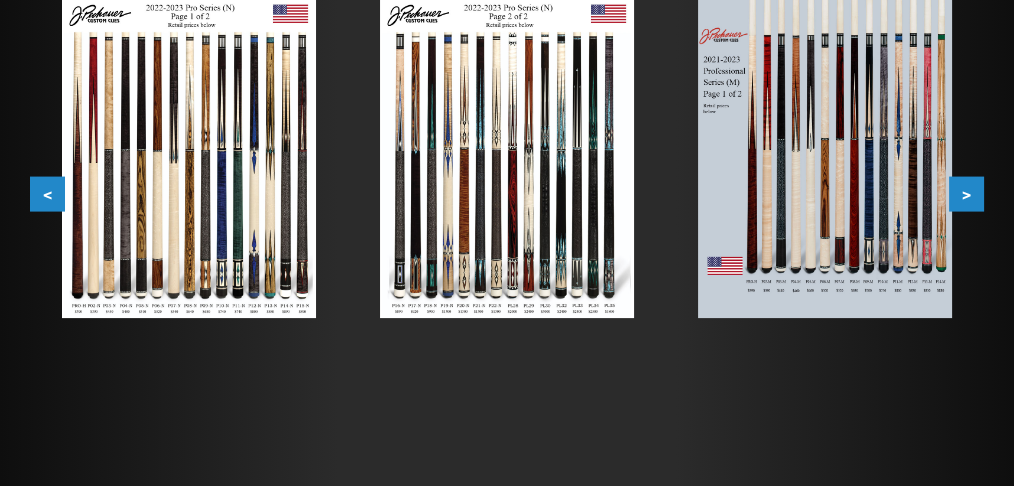 click on "<" at bounding box center (47, 194) 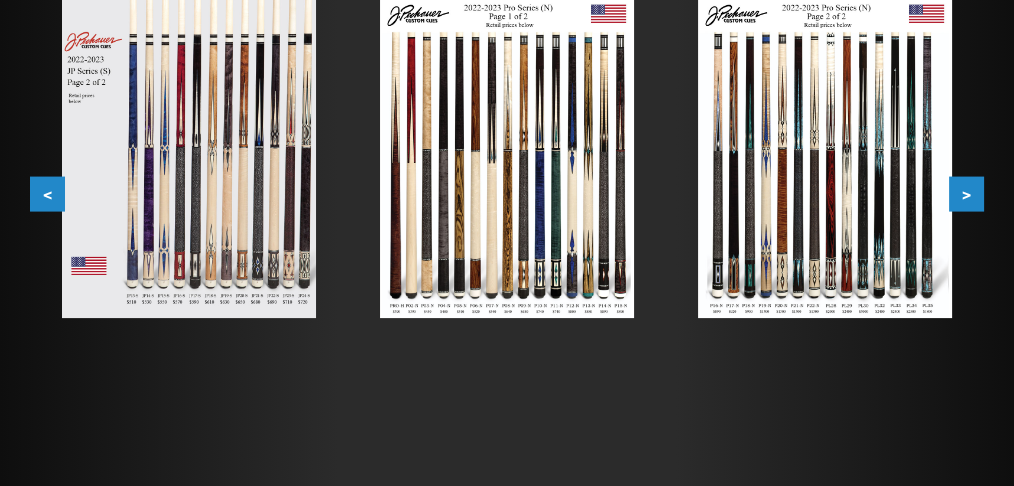 click on "<" at bounding box center [47, 194] 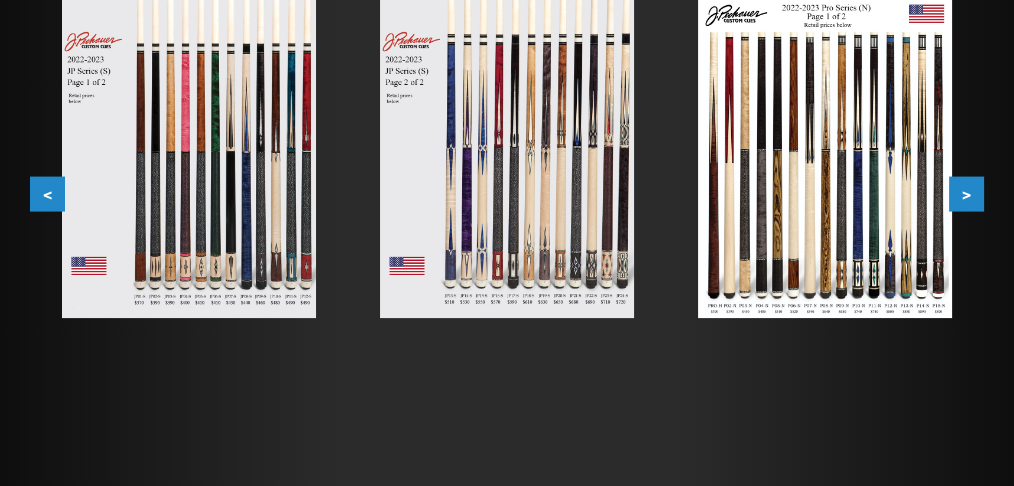 click on "<" at bounding box center (47, 194) 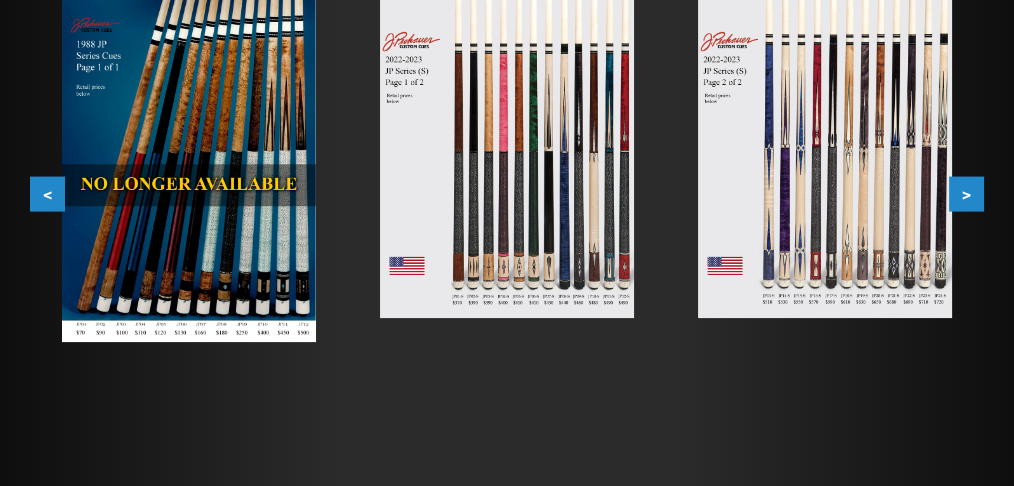 click on ">" at bounding box center [966, 194] 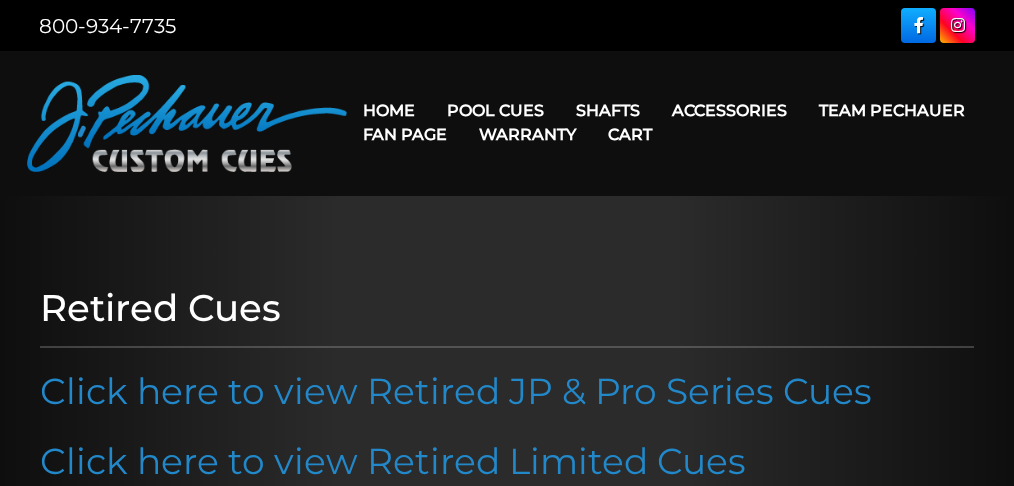 scroll, scrollTop: 133, scrollLeft: 0, axis: vertical 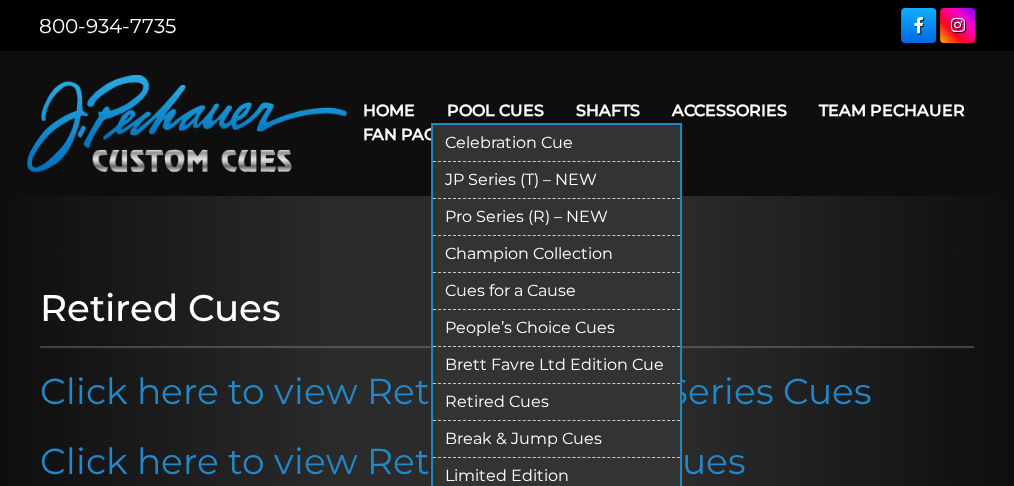 click on "JP Series (T) – NEW" at bounding box center (556, 180) 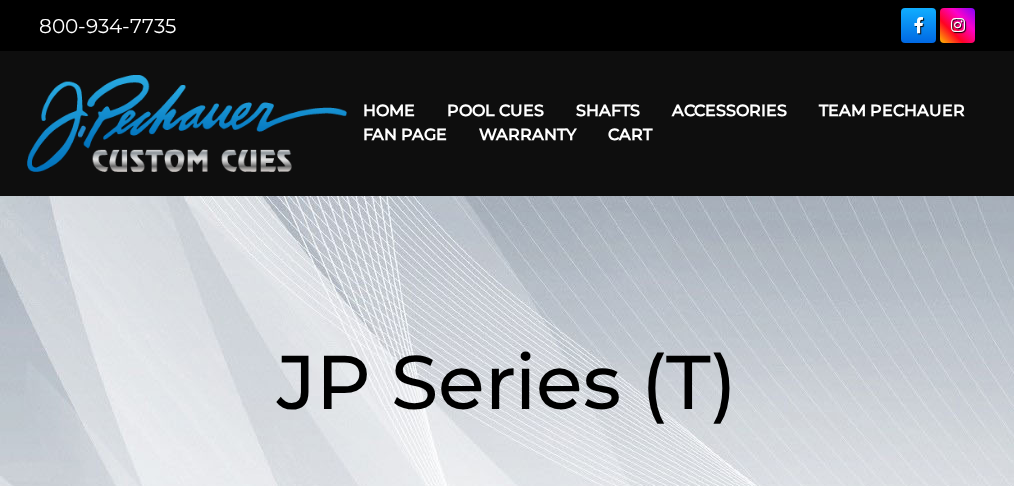 scroll, scrollTop: 0, scrollLeft: 0, axis: both 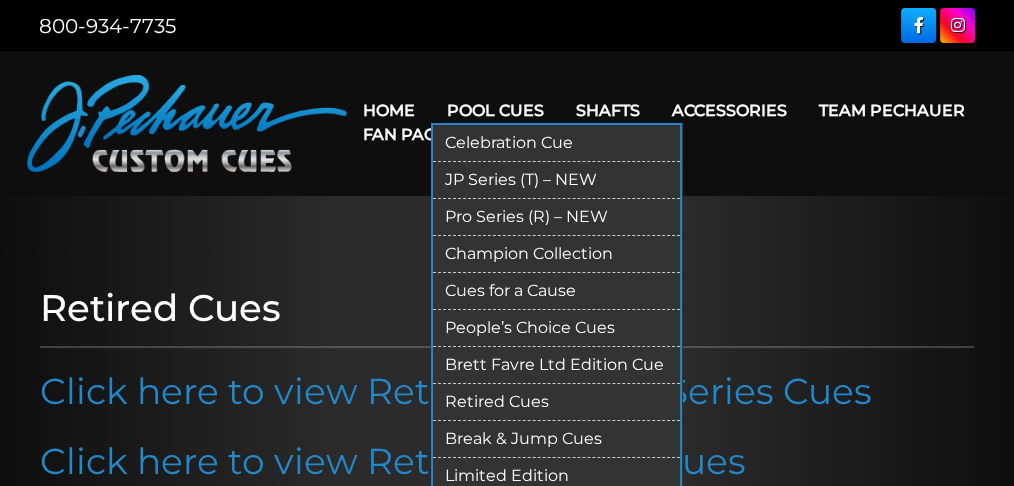 click on "Pro Series (R) – NEW" at bounding box center (556, 217) 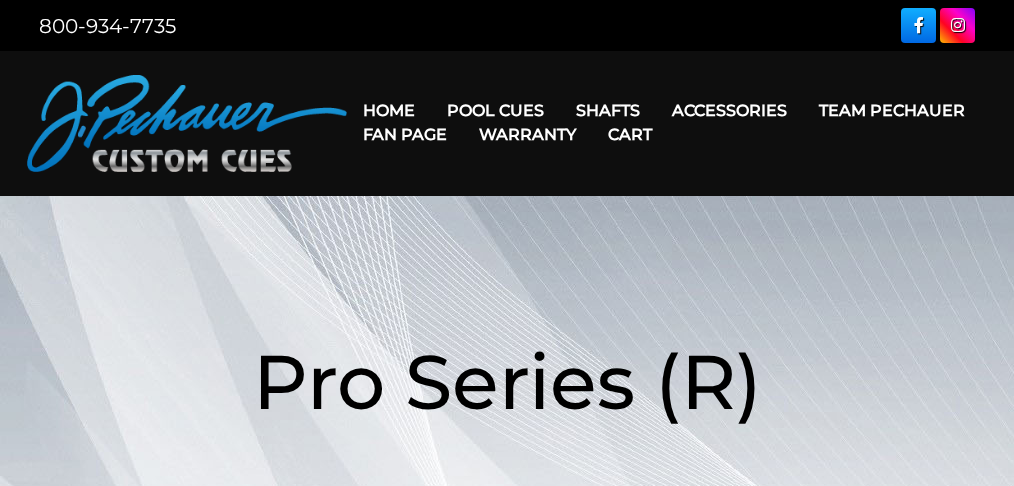 scroll, scrollTop: 0, scrollLeft: 0, axis: both 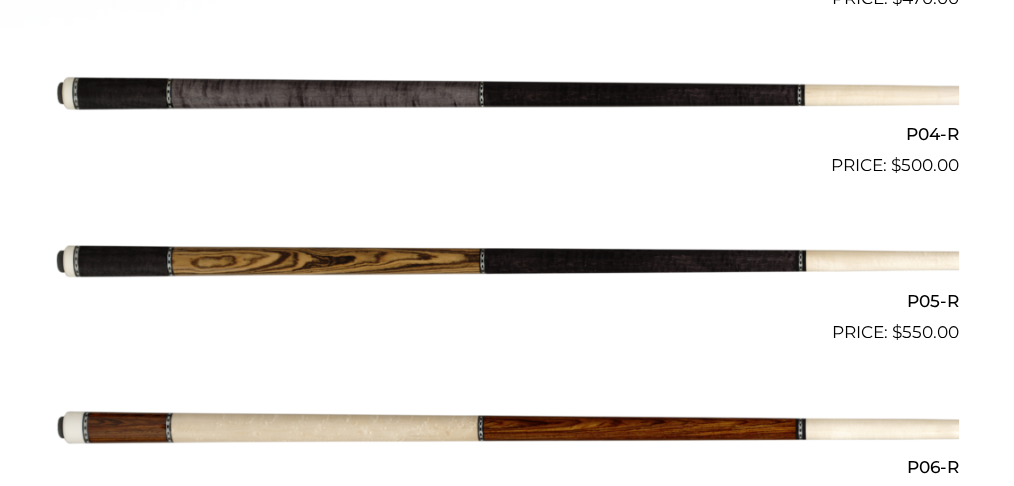 click at bounding box center (507, 95) 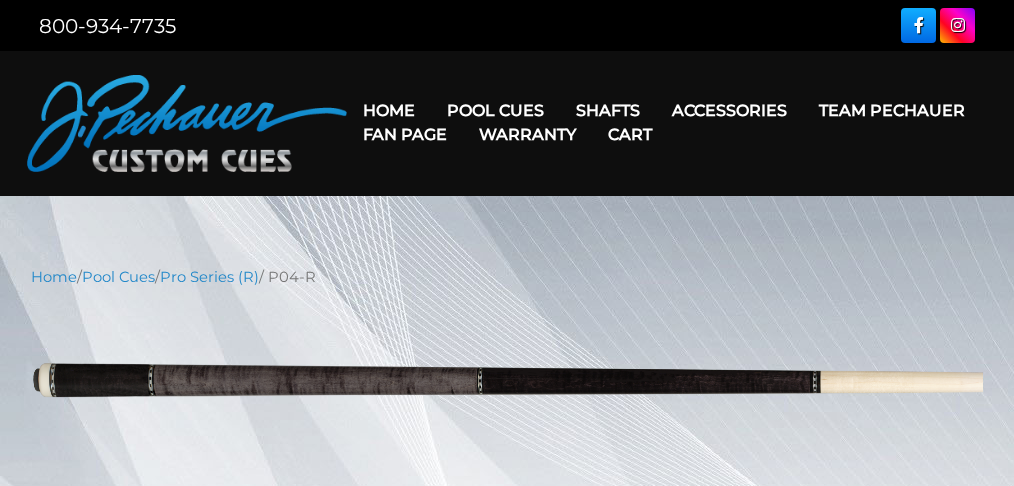 scroll, scrollTop: 0, scrollLeft: 0, axis: both 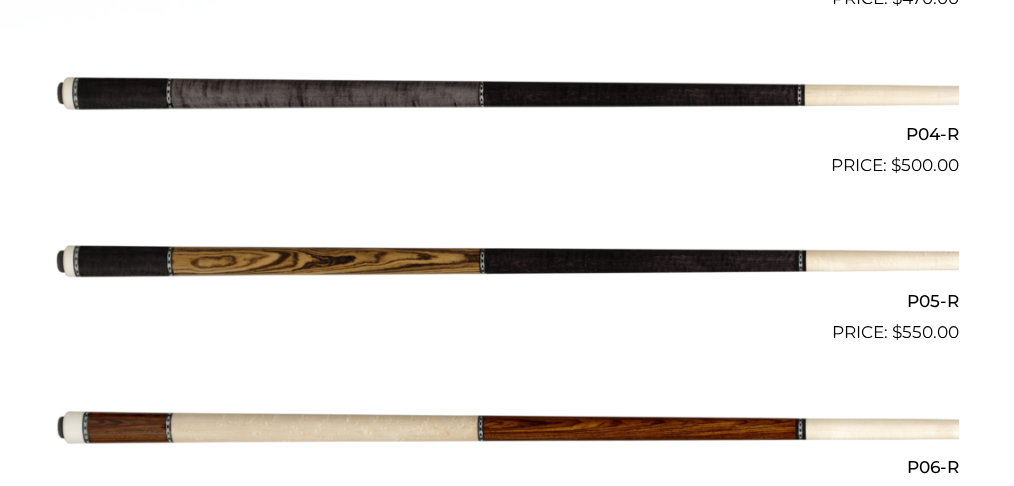 click at bounding box center (507, 95) 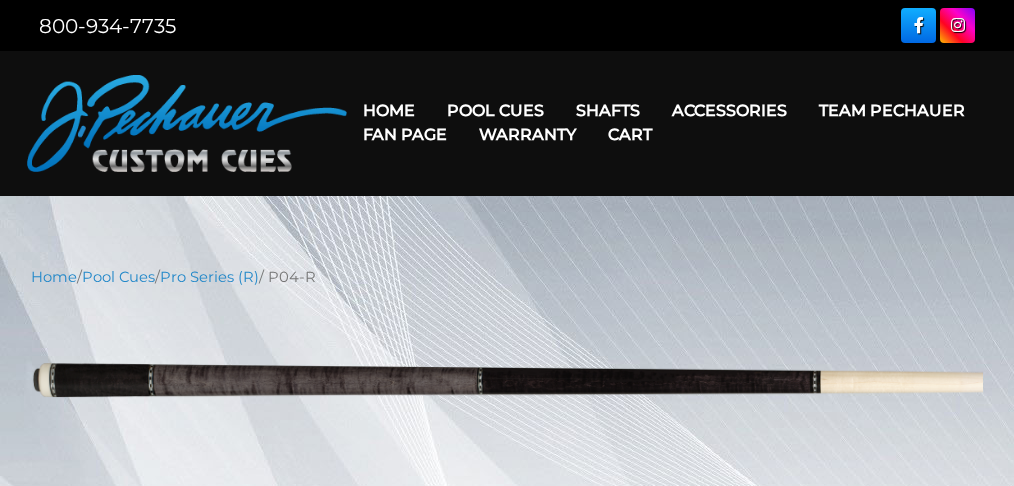 scroll, scrollTop: 0, scrollLeft: 0, axis: both 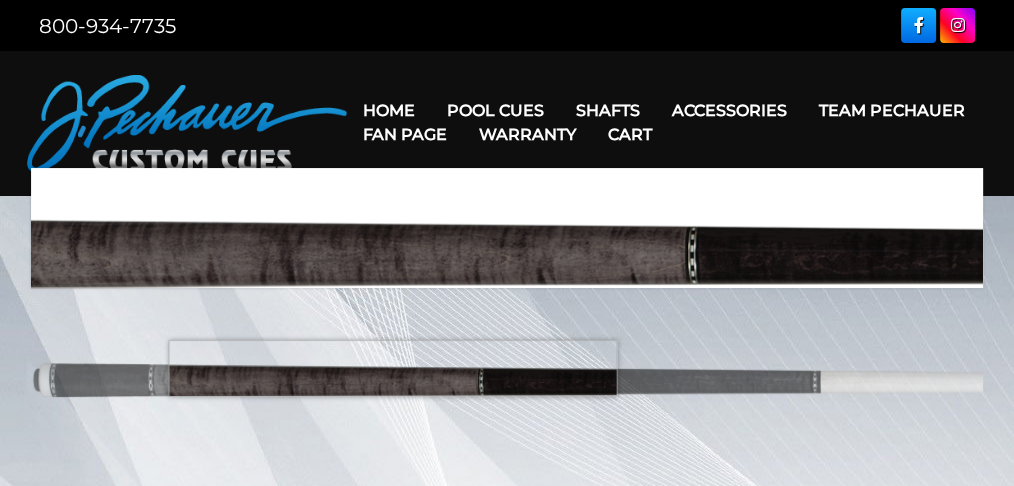 click at bounding box center [507, 382] 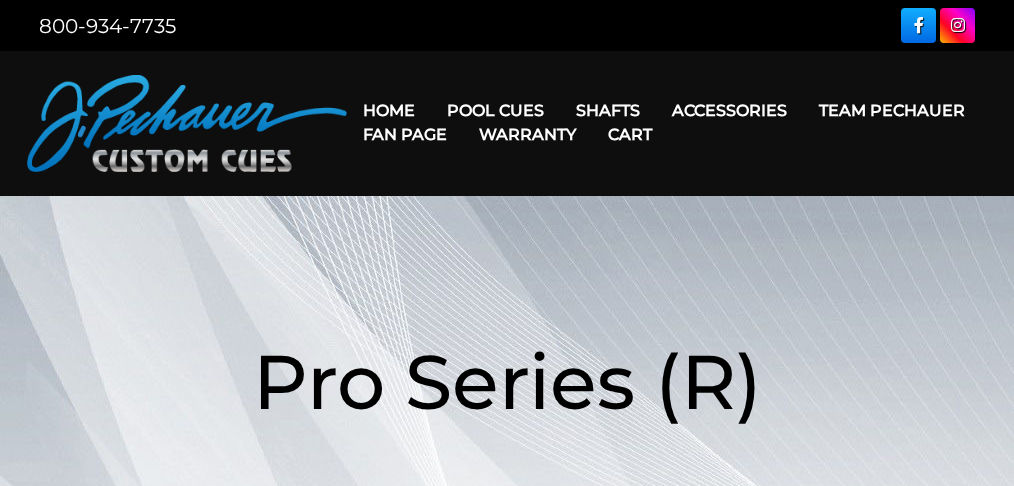 scroll, scrollTop: 1124, scrollLeft: 0, axis: vertical 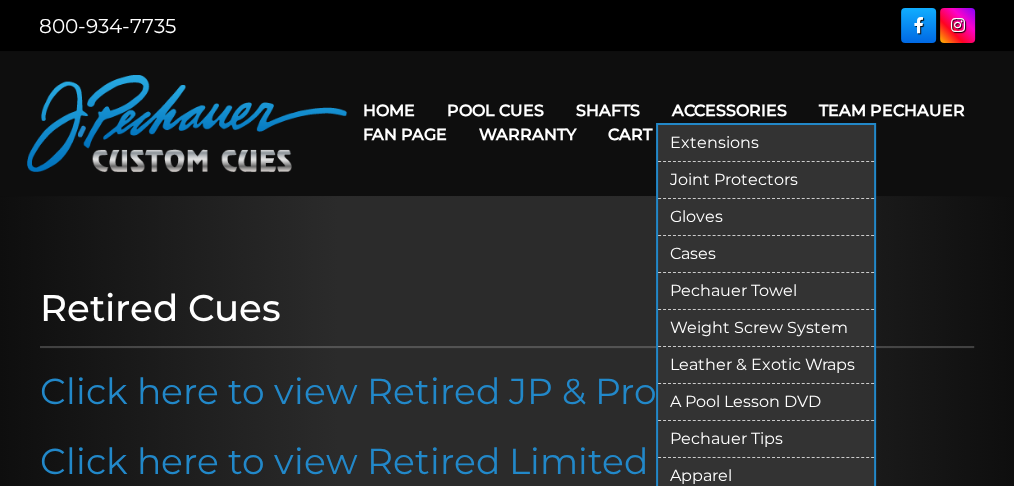 click on "Cases" at bounding box center [766, 254] 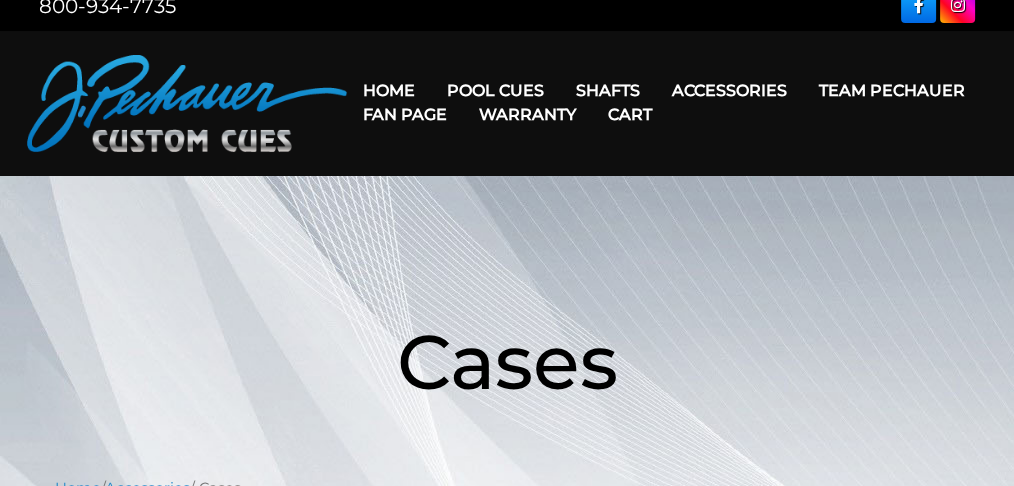 scroll, scrollTop: 0, scrollLeft: 0, axis: both 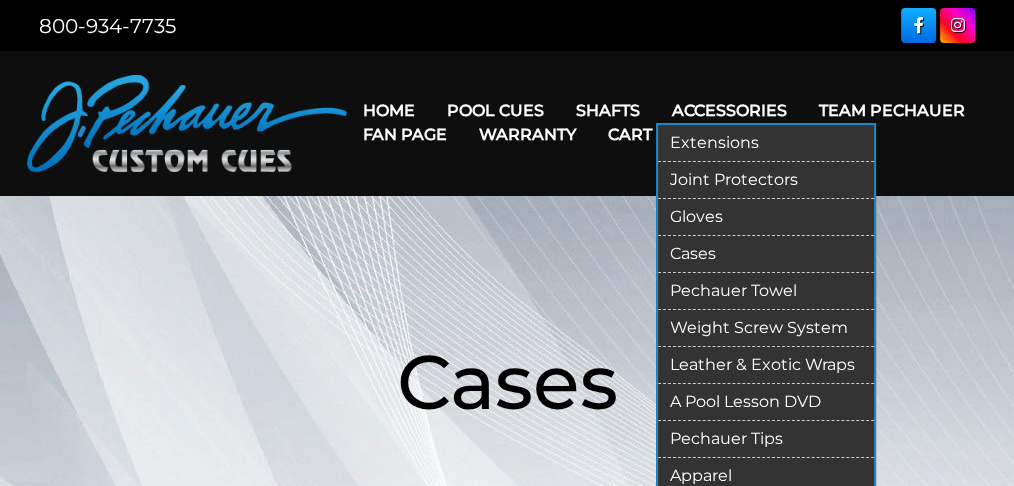 click on "Leather & Exotic Wraps" at bounding box center [766, 365] 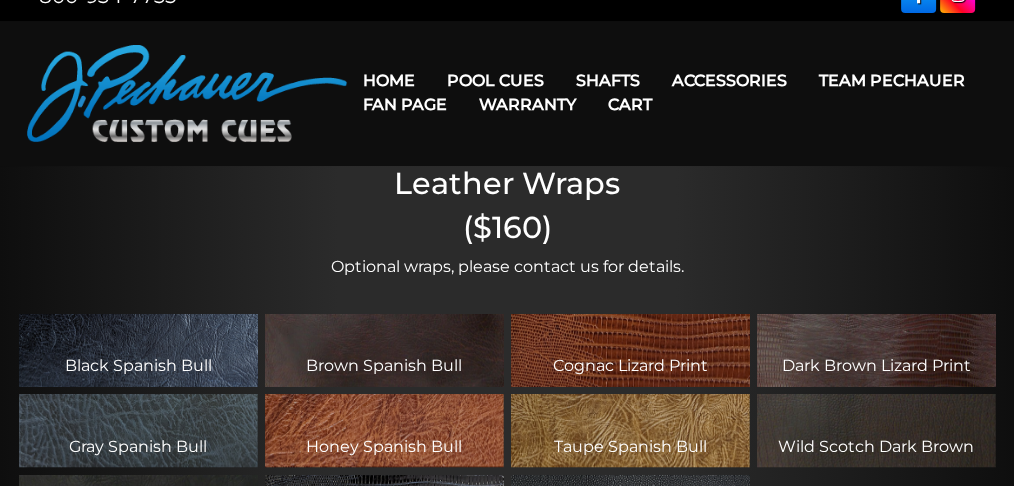scroll, scrollTop: 0, scrollLeft: 0, axis: both 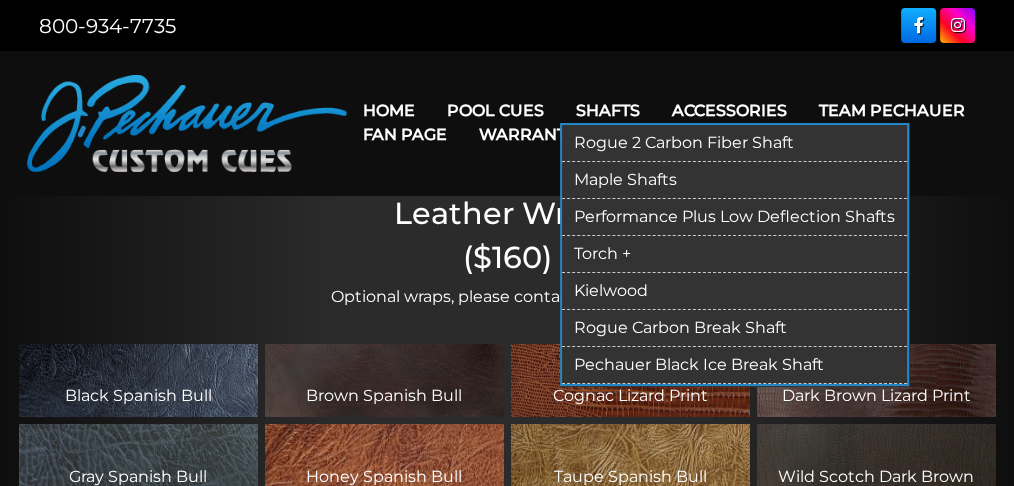 click on "Rogue Carbon Break Shaft" at bounding box center (734, 328) 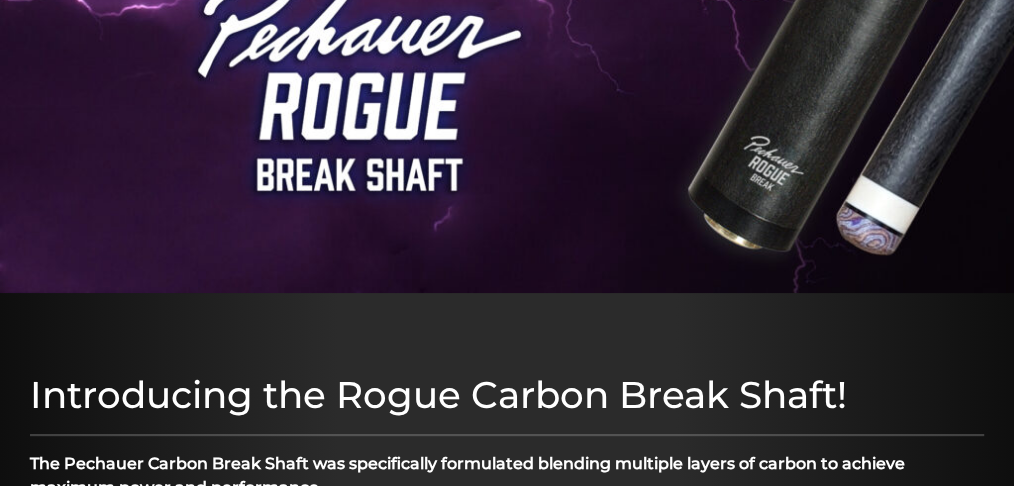 scroll, scrollTop: 0, scrollLeft: 0, axis: both 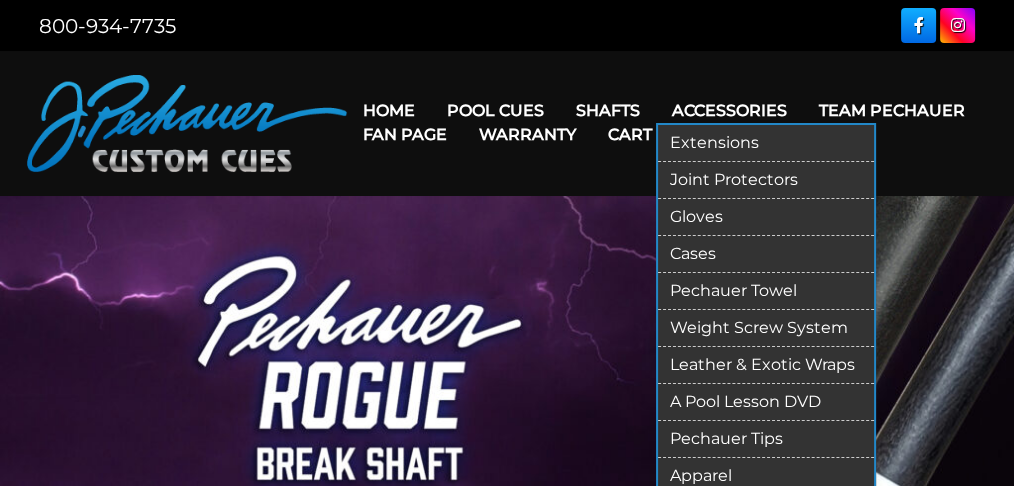 click on "Weight Screw System" at bounding box center (766, 328) 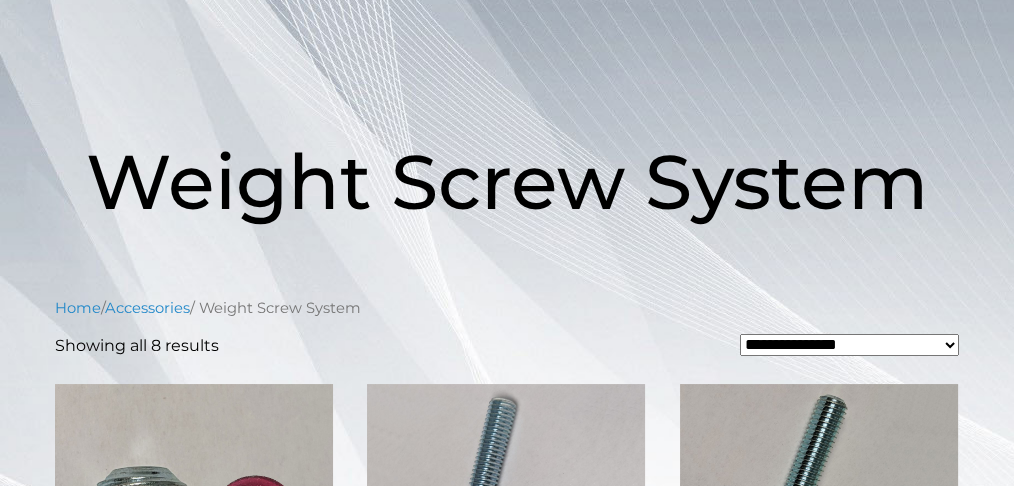 scroll, scrollTop: 0, scrollLeft: 0, axis: both 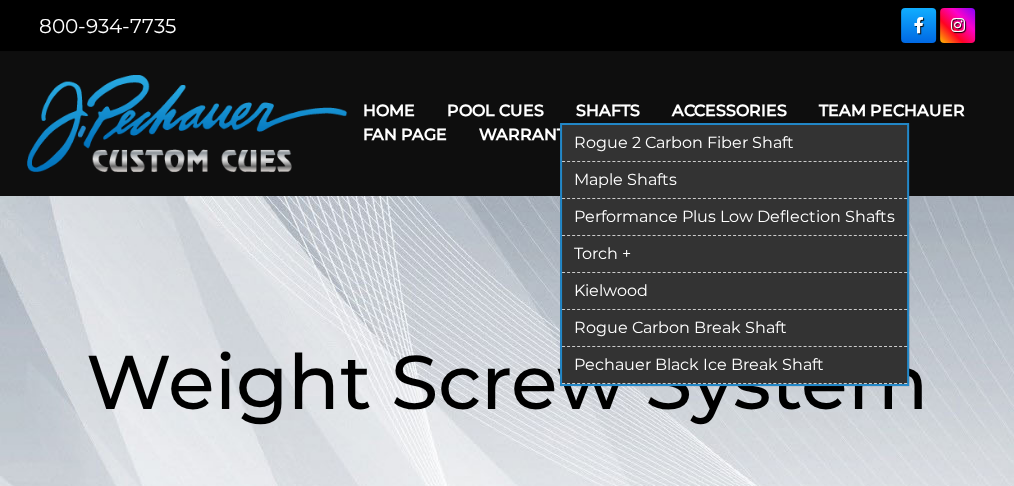 click on "Rogue 2 Carbon Fiber Shaft" at bounding box center (734, 143) 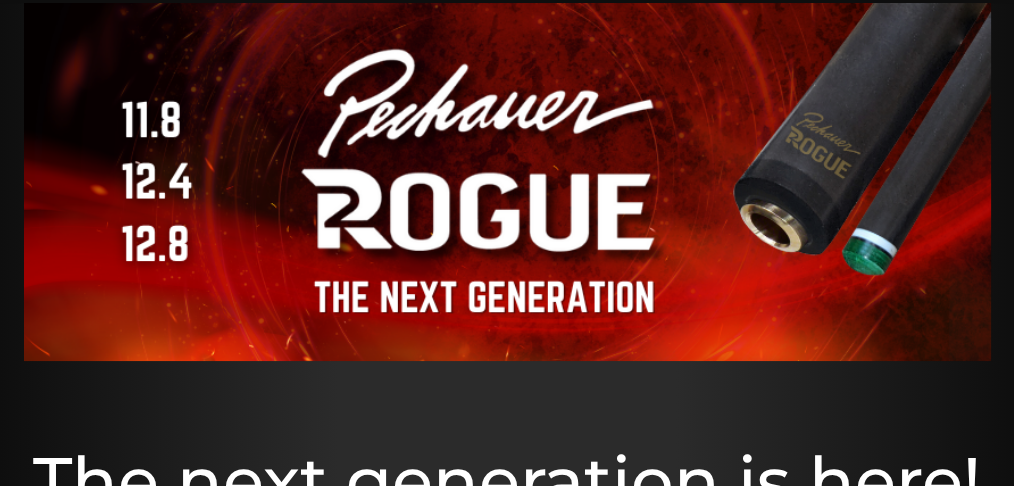 scroll, scrollTop: 0, scrollLeft: 0, axis: both 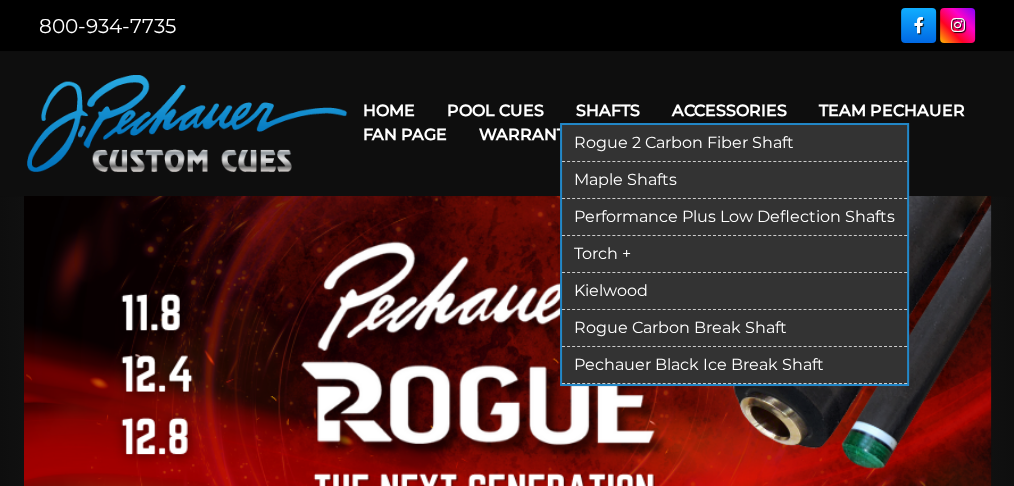 click on "Maple Shafts" at bounding box center [734, 180] 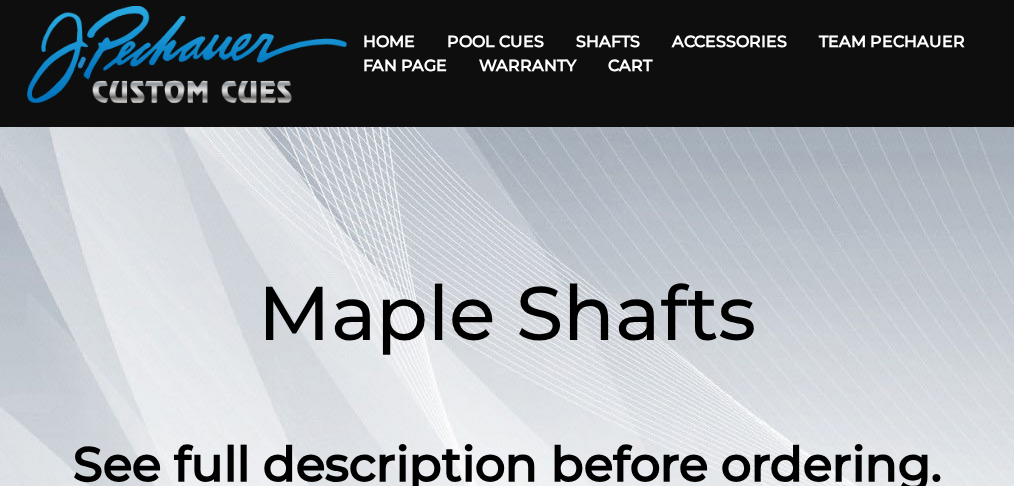scroll, scrollTop: 0, scrollLeft: 0, axis: both 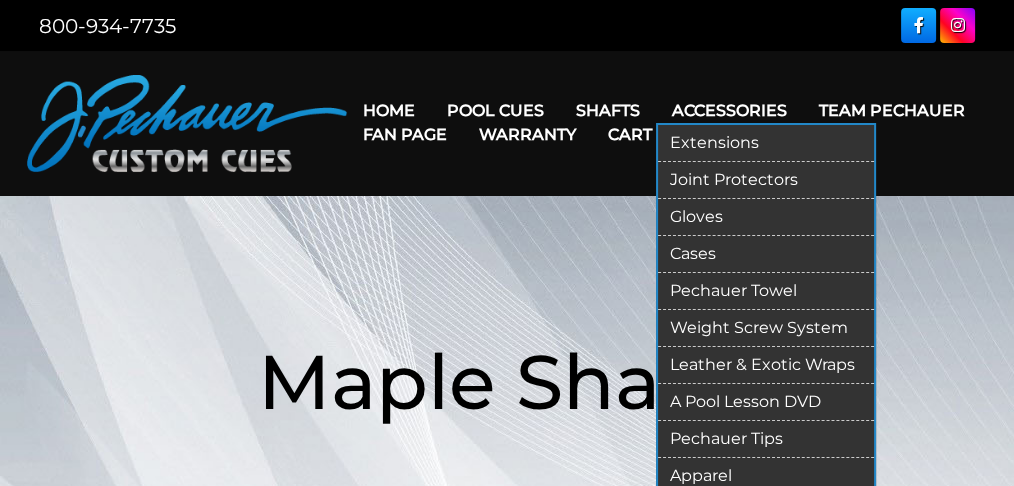 click on "Pechauer Tips" at bounding box center [766, 439] 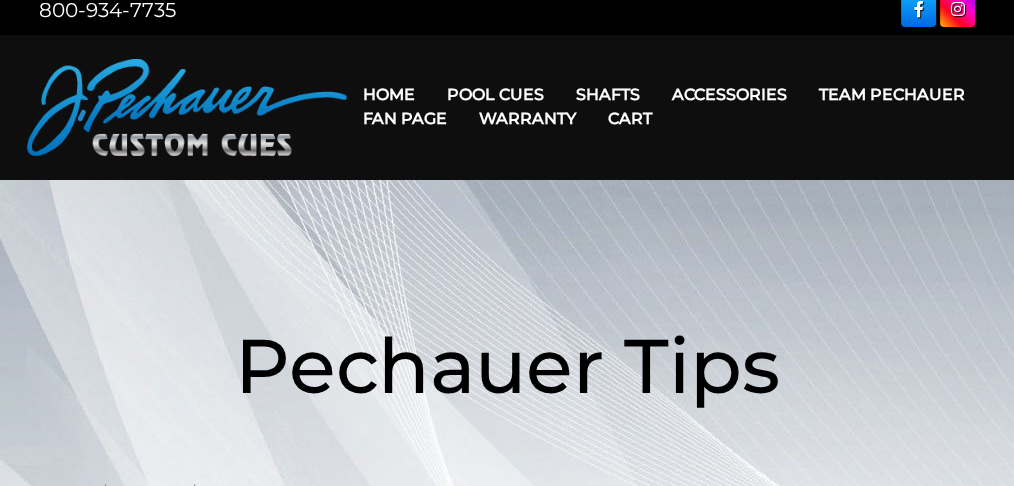 scroll, scrollTop: 0, scrollLeft: 0, axis: both 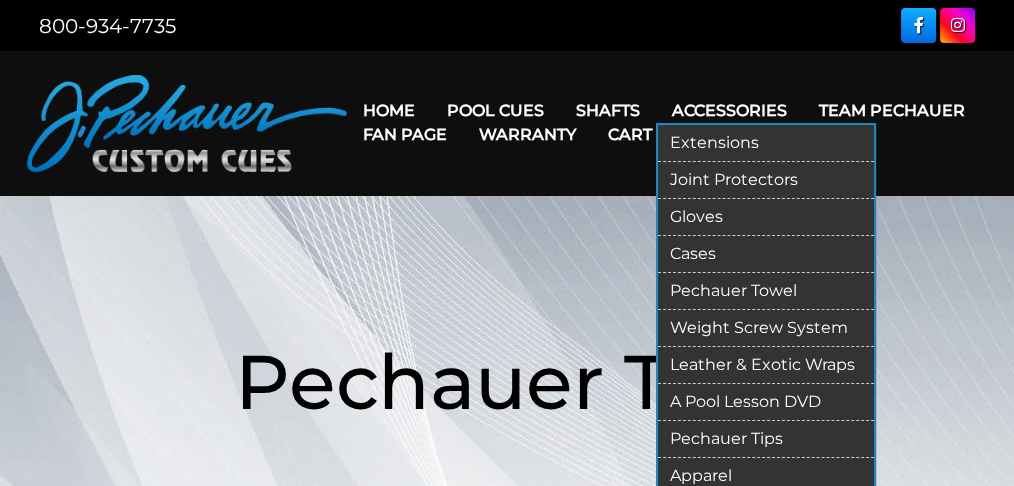 click on "Apparel" at bounding box center (766, 476) 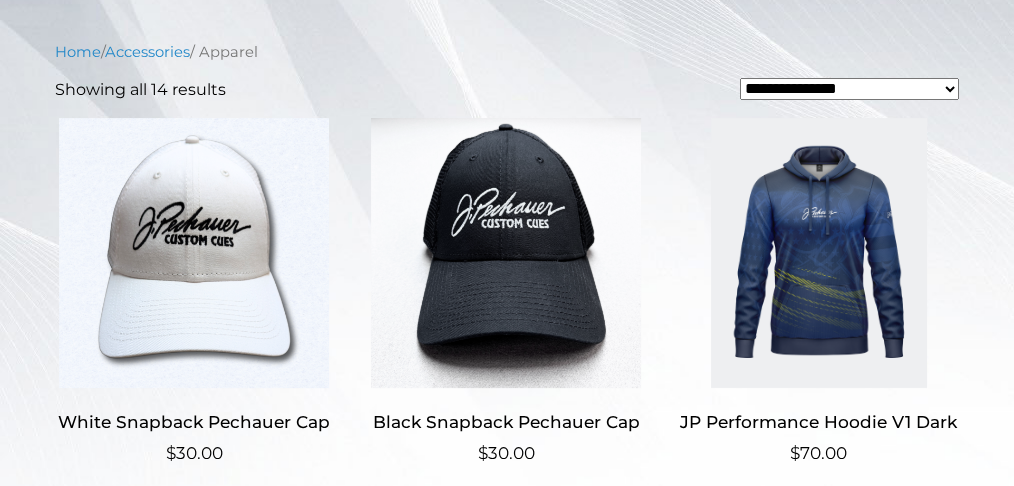 scroll, scrollTop: 0, scrollLeft: 0, axis: both 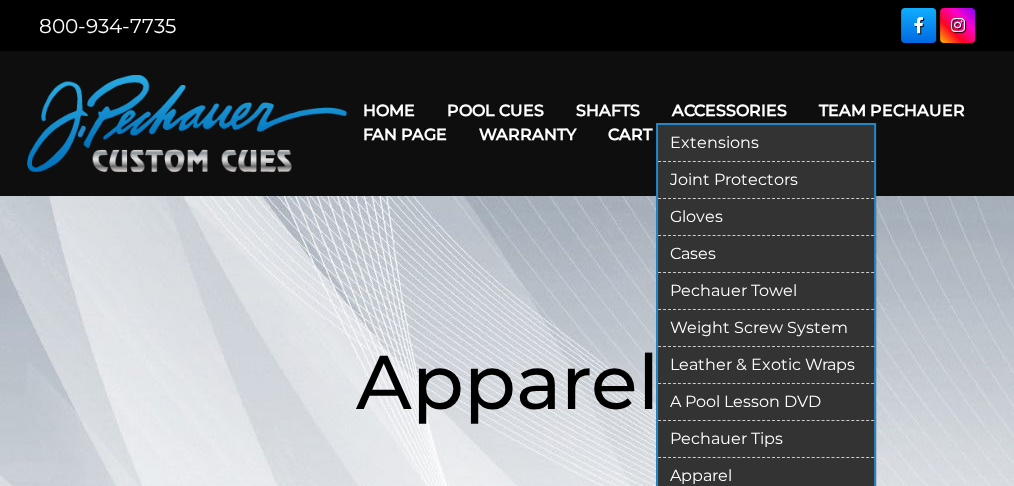 click on "A Pool Lesson DVD" at bounding box center [766, 402] 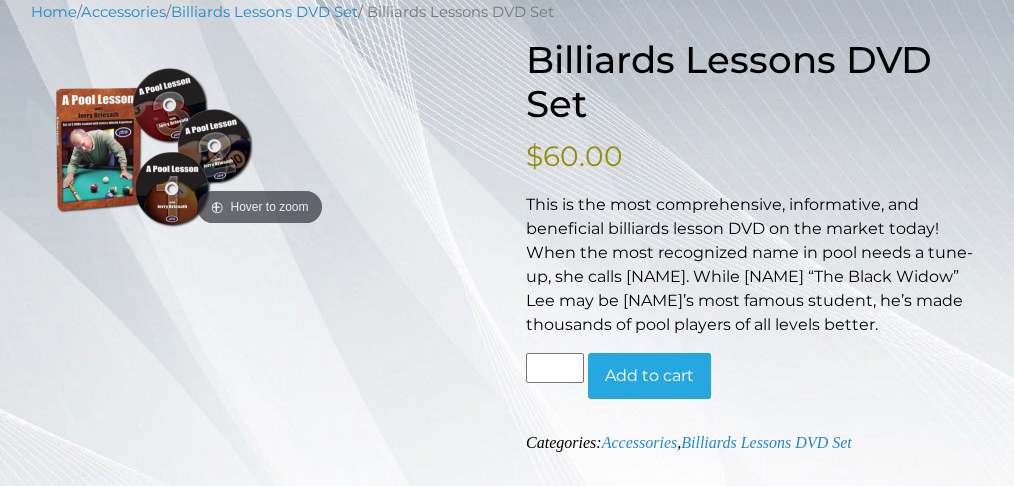 scroll, scrollTop: 200, scrollLeft: 0, axis: vertical 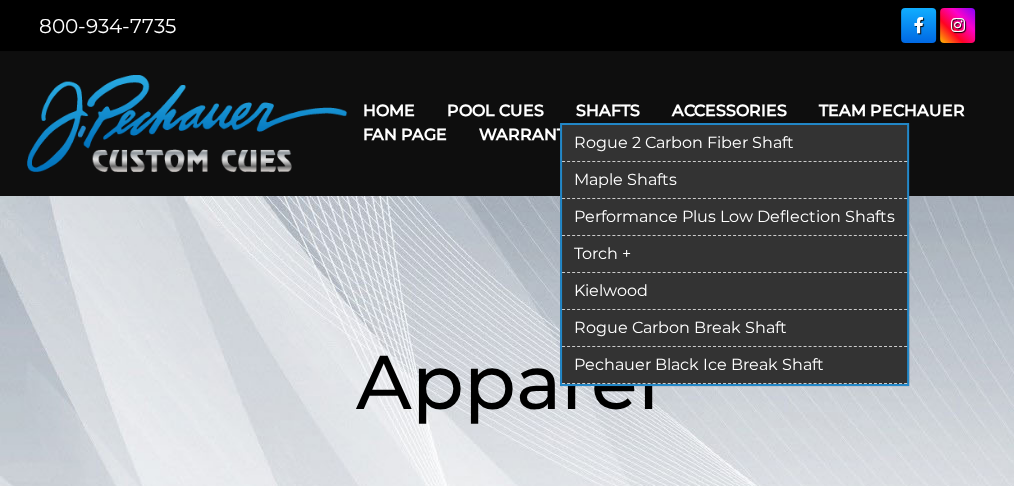 click on "Maple Shafts" at bounding box center (734, 180) 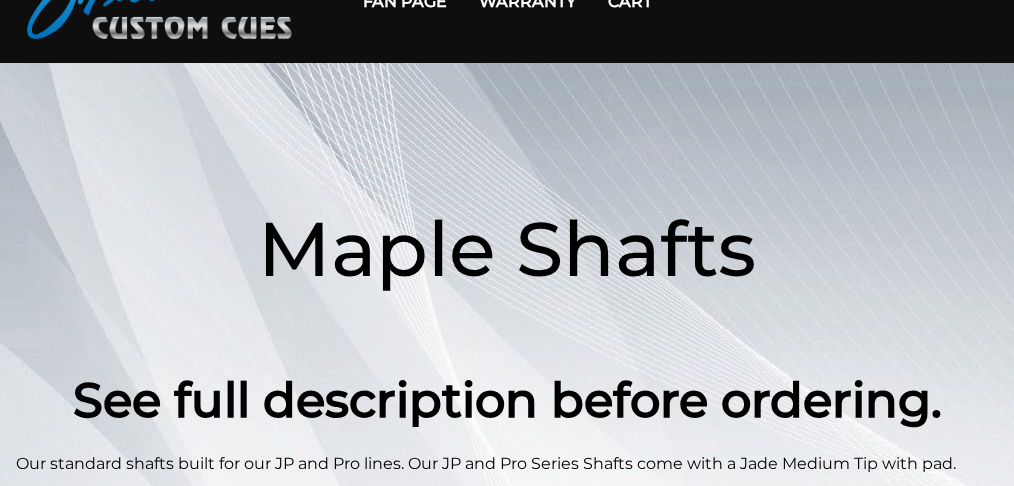 scroll, scrollTop: 0, scrollLeft: 0, axis: both 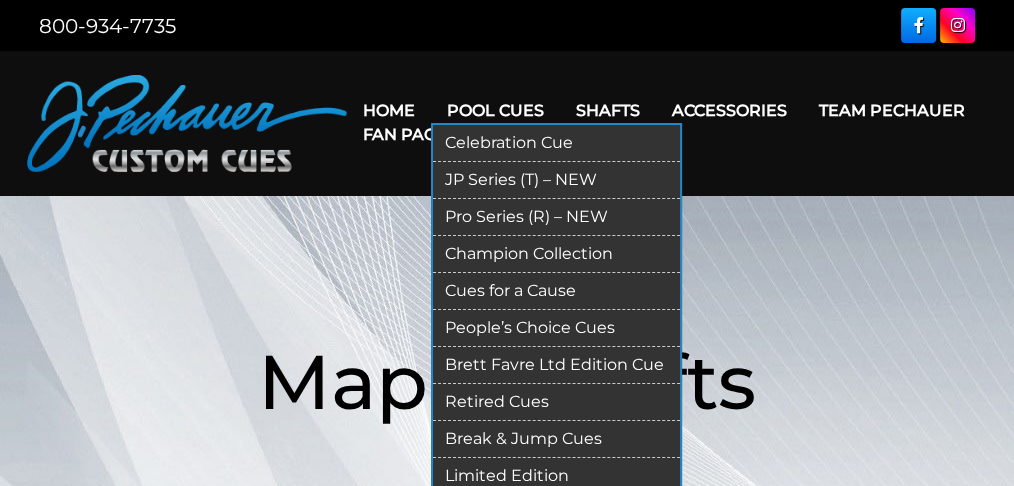 click on "Pro Series (R) – NEW" at bounding box center [556, 217] 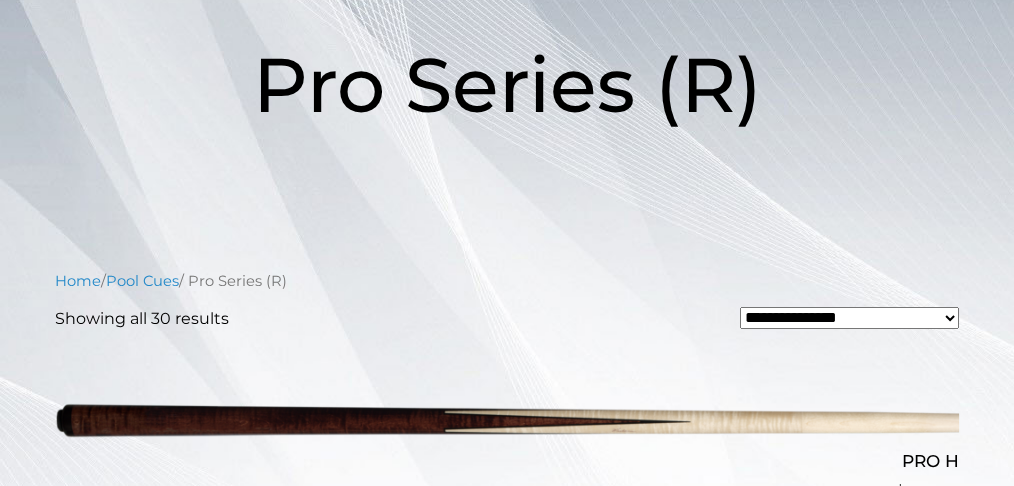 scroll, scrollTop: 0, scrollLeft: 0, axis: both 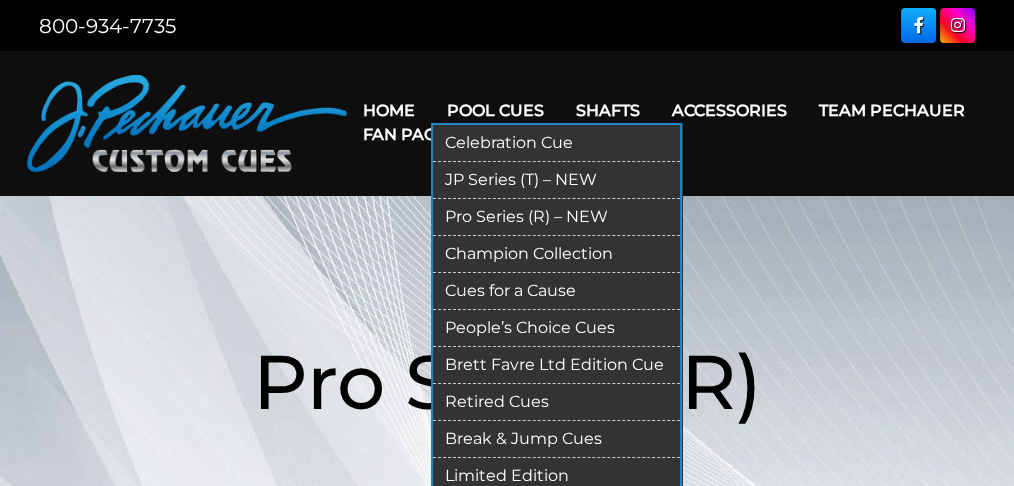 click on "Retired Cues" at bounding box center [556, 402] 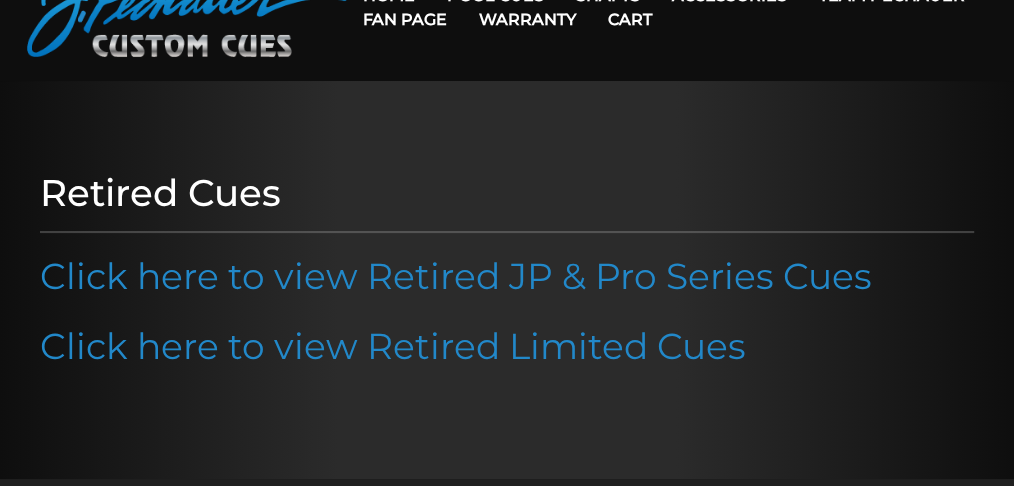 scroll, scrollTop: 133, scrollLeft: 0, axis: vertical 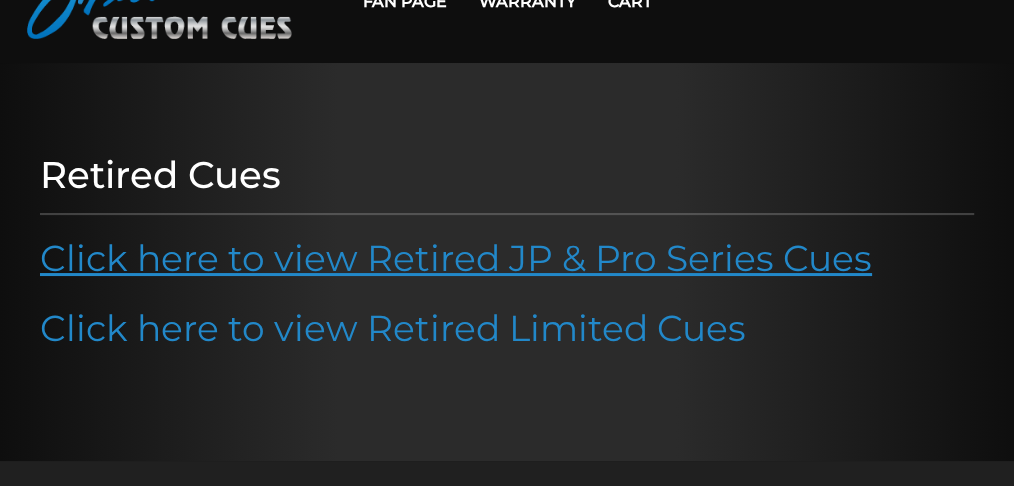 click on "Click here to view Retired JP & Pro Series Cues" at bounding box center (456, 258) 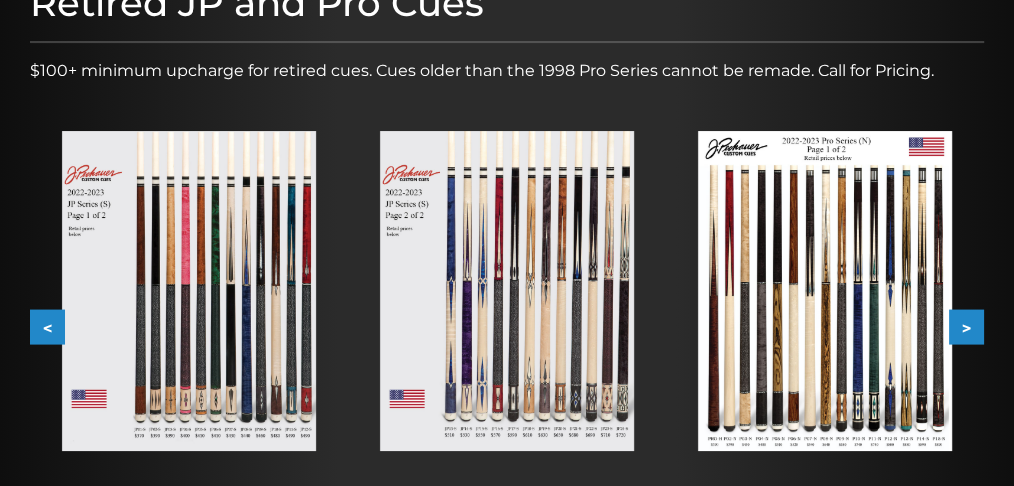 scroll, scrollTop: 333, scrollLeft: 0, axis: vertical 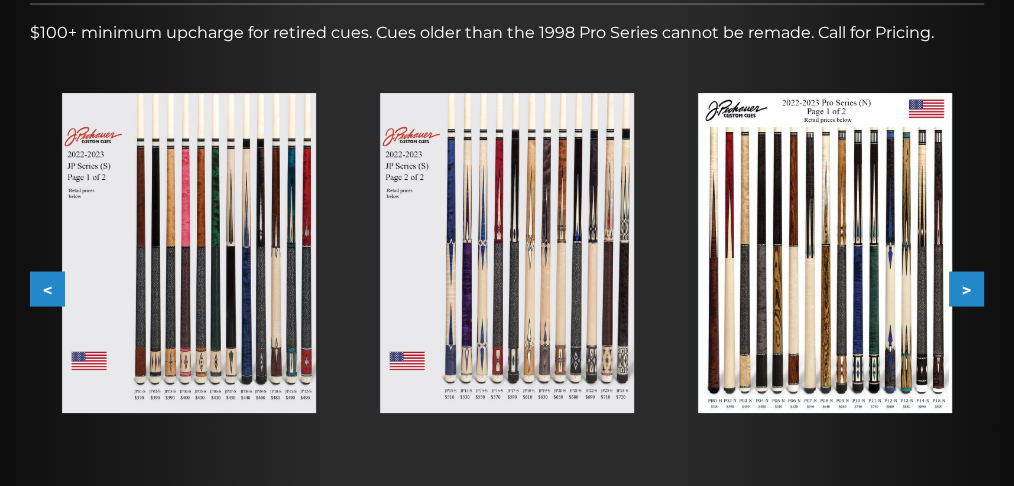 click on ">" at bounding box center (966, 289) 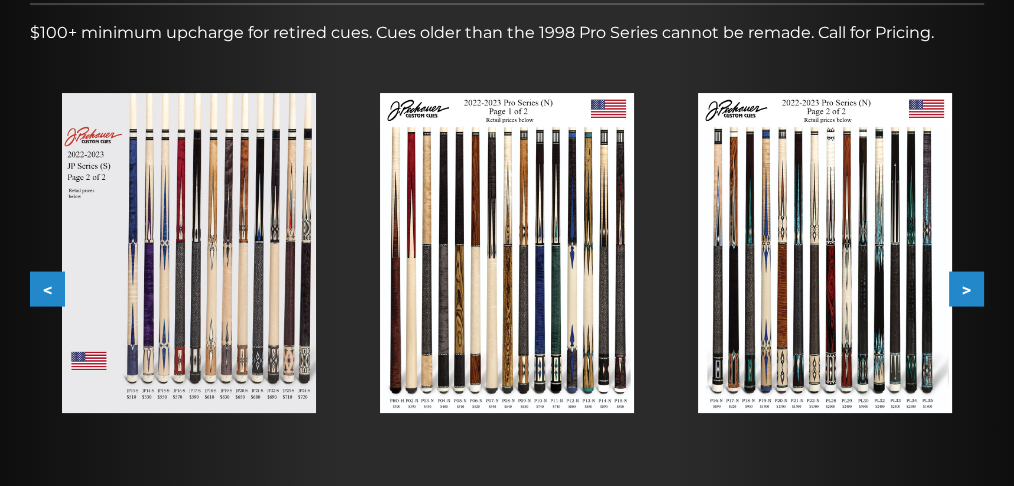 click on ">" at bounding box center (966, 289) 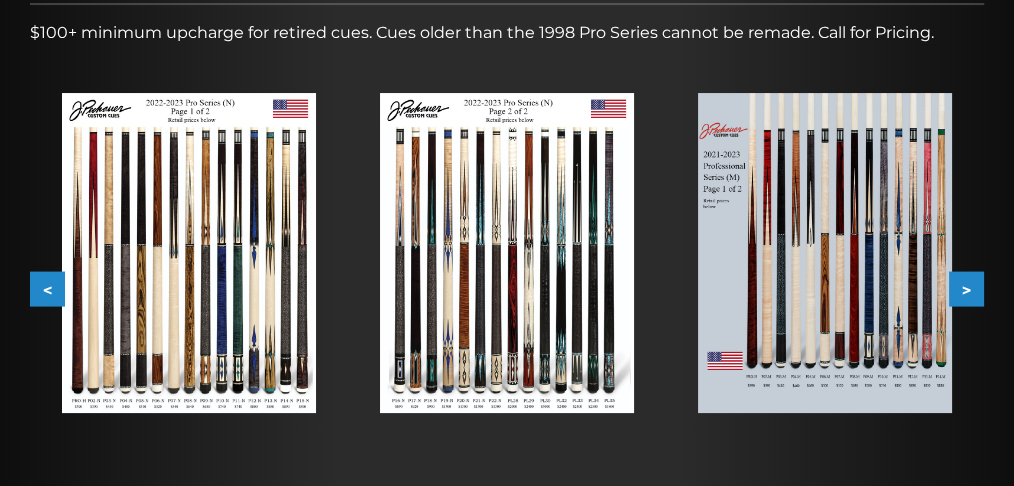 click on ">" at bounding box center (966, 289) 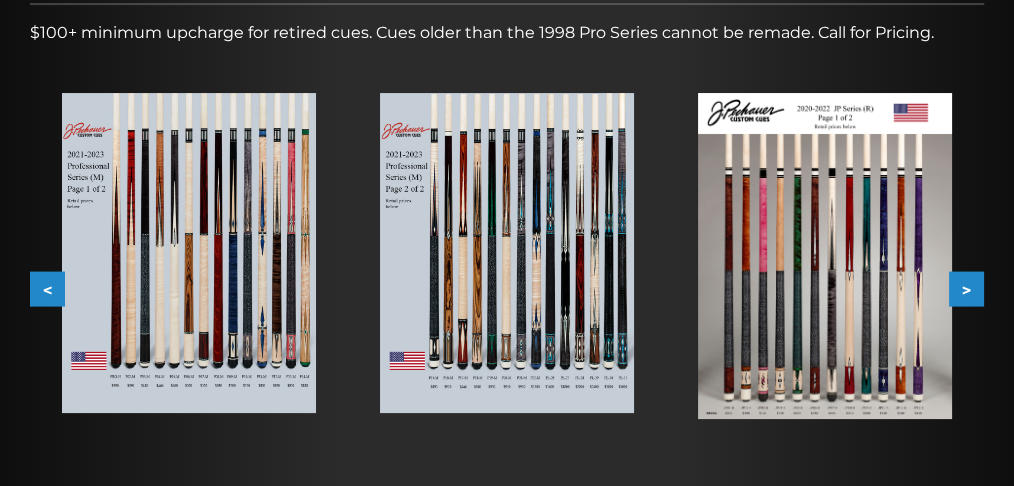 click on ">" at bounding box center (966, 289) 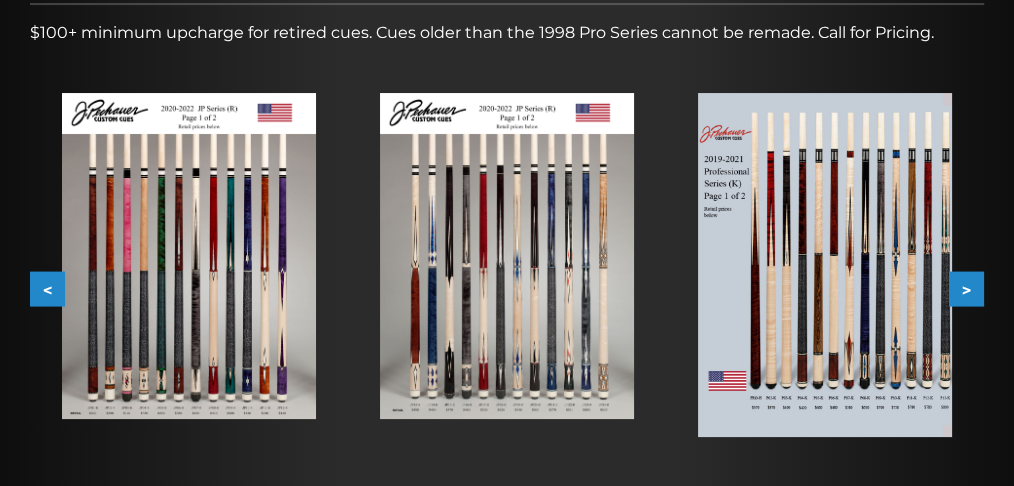 click on ">" at bounding box center (966, 289) 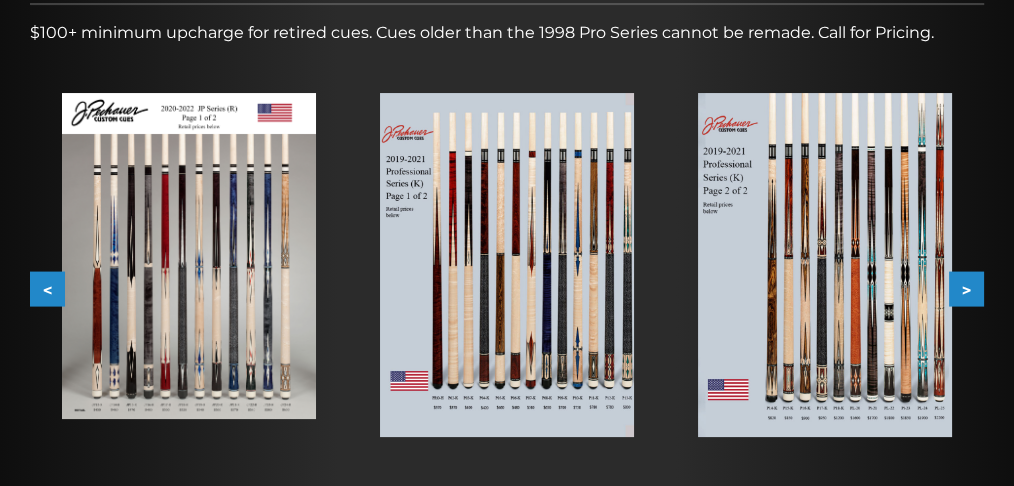 click on ">" at bounding box center [966, 289] 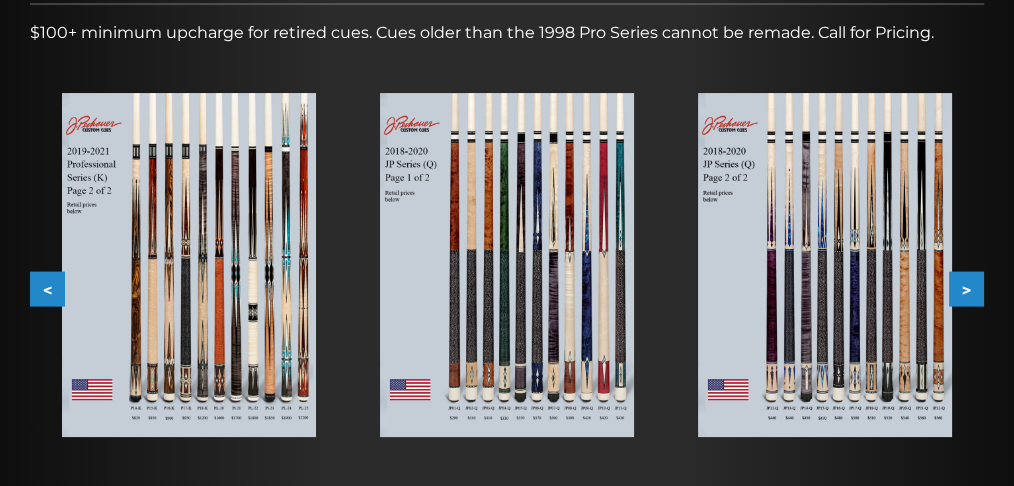 click on ">" at bounding box center (966, 289) 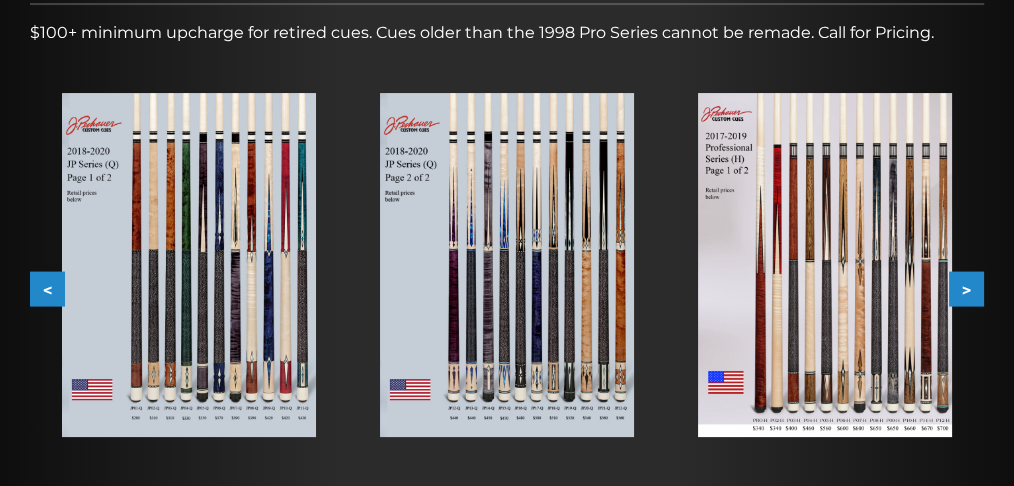 click on ">" at bounding box center (966, 289) 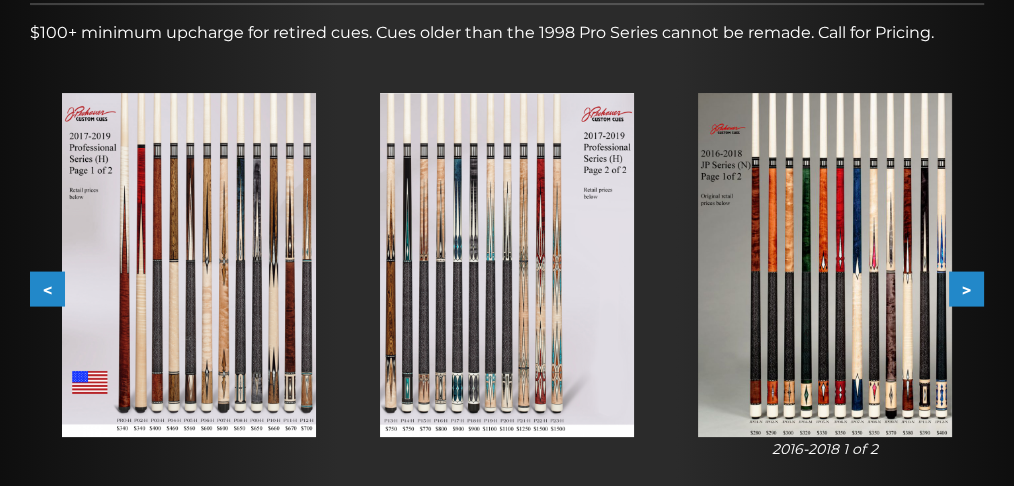 click on ">" at bounding box center [966, 289] 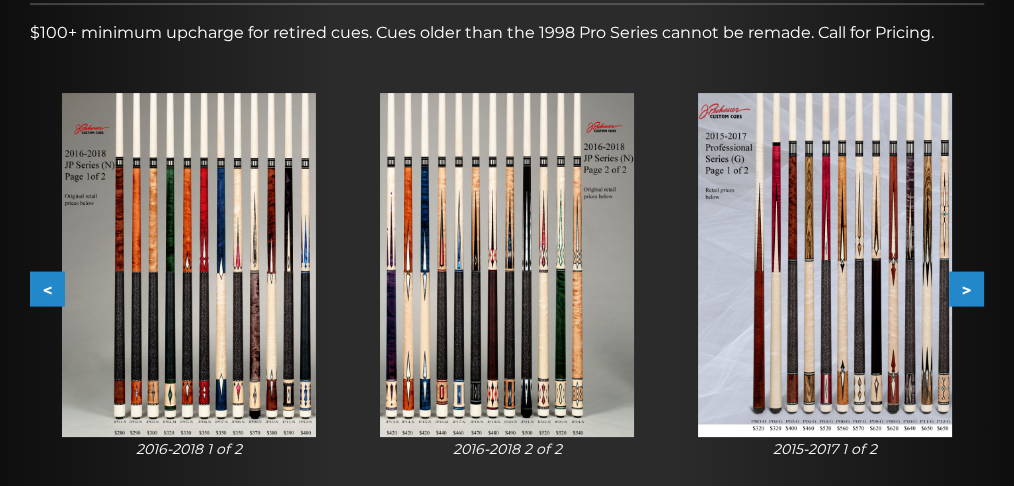click on ">" at bounding box center (966, 289) 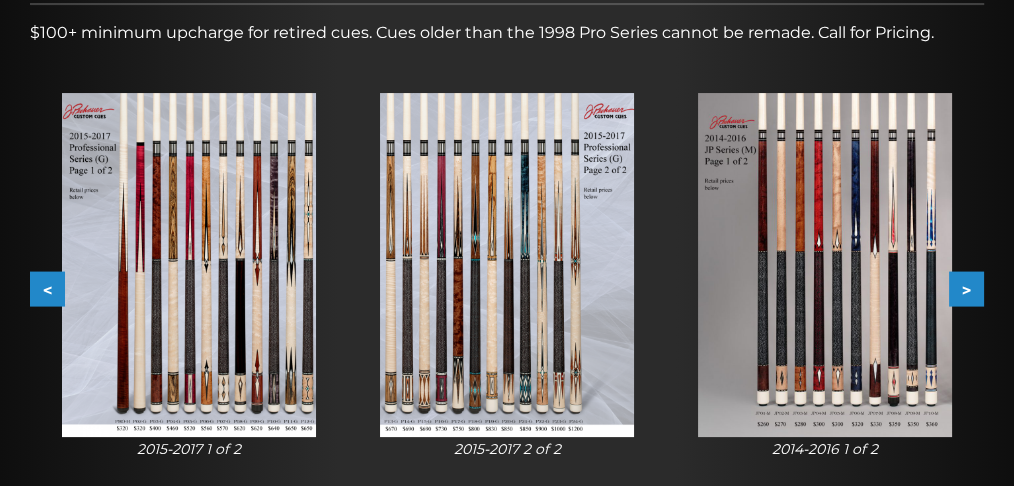 click on ">" at bounding box center (966, 289) 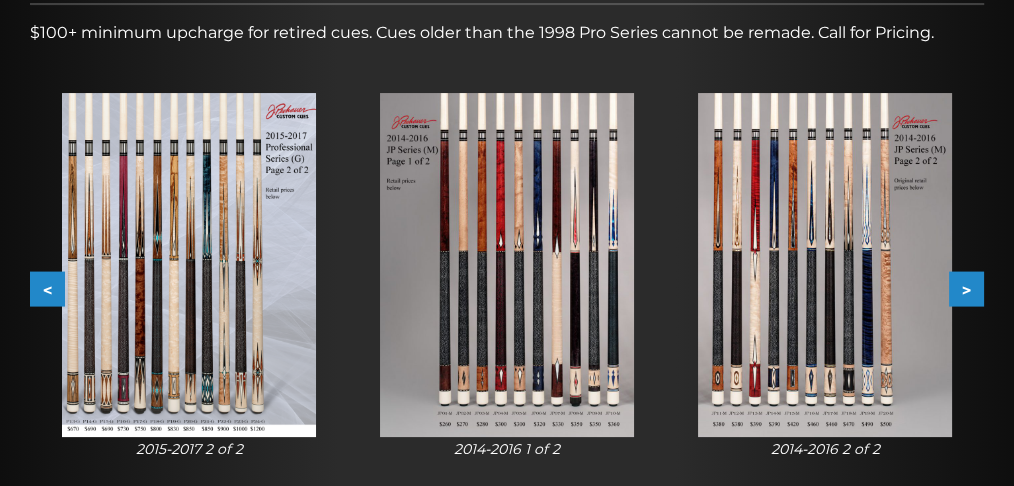 click on ">" at bounding box center [966, 289] 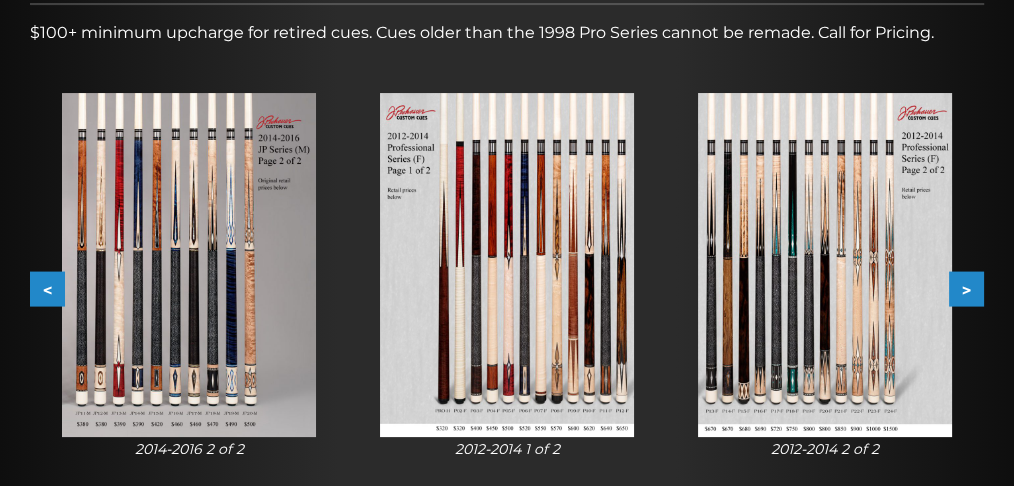 click on ">" at bounding box center [966, 289] 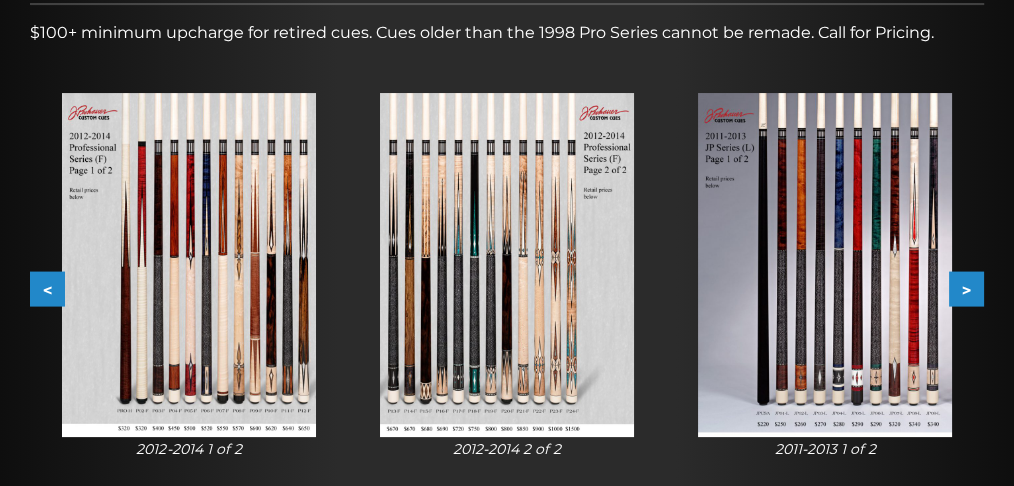 click on ">" at bounding box center [966, 289] 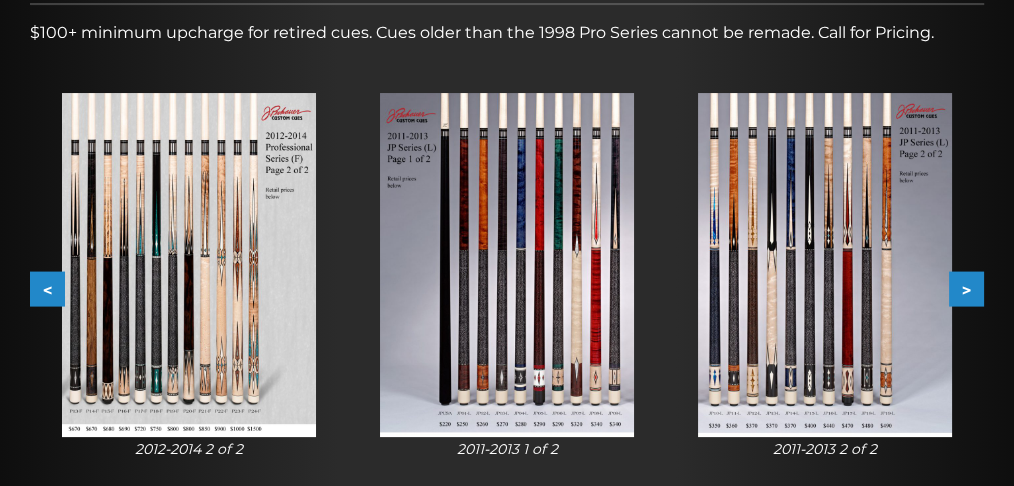 click on ">" at bounding box center (966, 289) 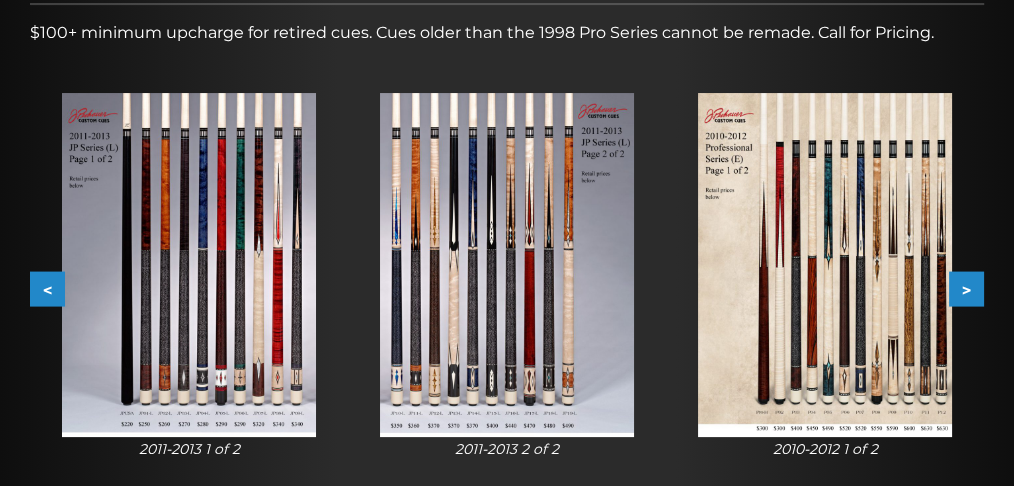 click on ">" at bounding box center (966, 289) 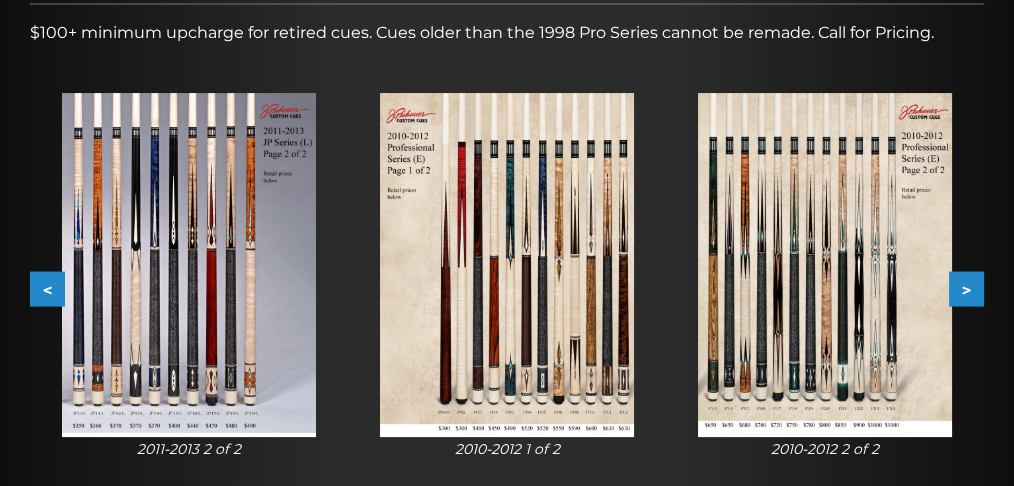 click on ">" at bounding box center [966, 289] 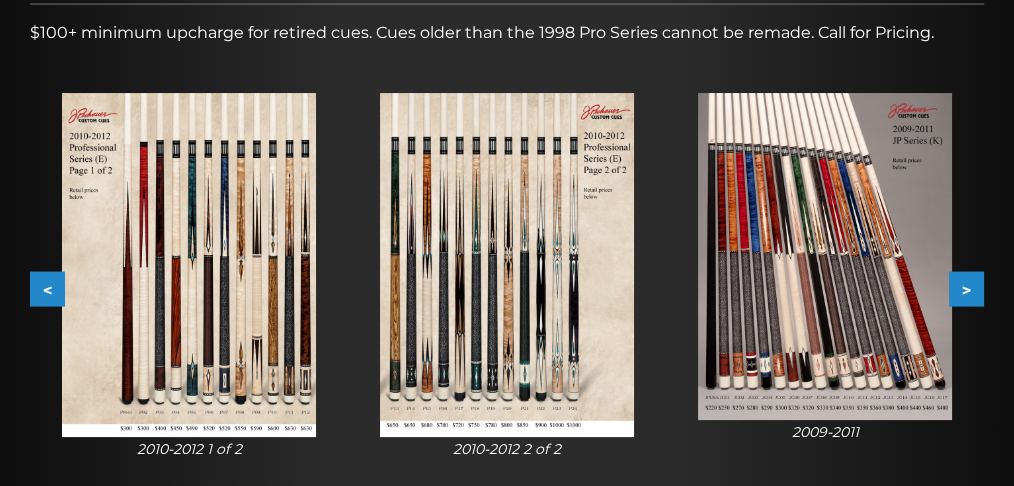 click on ">" at bounding box center [966, 289] 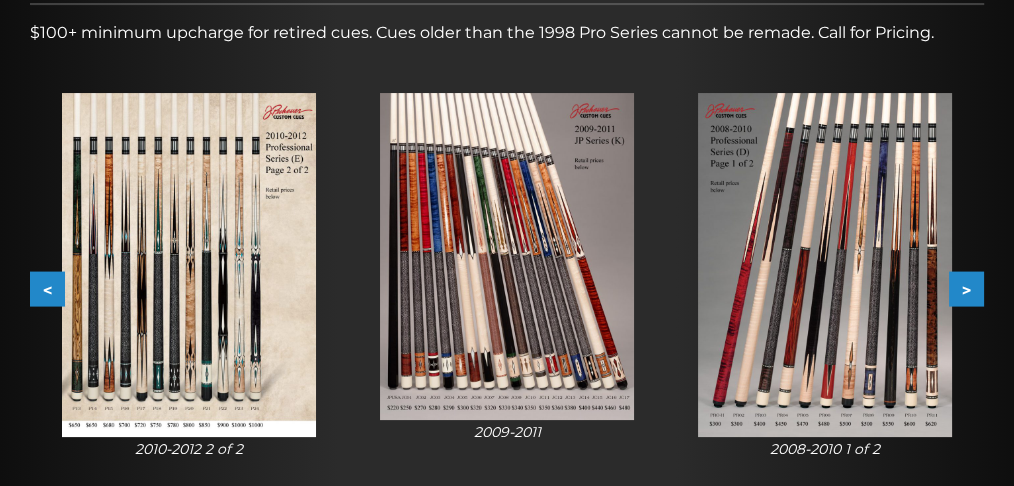 click at bounding box center (825, 265) 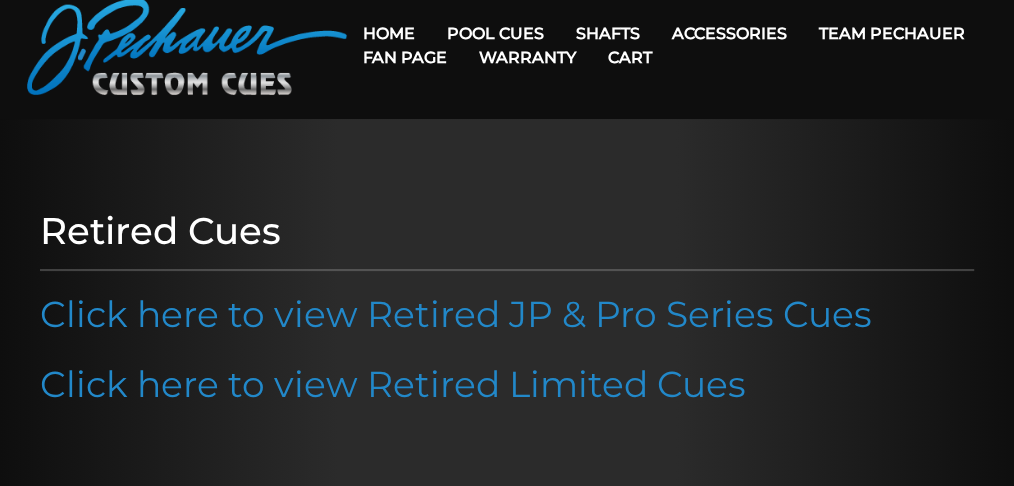 scroll, scrollTop: 0, scrollLeft: 0, axis: both 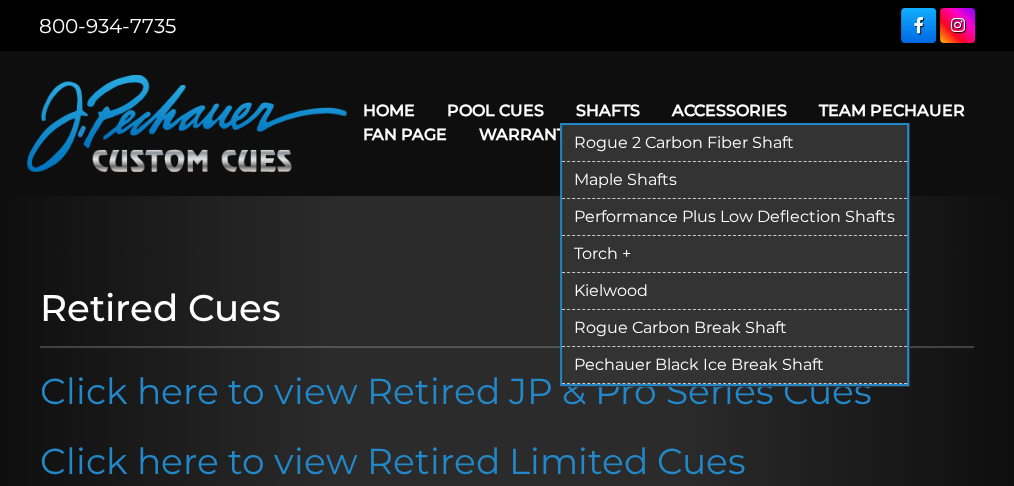 click on "Shafts" at bounding box center [608, 110] 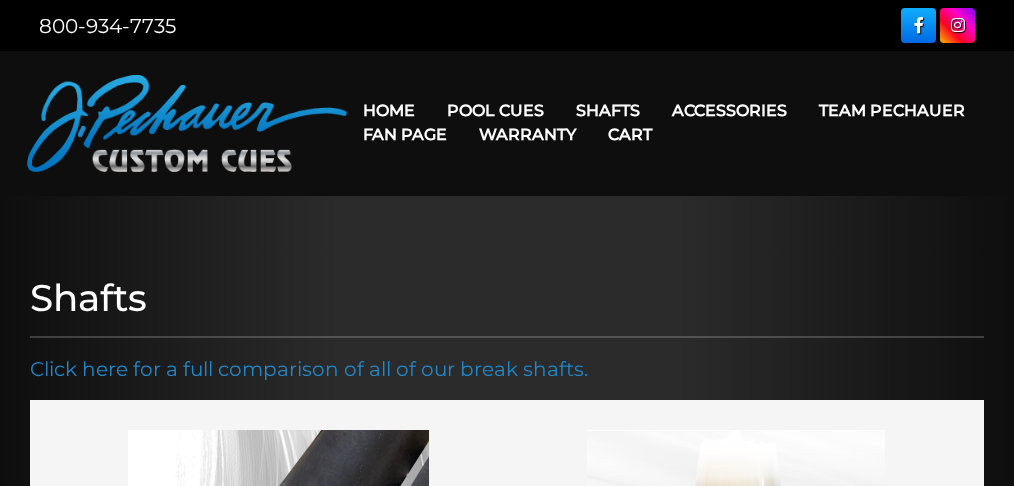 scroll, scrollTop: 0, scrollLeft: 0, axis: both 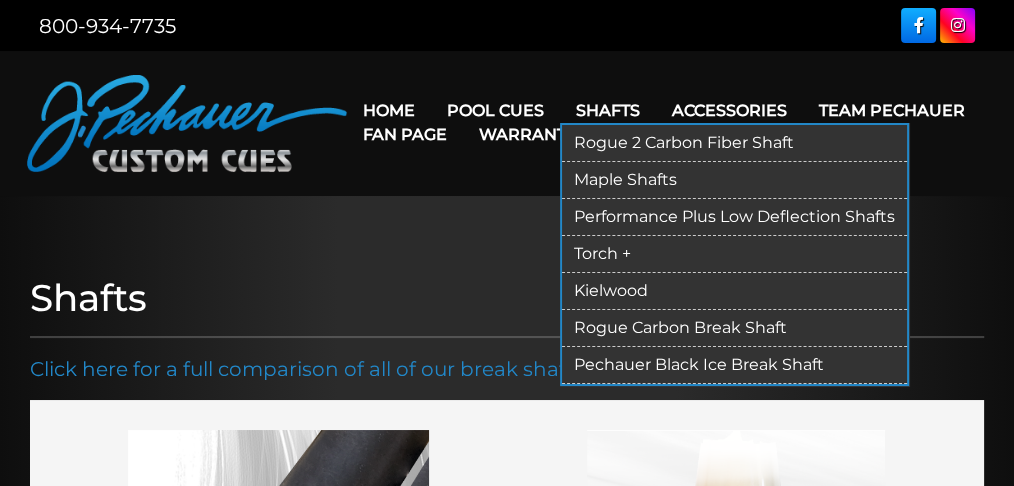 click on "Maple Shafts" at bounding box center [734, 180] 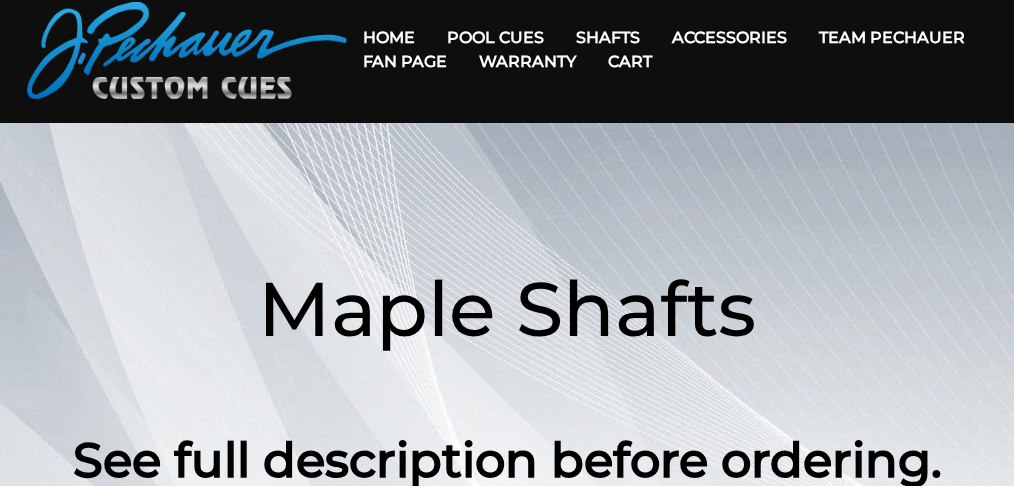 scroll, scrollTop: 66, scrollLeft: 0, axis: vertical 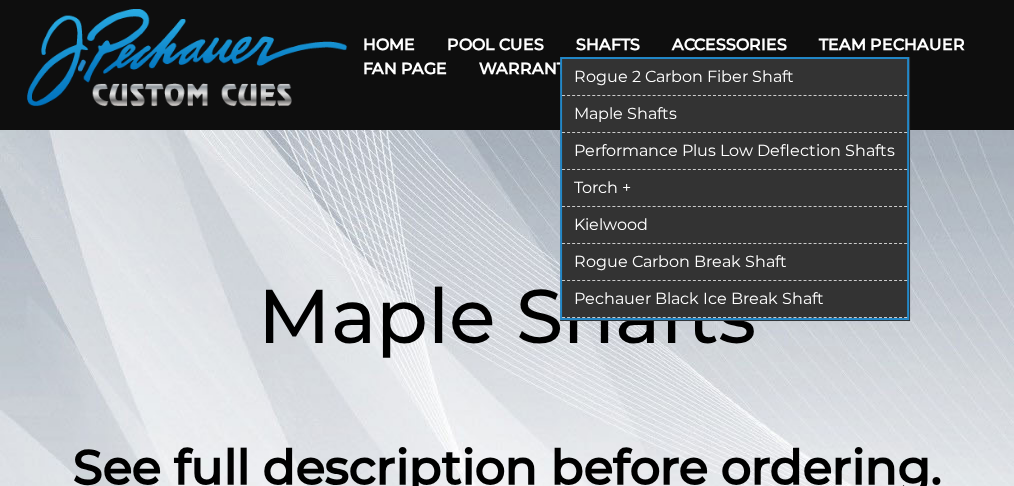 click on "Performance Plus Low Deflection Shafts" at bounding box center (734, 151) 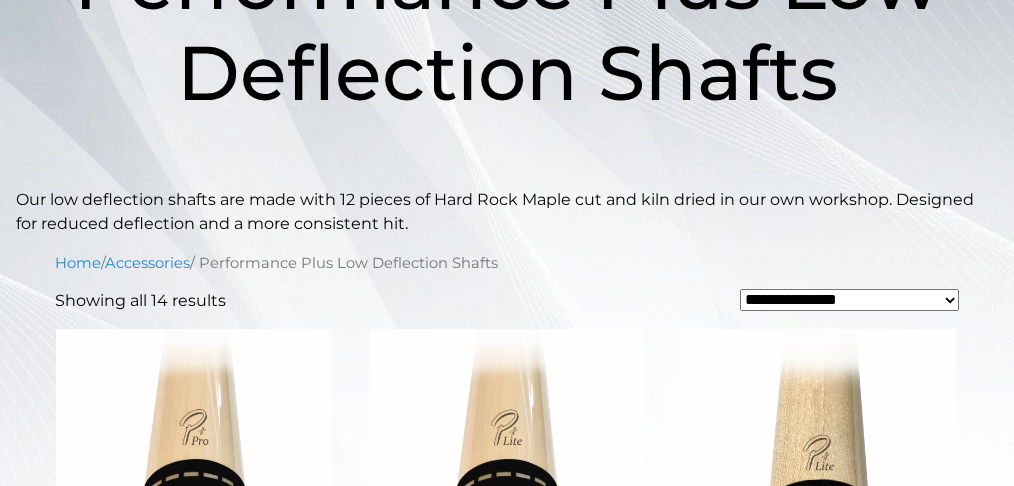 scroll, scrollTop: 466, scrollLeft: 0, axis: vertical 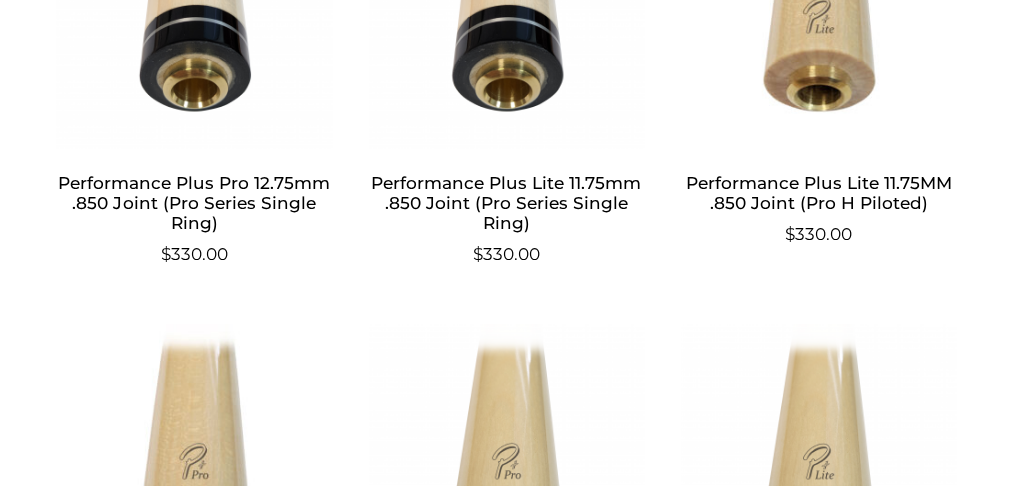 click on "**********" at bounding box center [507, -133] 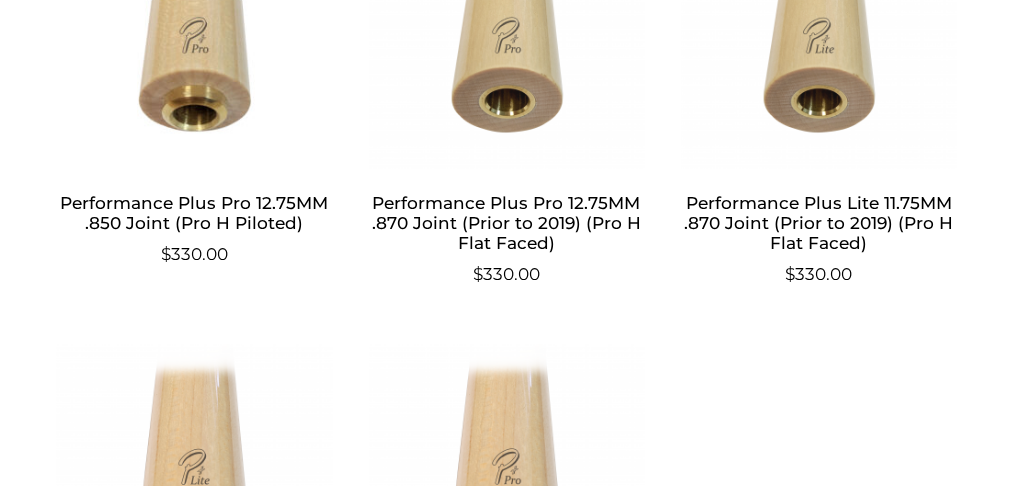 scroll, scrollTop: 2594, scrollLeft: 0, axis: vertical 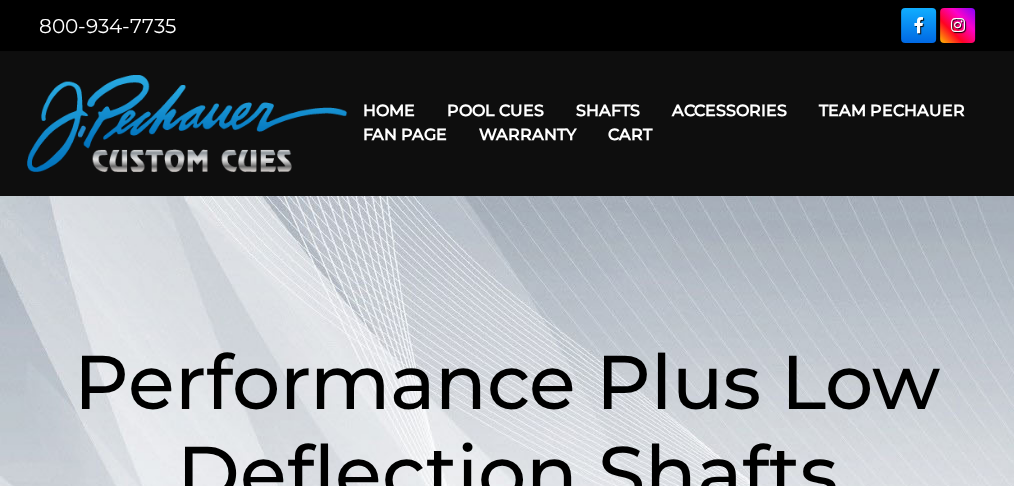 click on "Warranty" at bounding box center (527, 134) 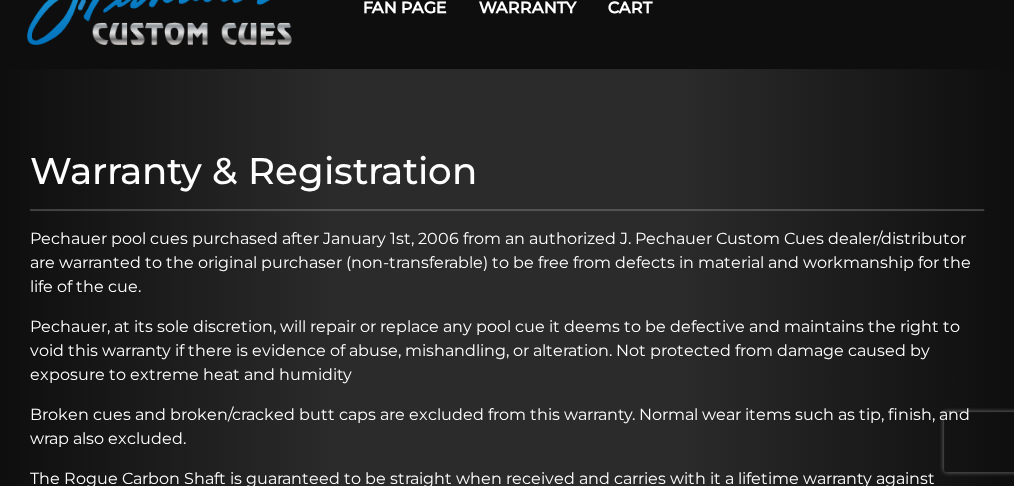 scroll, scrollTop: 0, scrollLeft: 0, axis: both 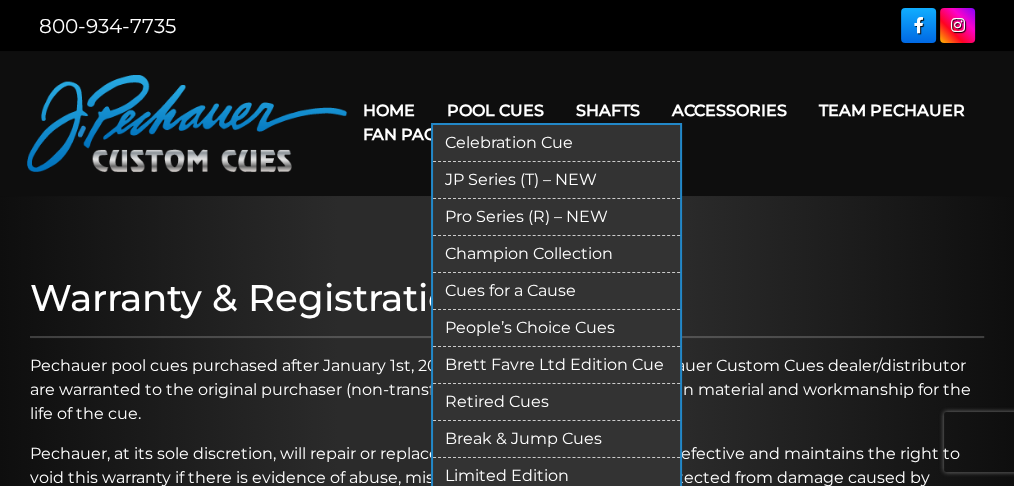 click on "JP Series (T) – NEW" at bounding box center (556, 180) 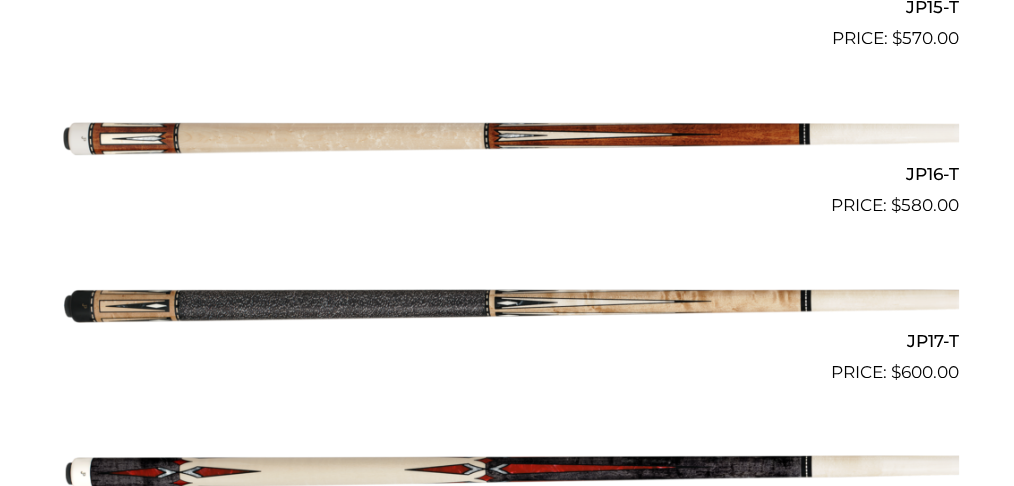 scroll, scrollTop: 3066, scrollLeft: 0, axis: vertical 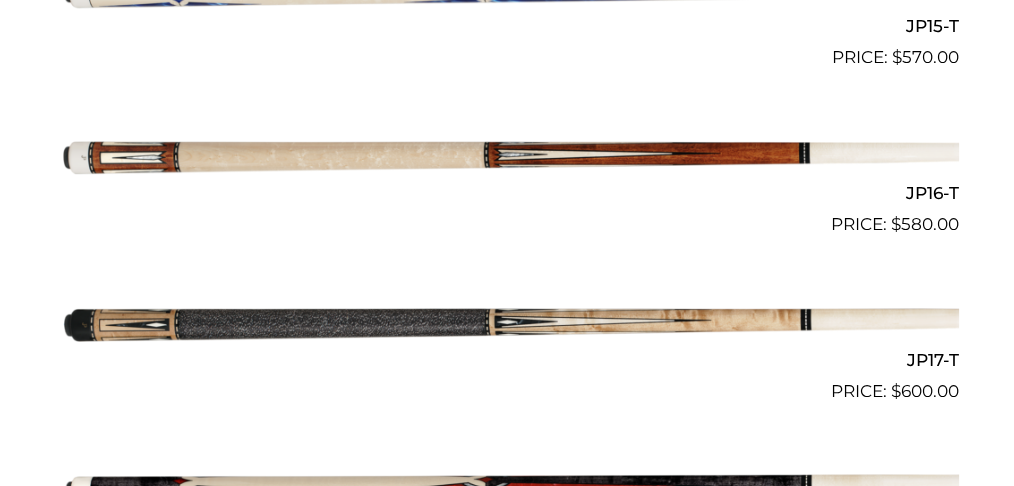 click at bounding box center (507, 154) 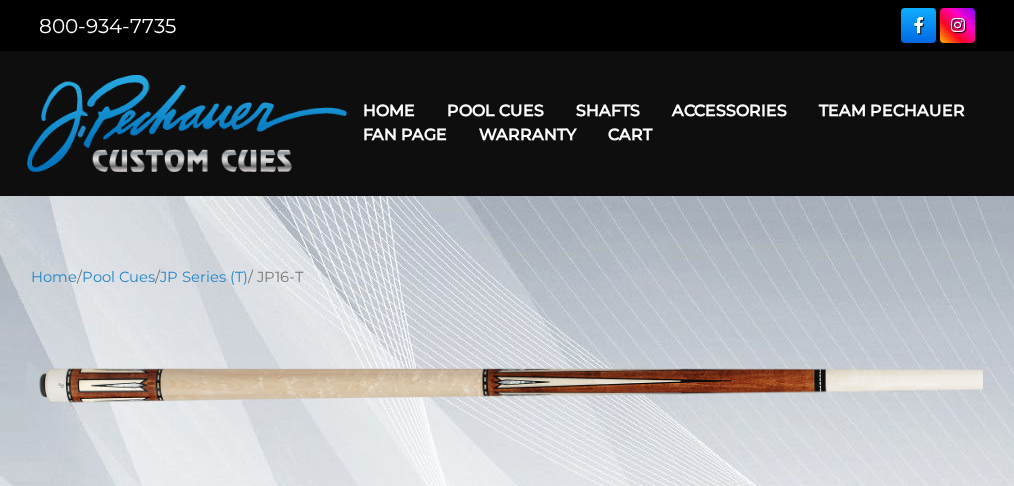 scroll, scrollTop: 0, scrollLeft: 0, axis: both 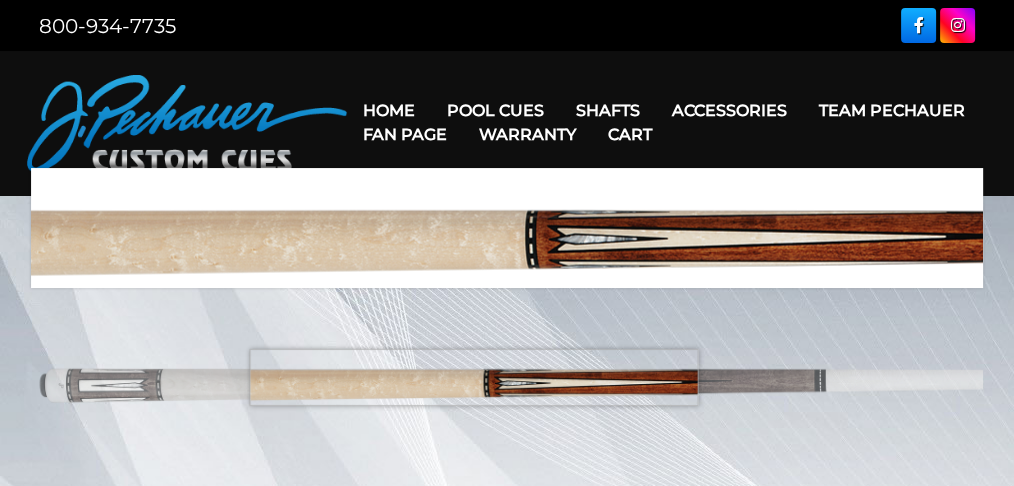 click at bounding box center (507, 382) 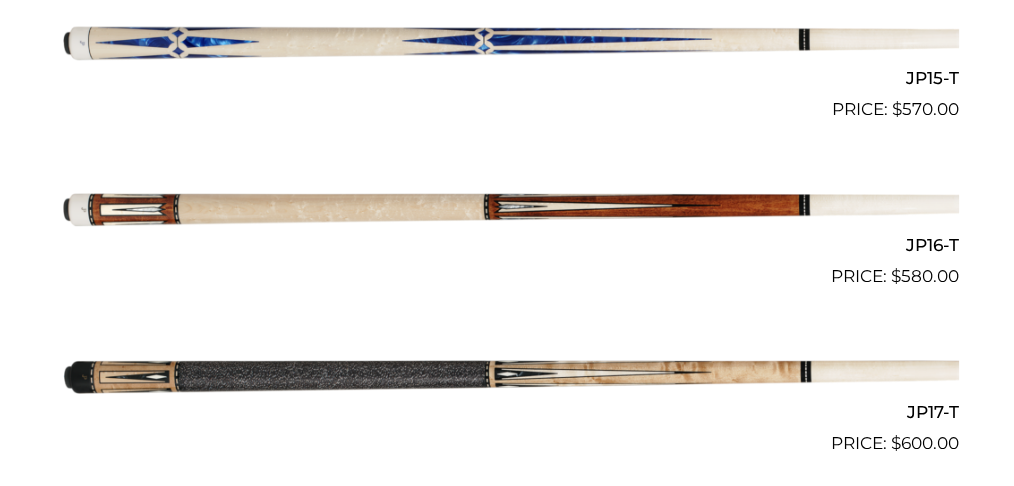 scroll, scrollTop: 3000, scrollLeft: 0, axis: vertical 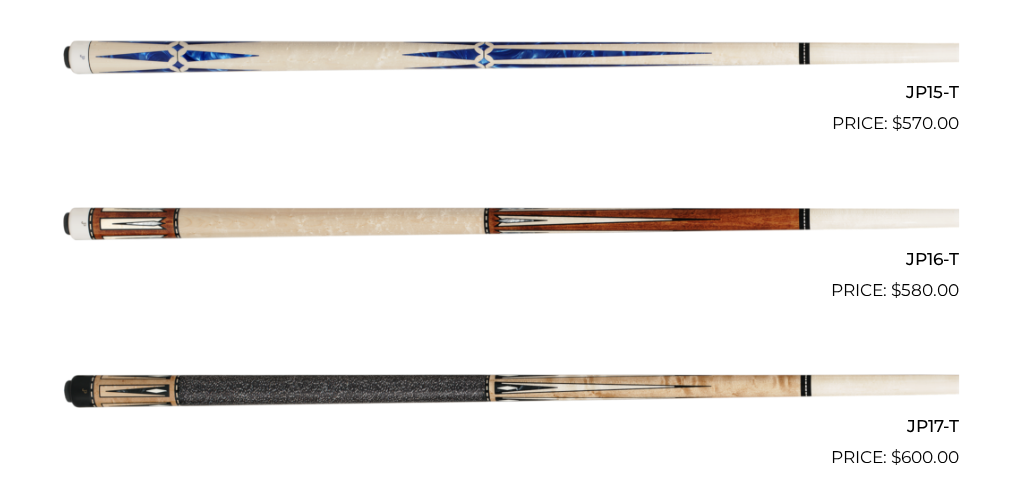 click at bounding box center (507, 220) 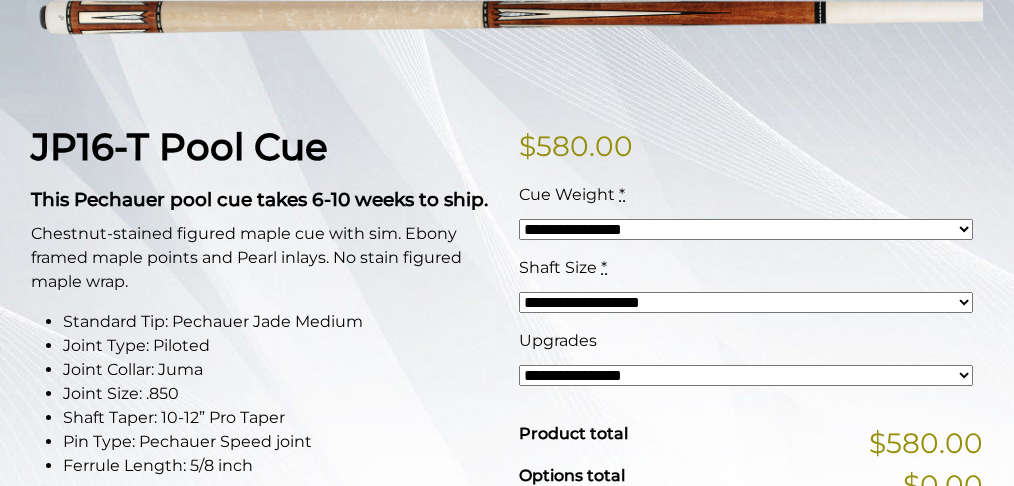 scroll, scrollTop: 400, scrollLeft: 0, axis: vertical 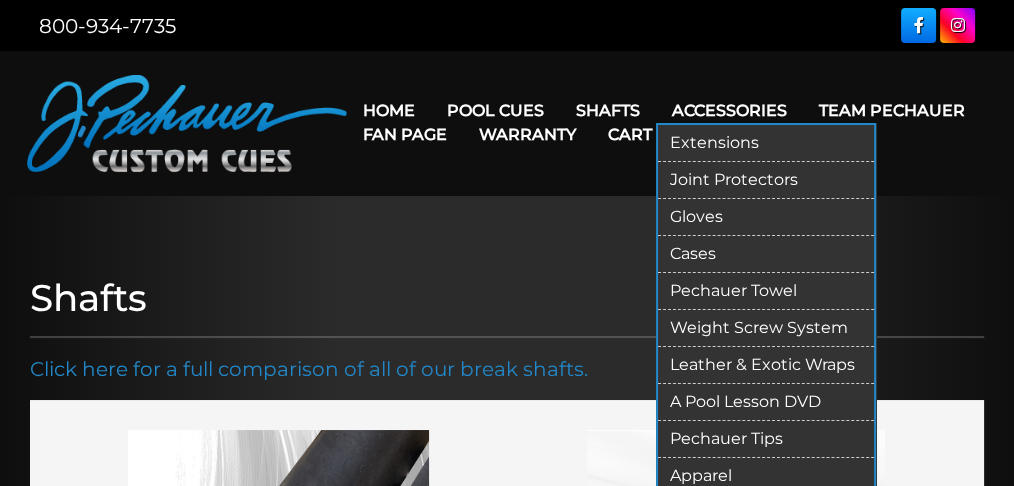 click on "Cases" at bounding box center (766, 254) 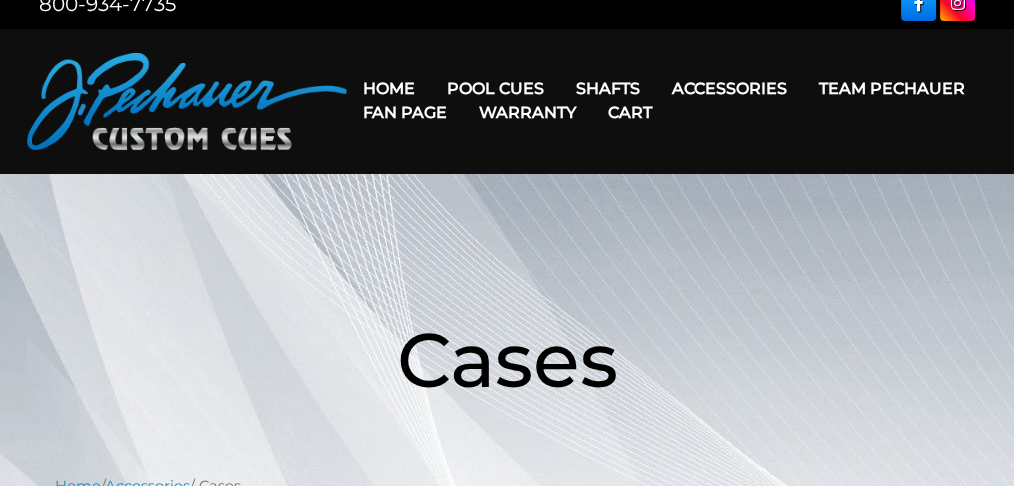 scroll, scrollTop: 0, scrollLeft: 0, axis: both 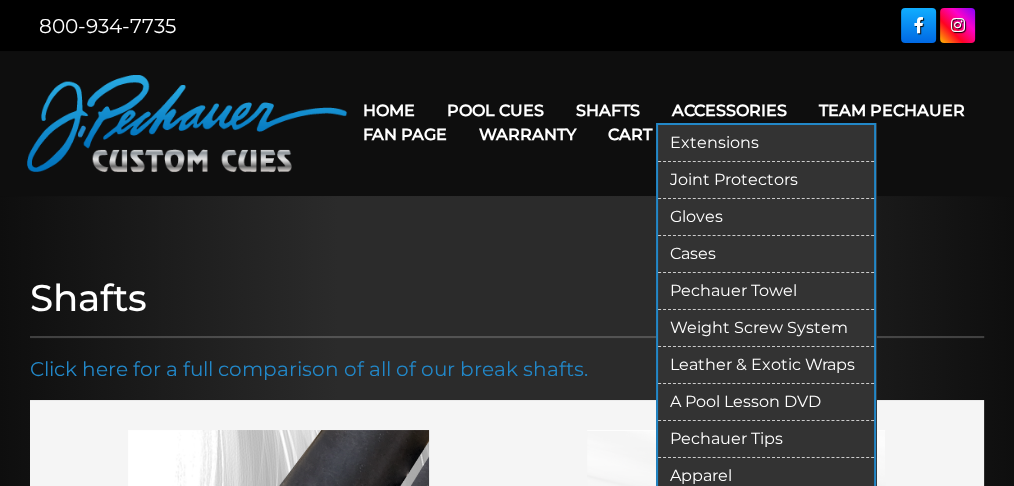 click on "Cases" at bounding box center (766, 254) 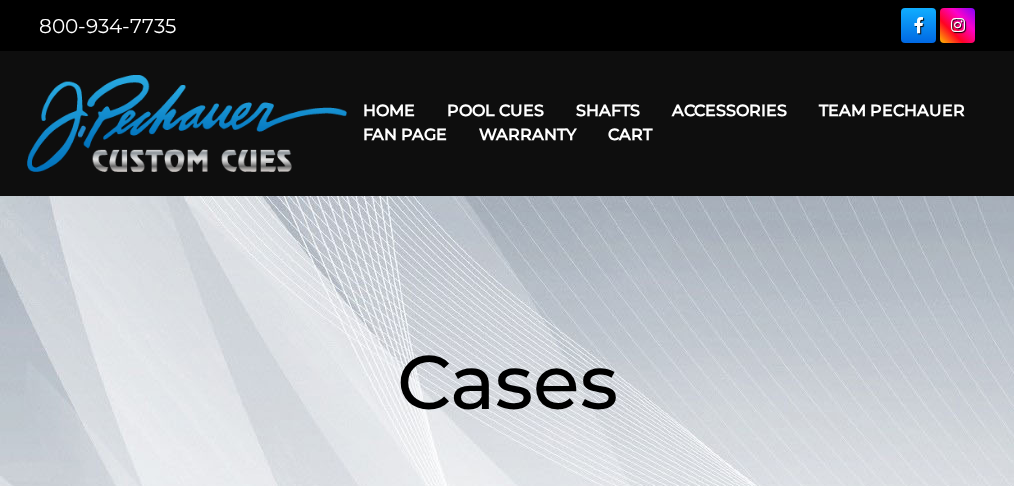 scroll, scrollTop: 0, scrollLeft: 0, axis: both 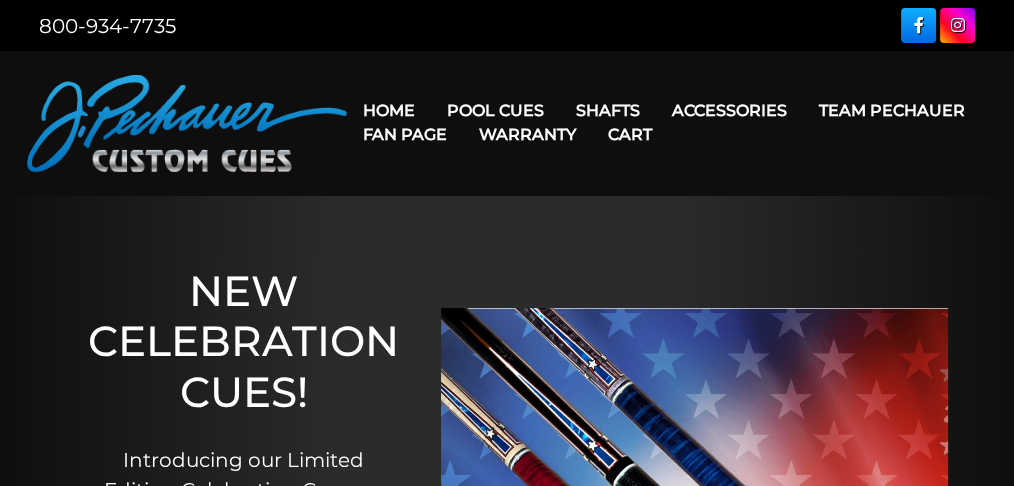 click on "Warranty" at bounding box center (527, 134) 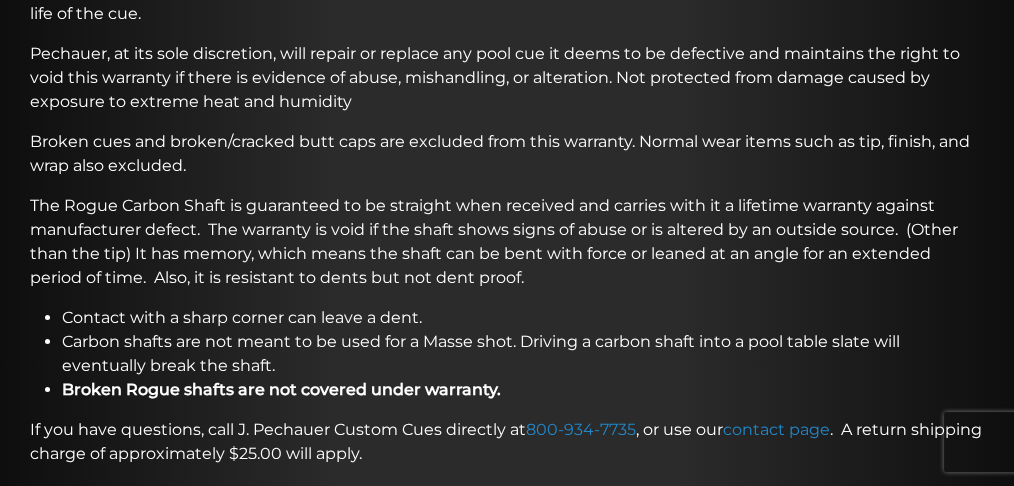 scroll, scrollTop: 0, scrollLeft: 0, axis: both 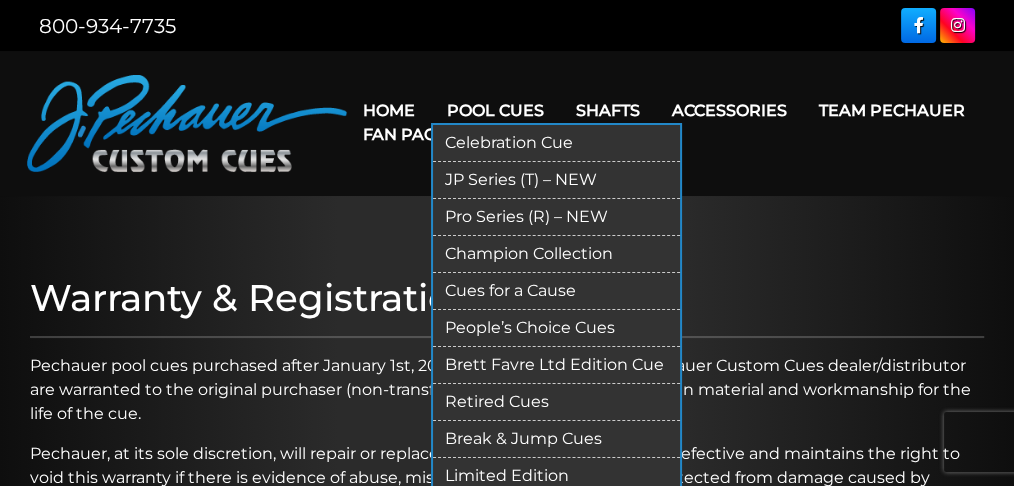 click on "Pool Cues" at bounding box center [495, 110] 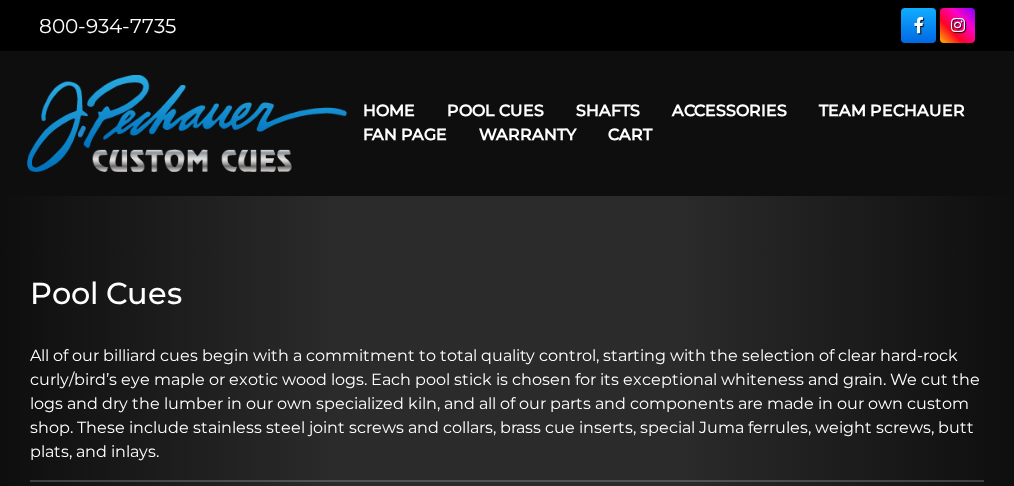 scroll, scrollTop: 0, scrollLeft: 0, axis: both 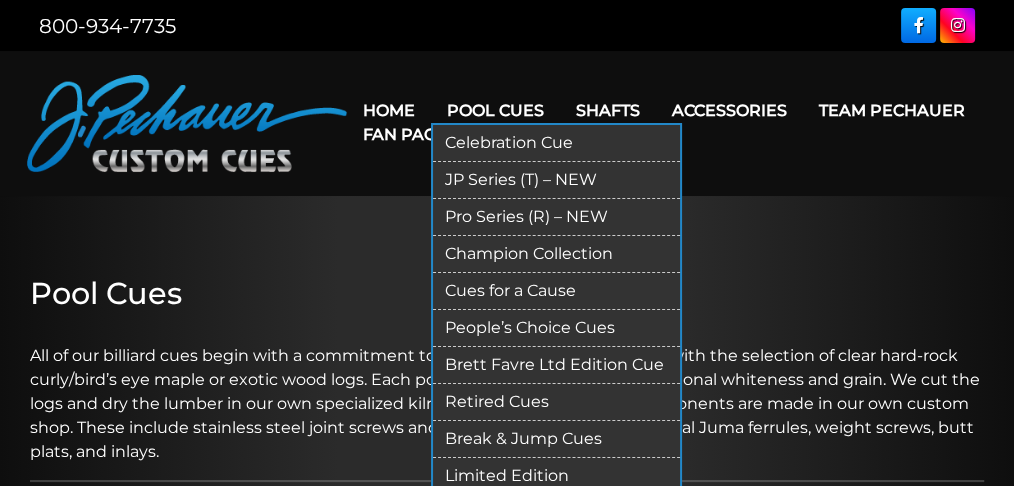 click on "Break & Jump Cues" at bounding box center [556, 439] 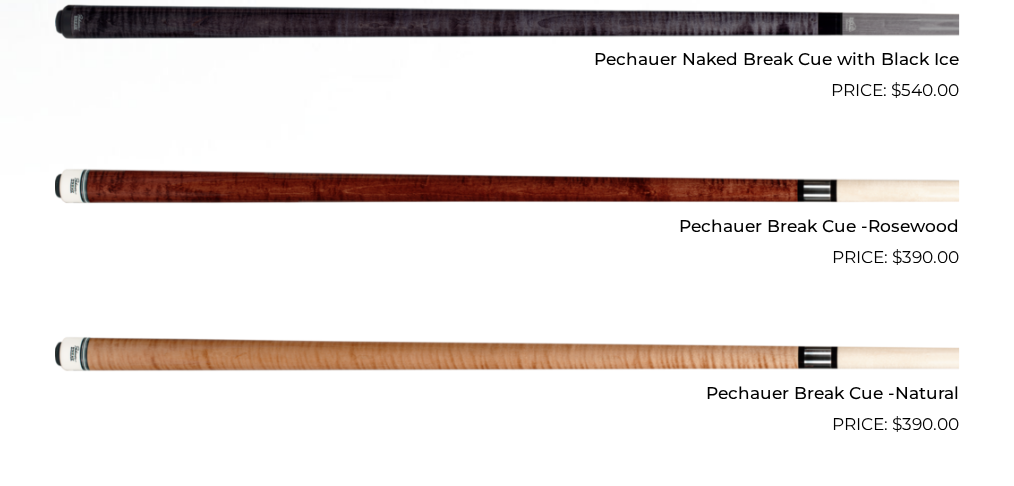 scroll, scrollTop: 1000, scrollLeft: 0, axis: vertical 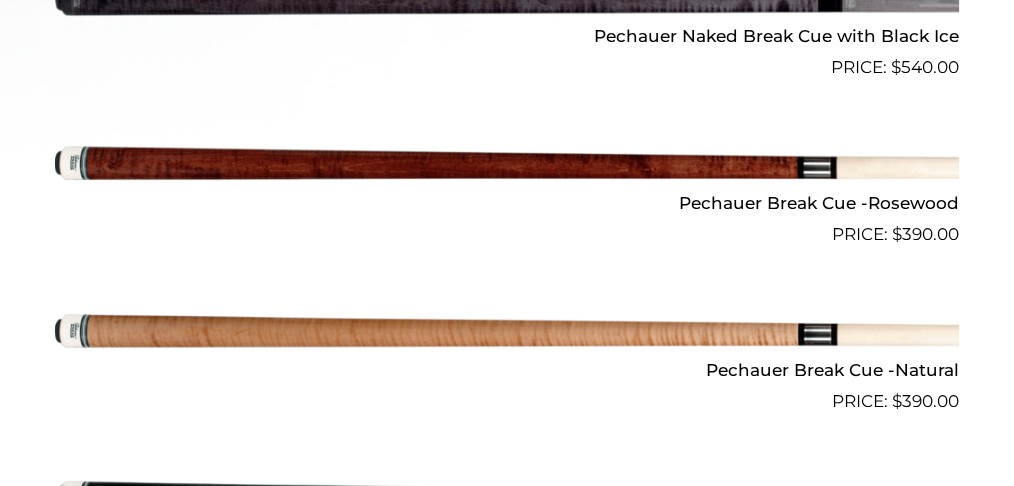 click at bounding box center (507, 164) 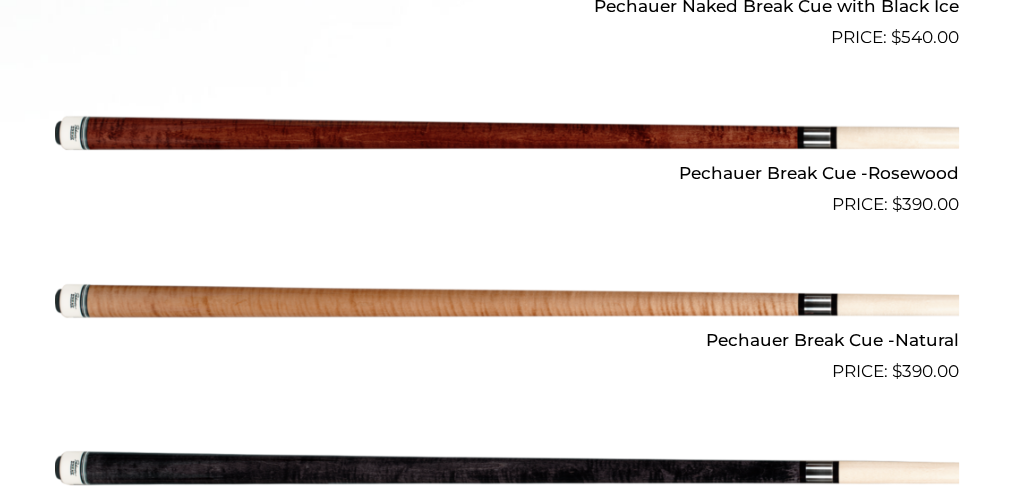 scroll, scrollTop: 1000, scrollLeft: 0, axis: vertical 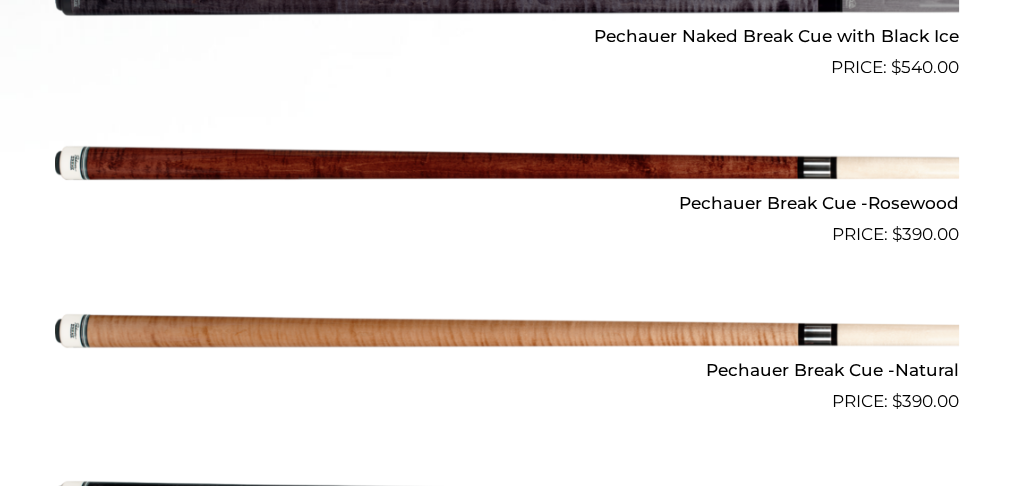 click at bounding box center [507, 164] 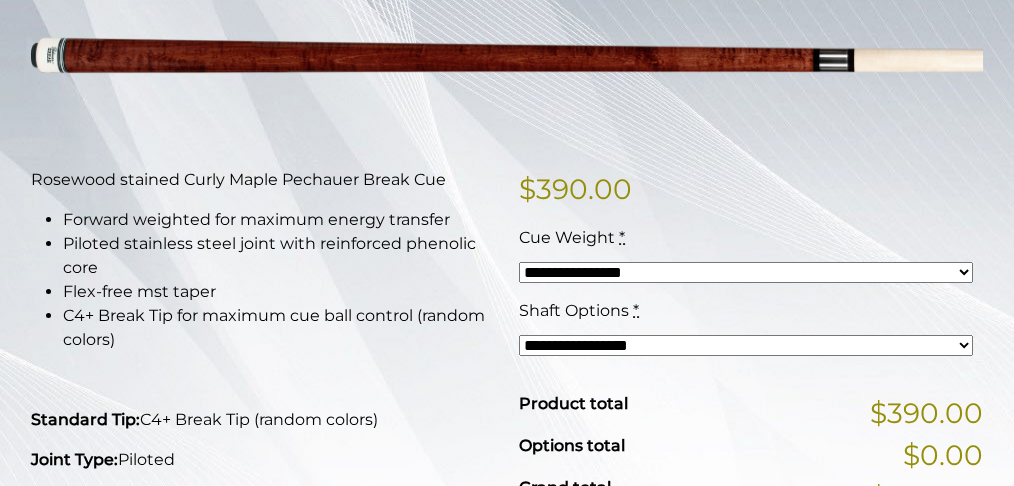 scroll, scrollTop: 333, scrollLeft: 0, axis: vertical 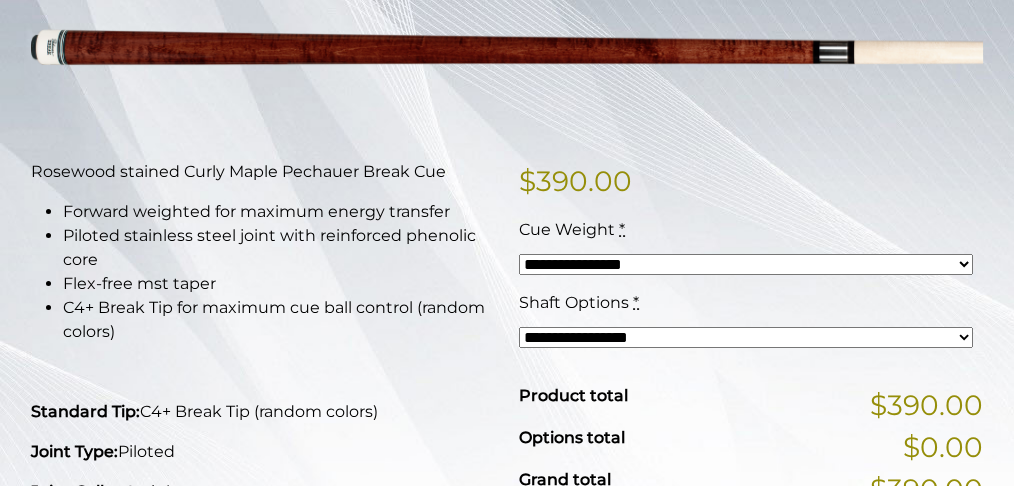 click on "**********" at bounding box center [746, 265] 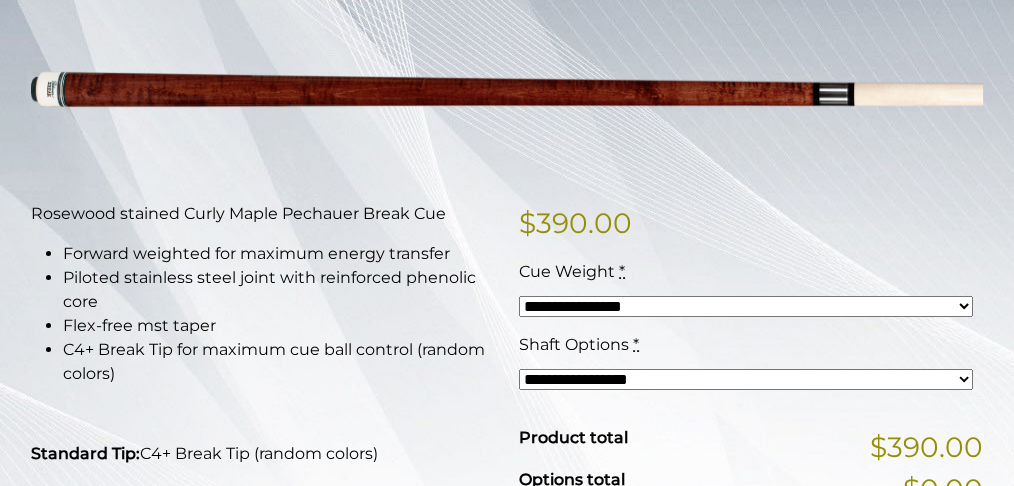 scroll, scrollTop: 133, scrollLeft: 0, axis: vertical 